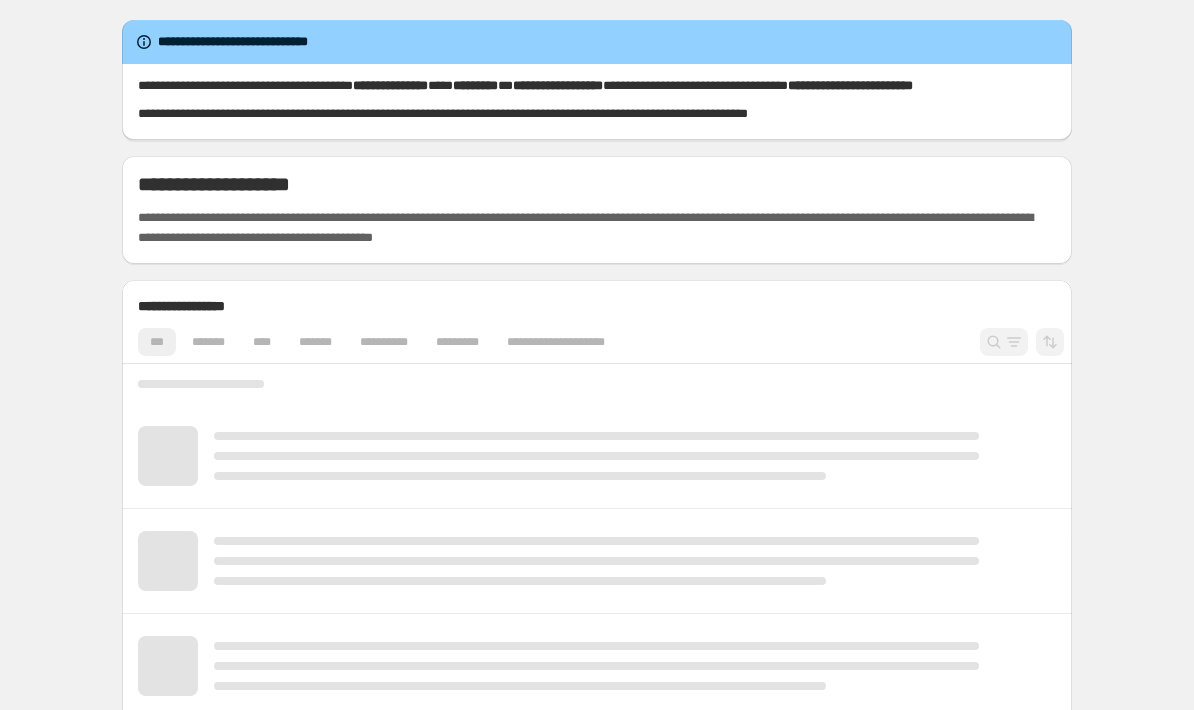 scroll, scrollTop: 0, scrollLeft: 0, axis: both 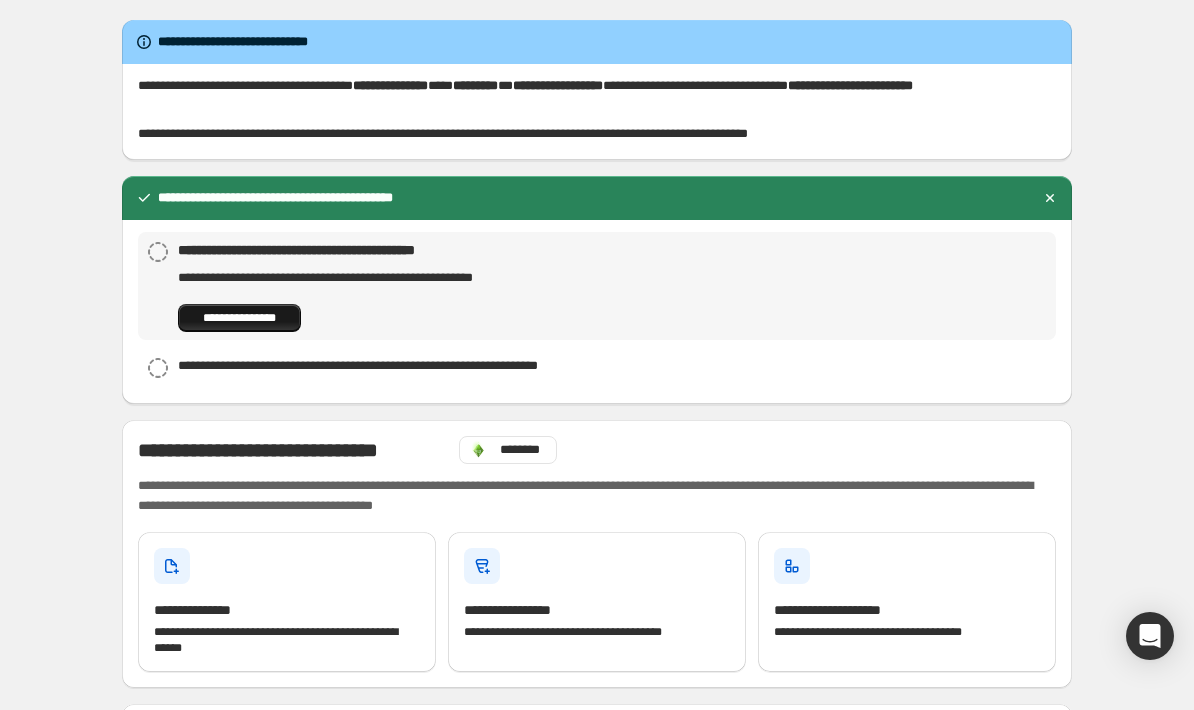 click on "**********" at bounding box center (239, 318) 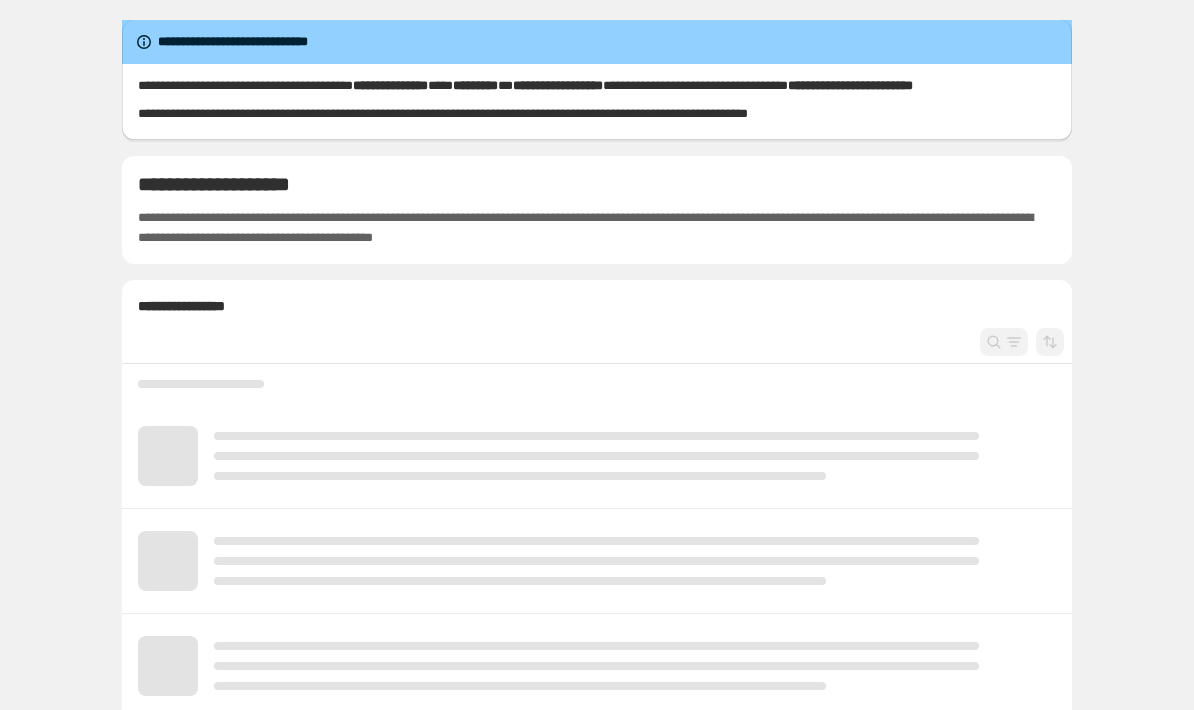 scroll, scrollTop: 0, scrollLeft: 0, axis: both 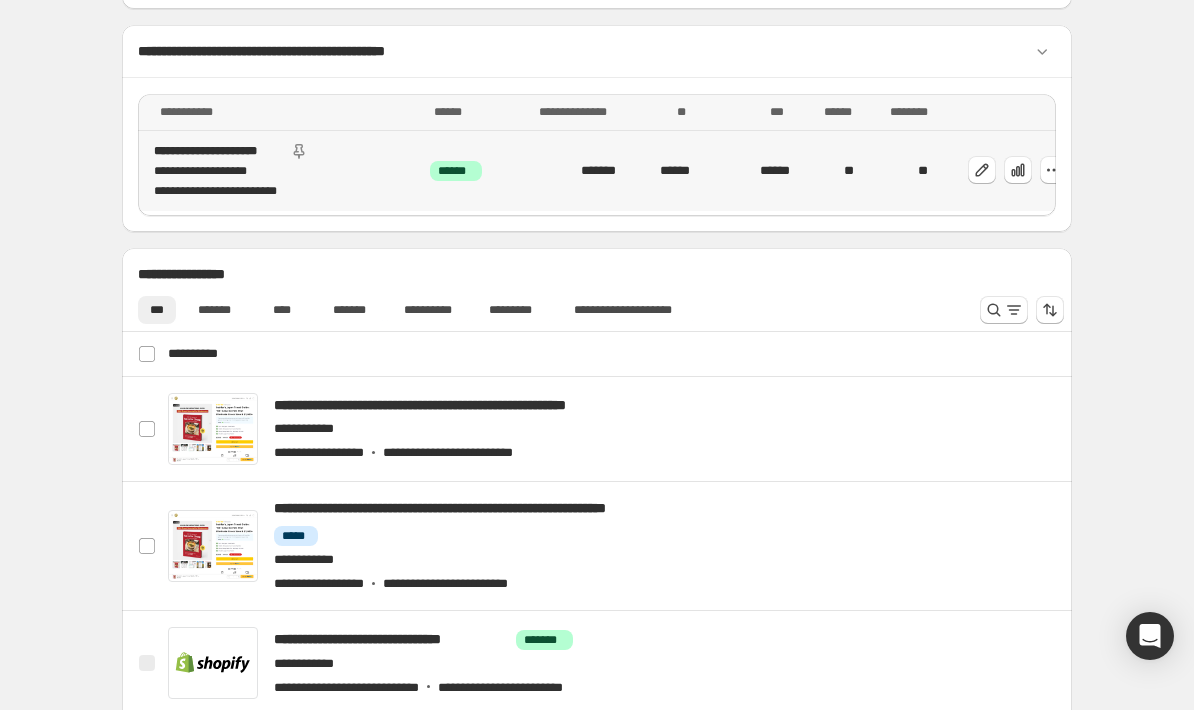 click on "**********" at bounding box center [286, 171] 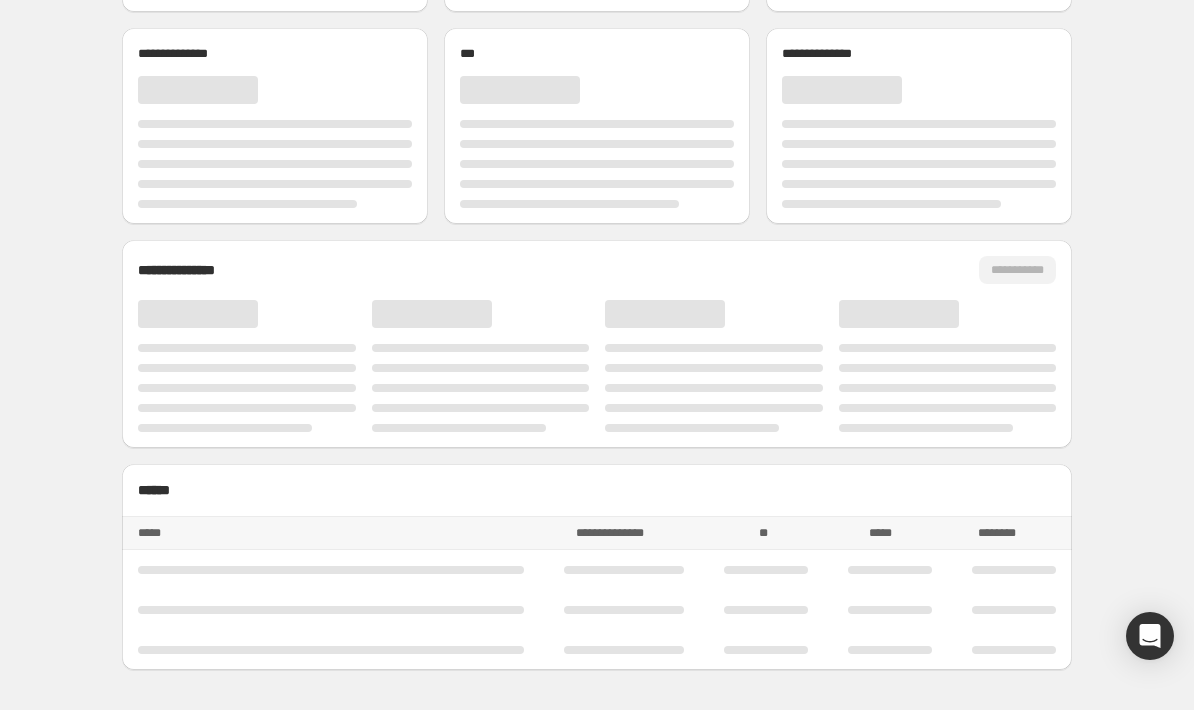 scroll, scrollTop: 0, scrollLeft: 0, axis: both 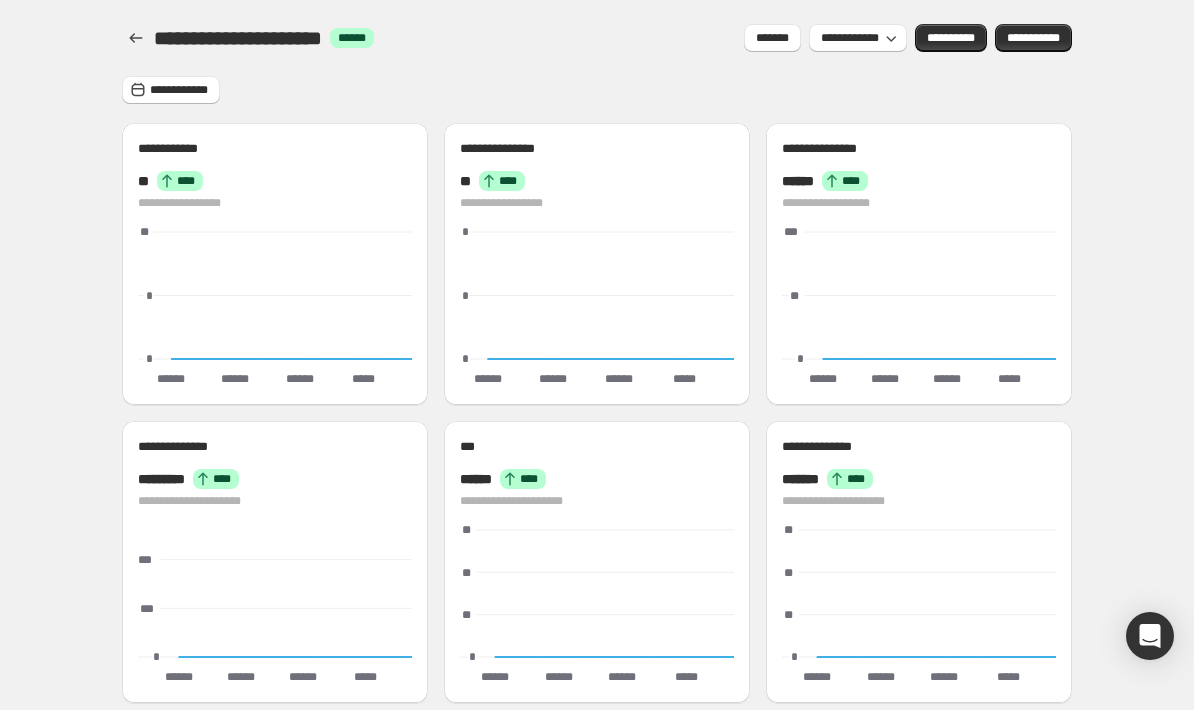 click on "**********" at bounding box center (171, 90) 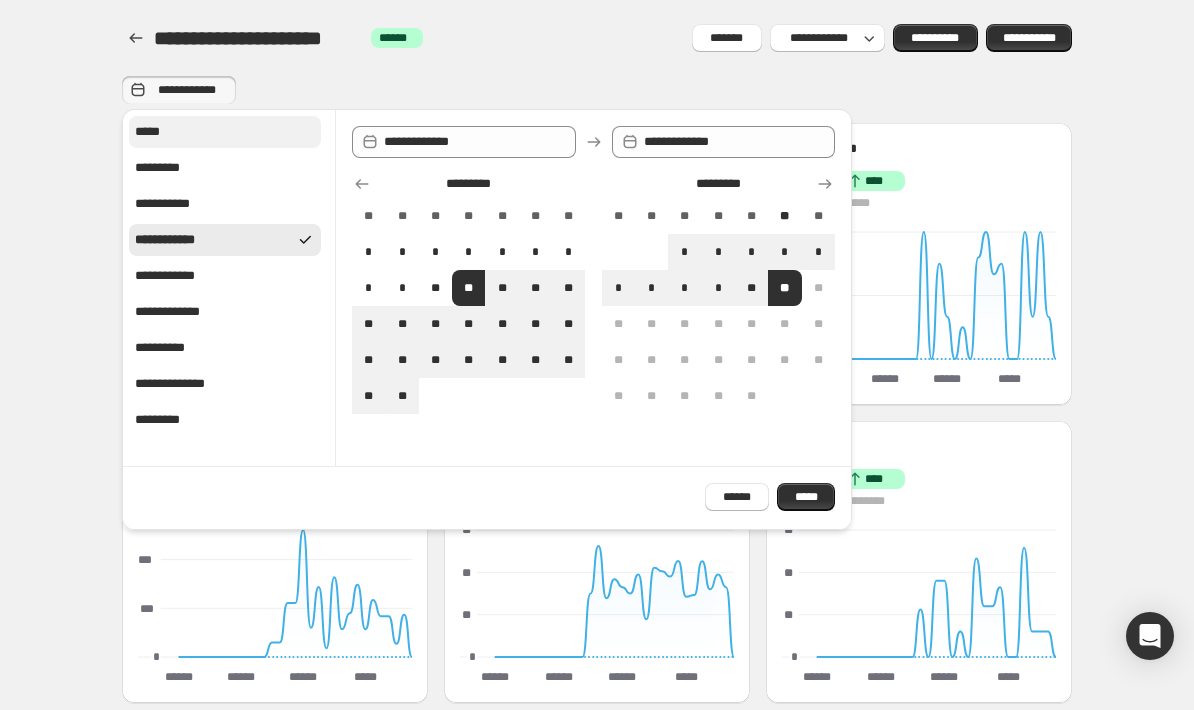 click on "*****" at bounding box center (154, 132) 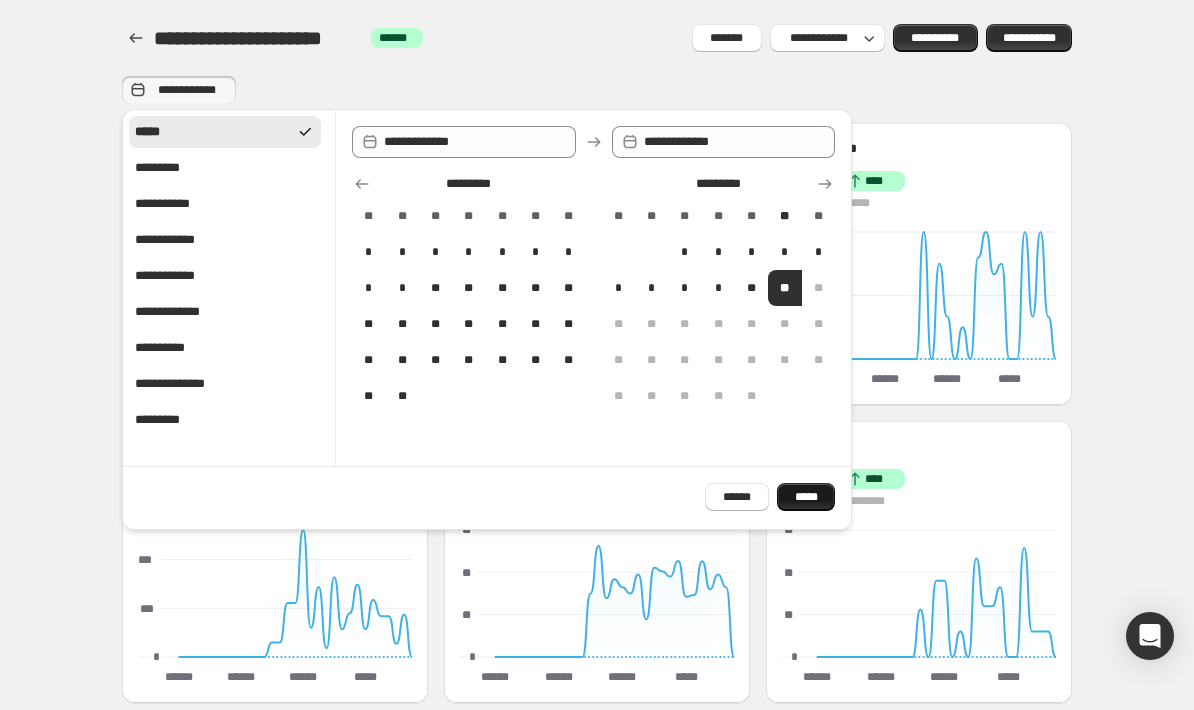 click on "*****" at bounding box center [806, 497] 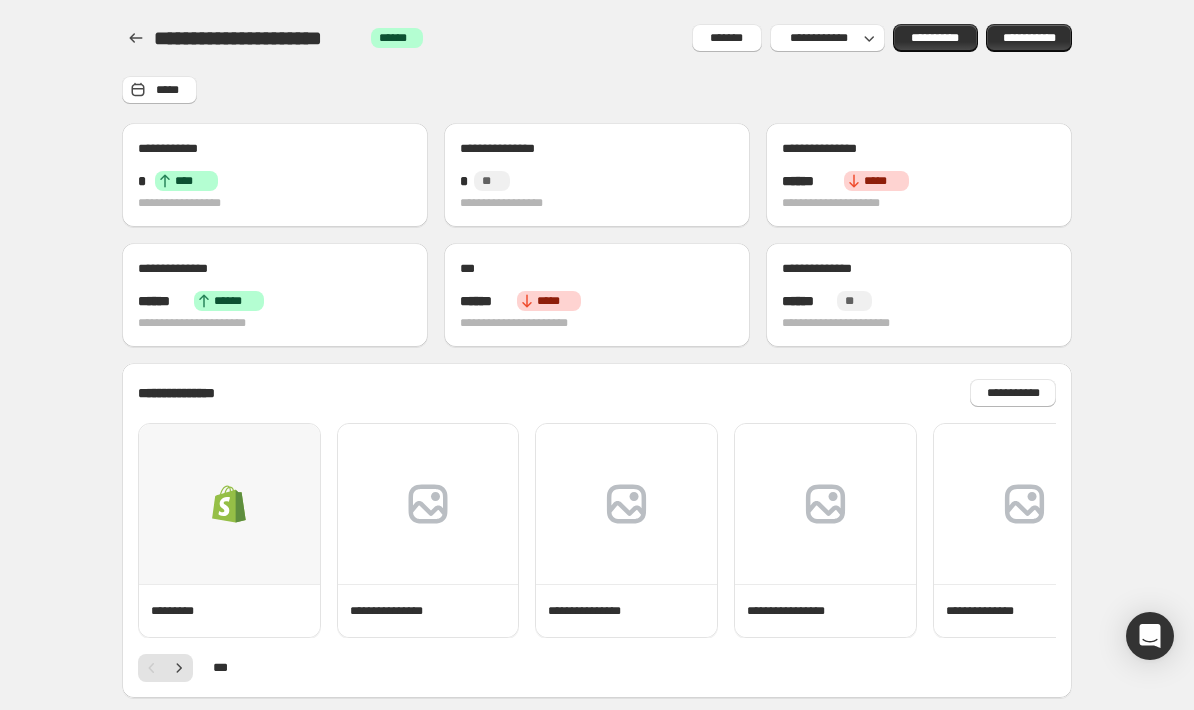 click at bounding box center (229, 504) 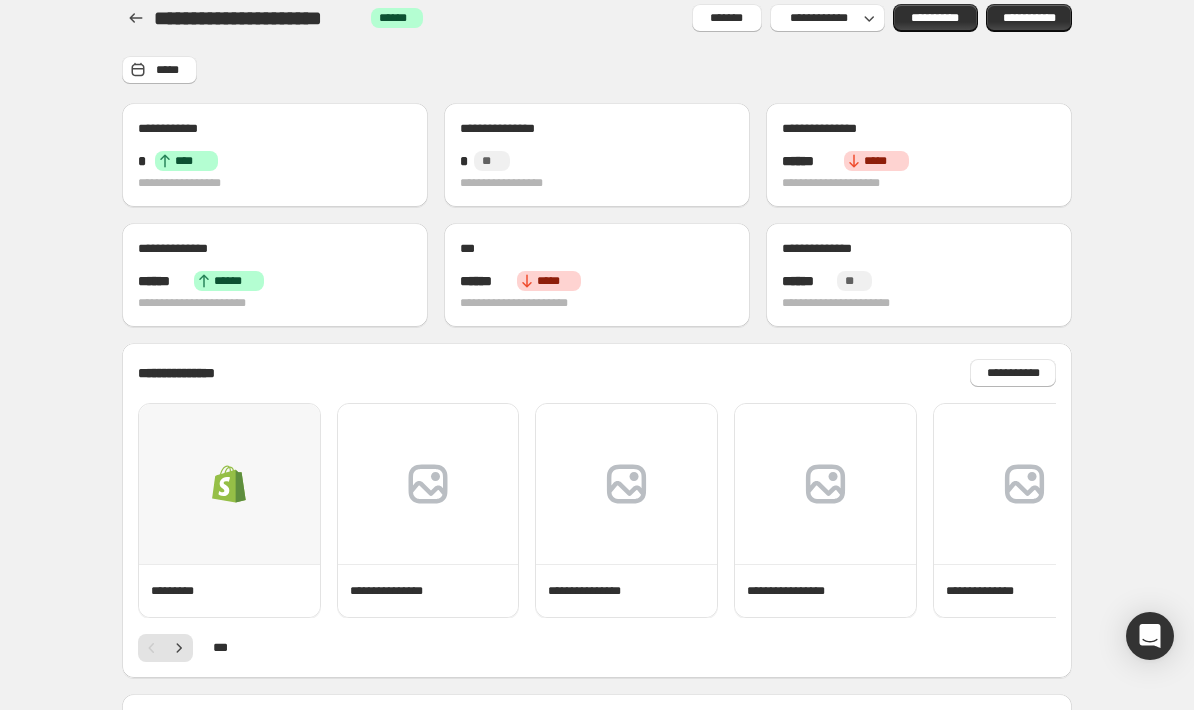 scroll, scrollTop: 0, scrollLeft: 0, axis: both 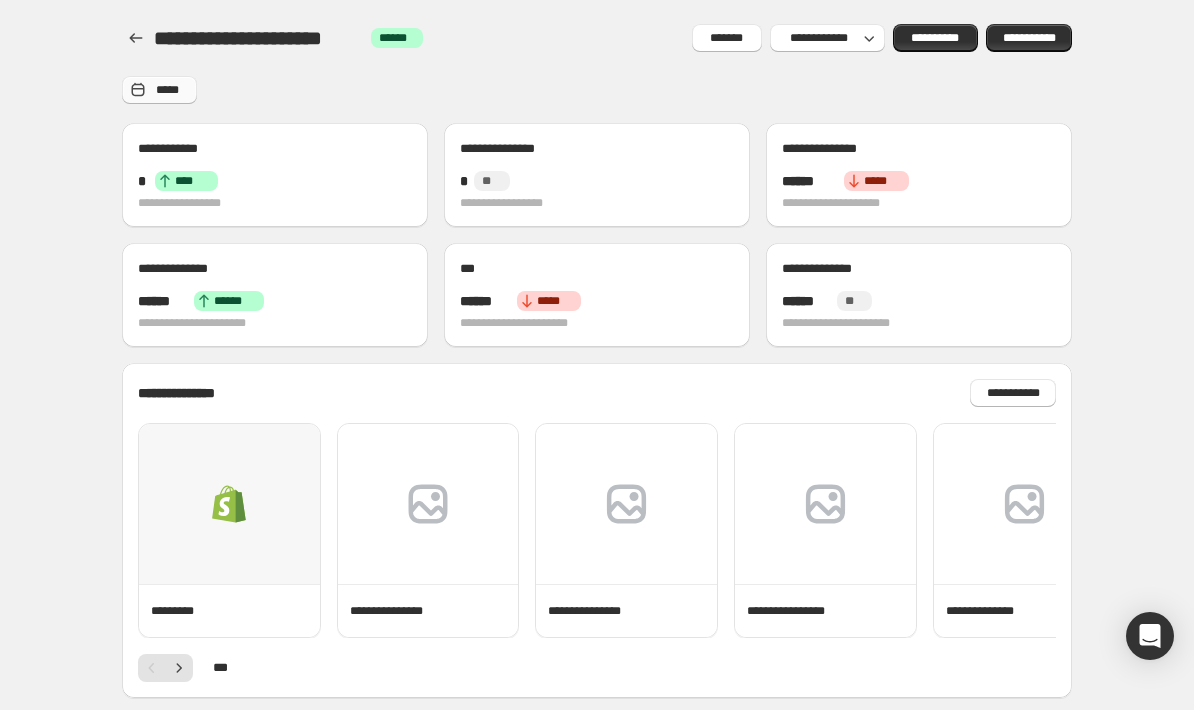 click on "*****" at bounding box center (167, 90) 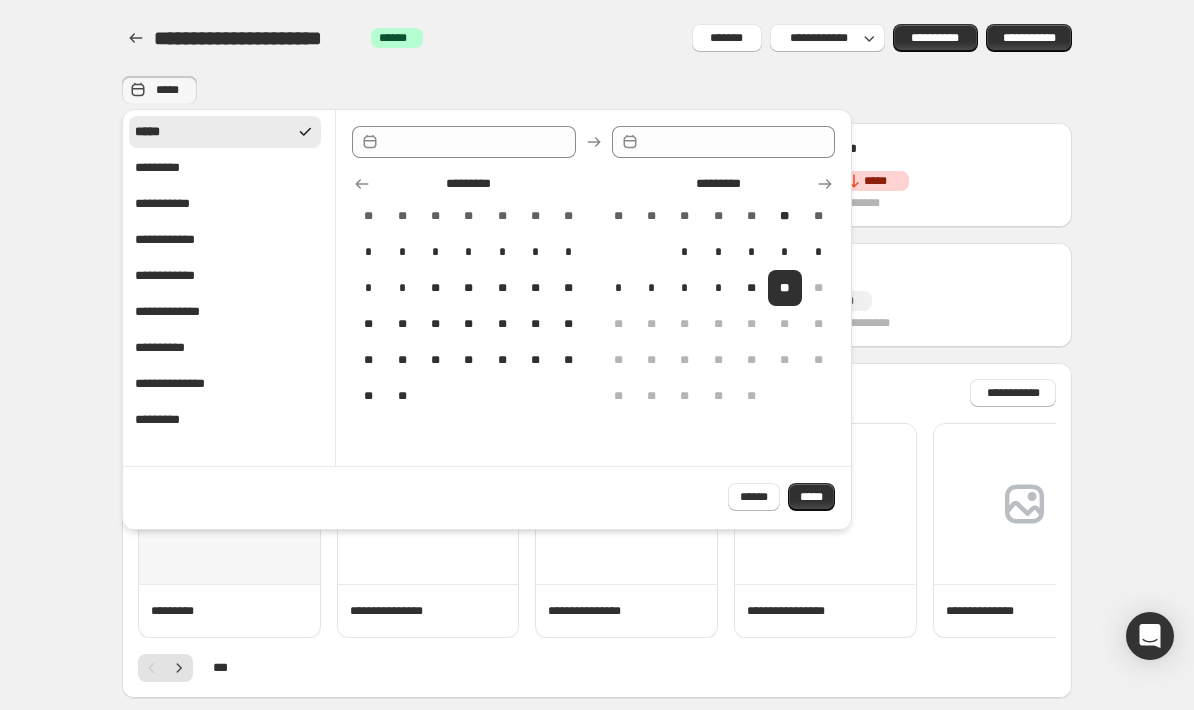 type on "**********" 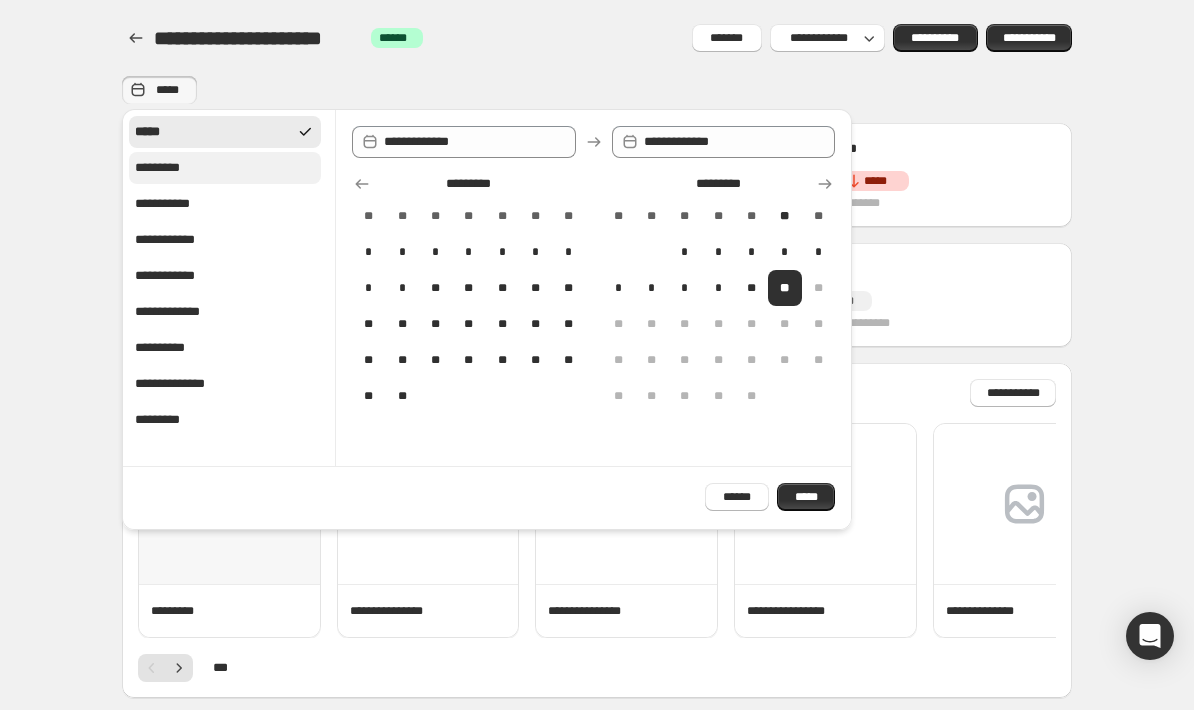 click on "*********" at bounding box center (225, 168) 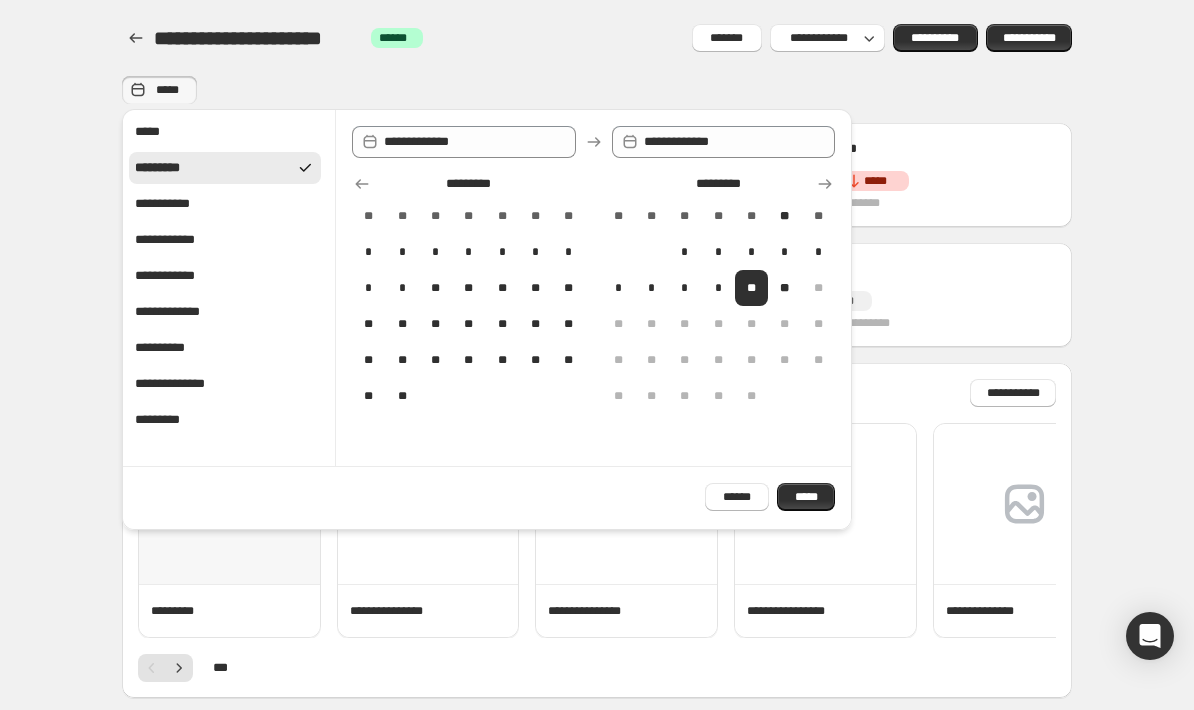 click on "****** *****" at bounding box center [487, 496] 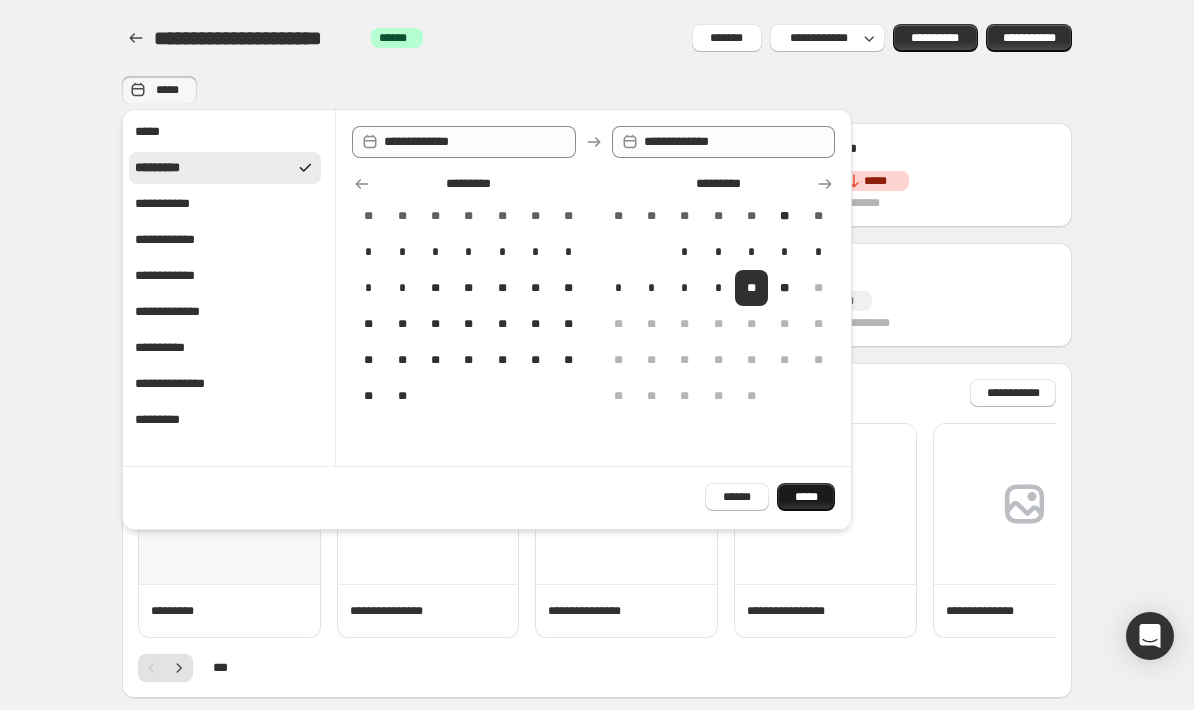click on "*****" at bounding box center [806, 497] 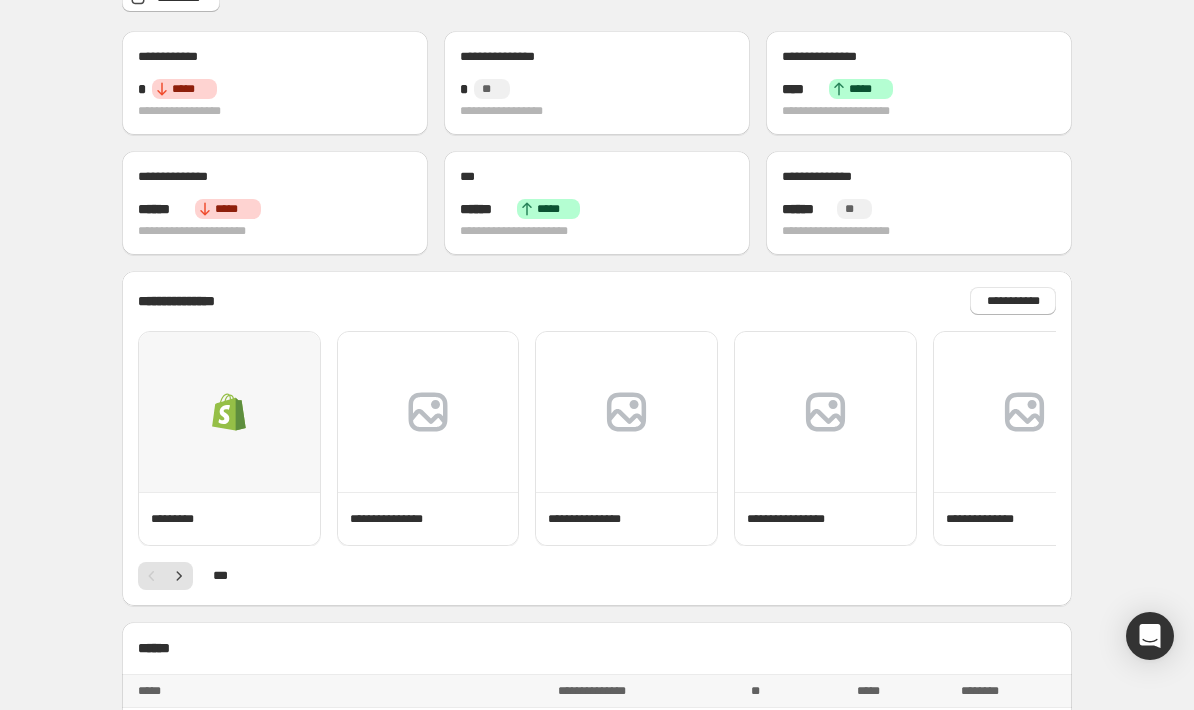 scroll, scrollTop: 17, scrollLeft: 0, axis: vertical 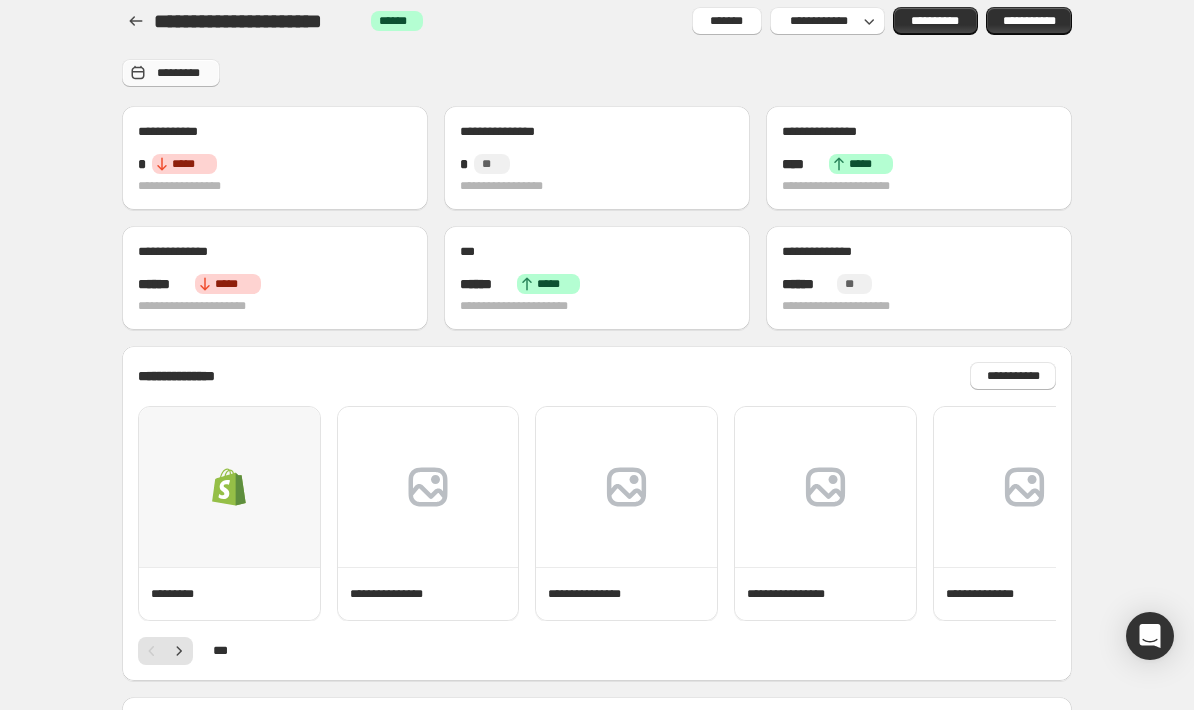 click on "*********" at bounding box center [171, 73] 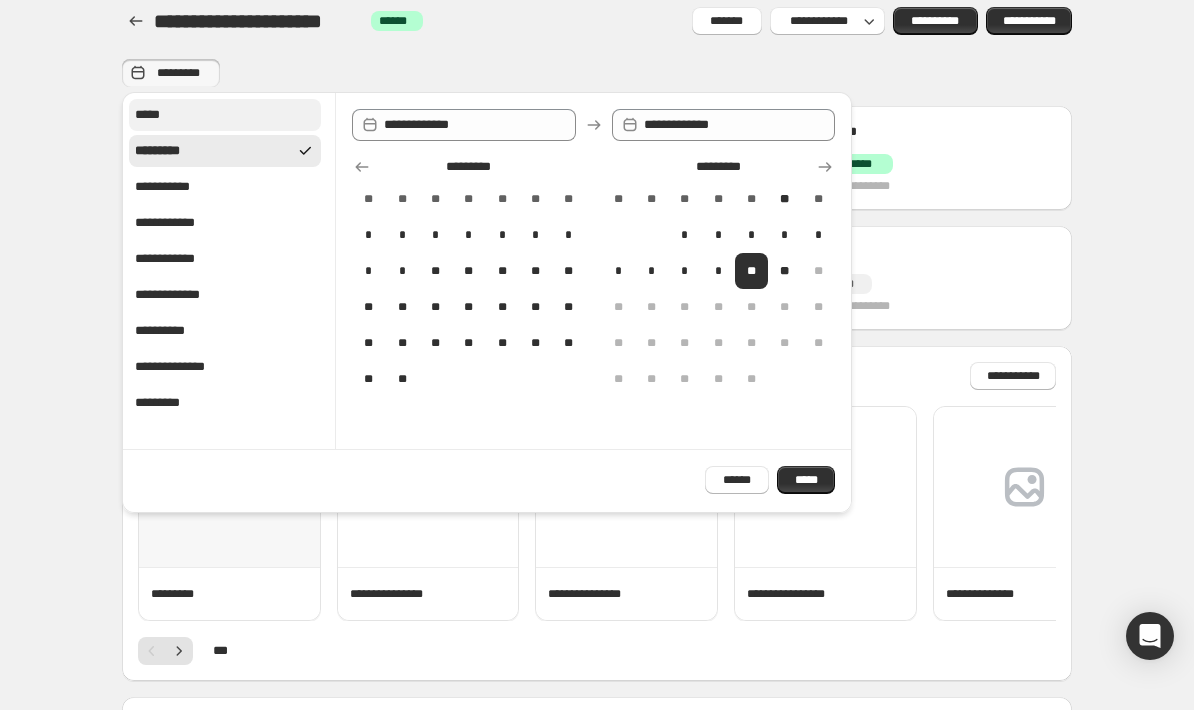 click on "*****" at bounding box center [225, 115] 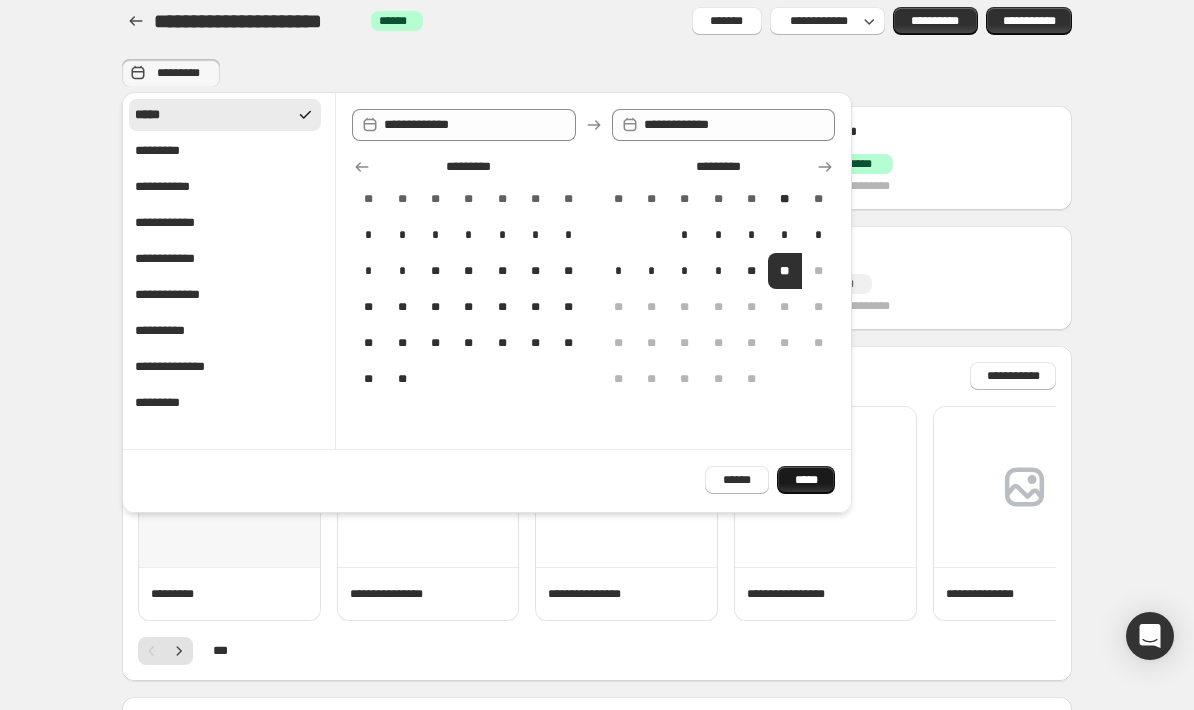 click on "*****" at bounding box center (806, 480) 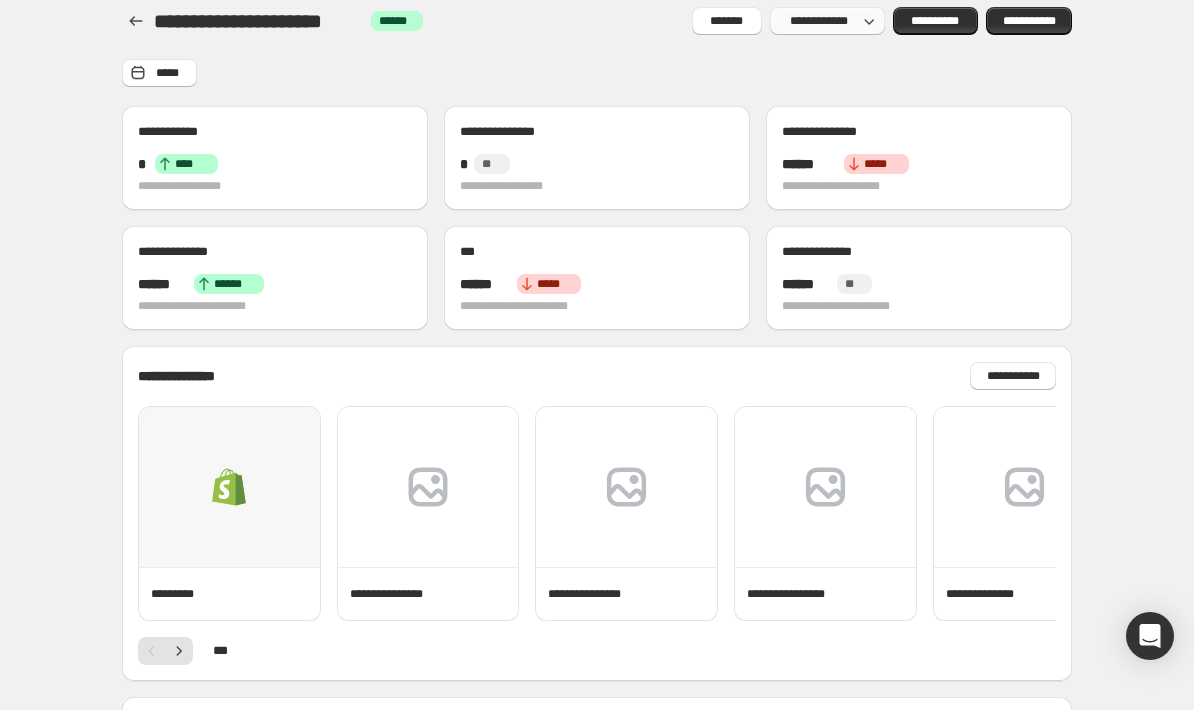 click on "**********" at bounding box center [827, 21] 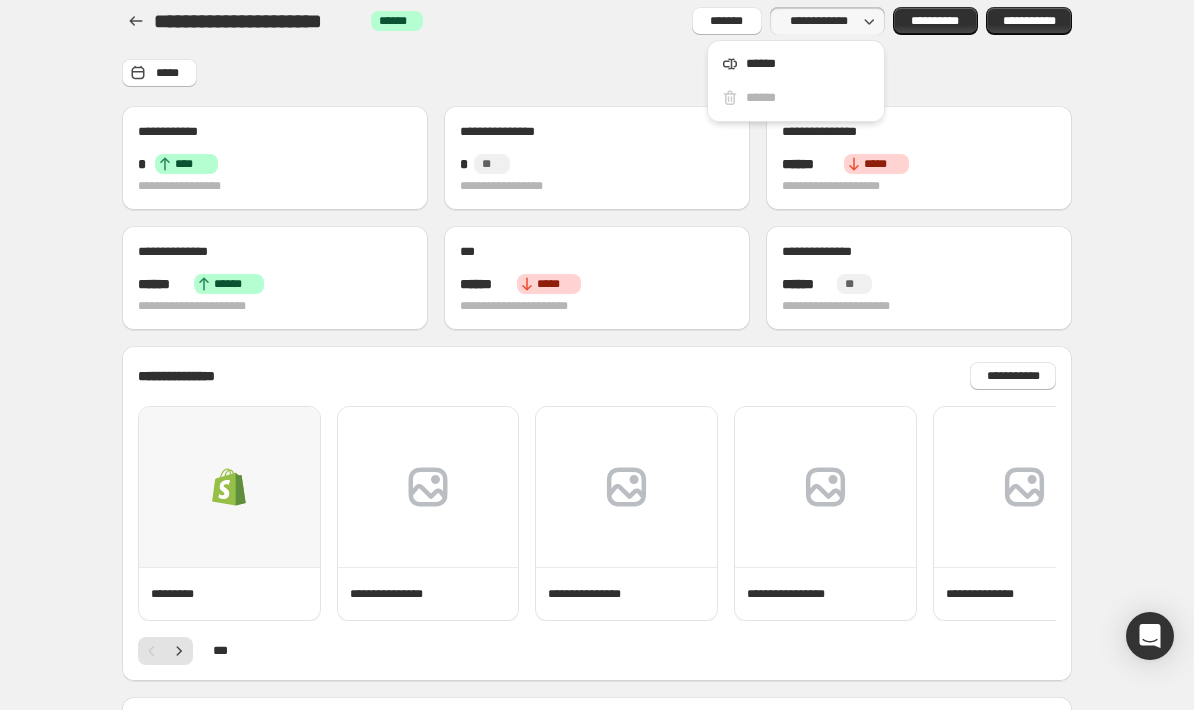 click on "**********" at bounding box center (827, 21) 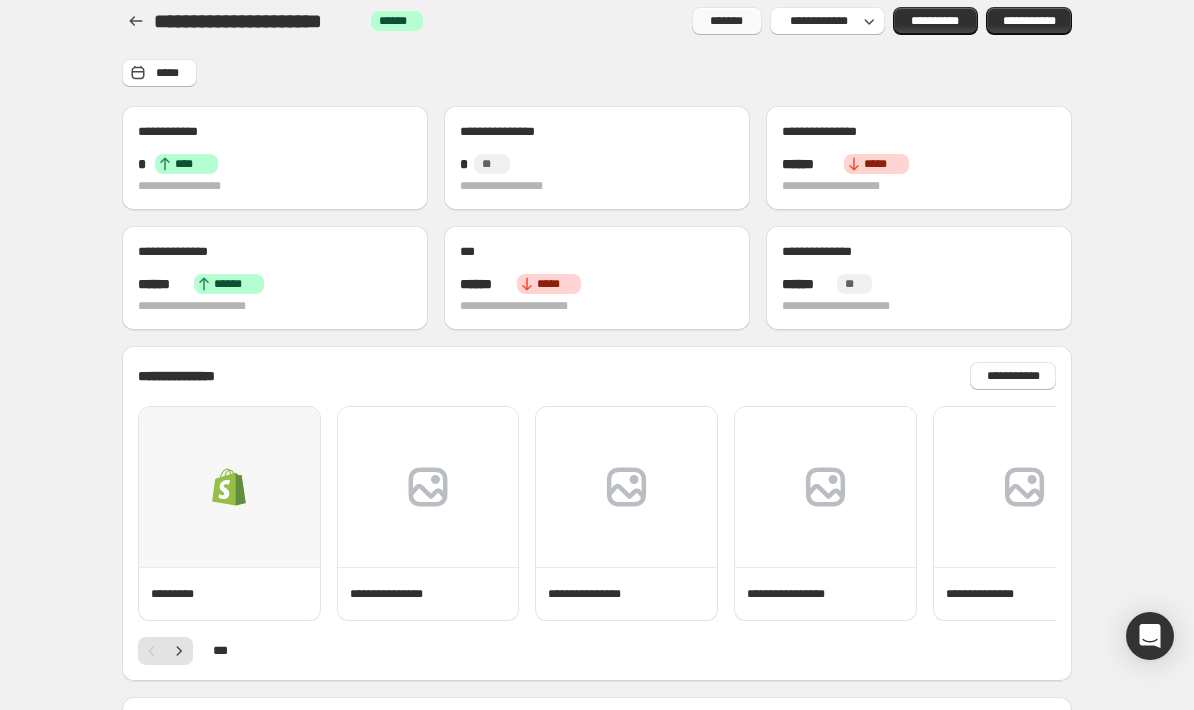 click on "*******" at bounding box center (727, 21) 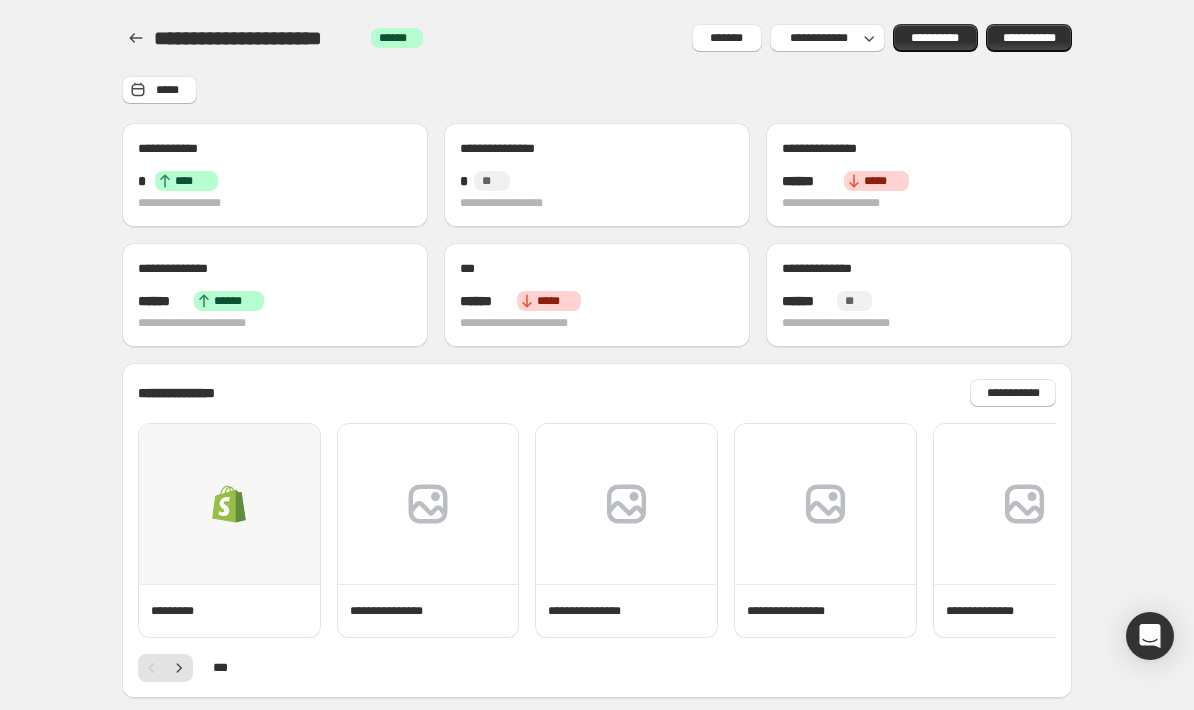 scroll, scrollTop: 0, scrollLeft: 0, axis: both 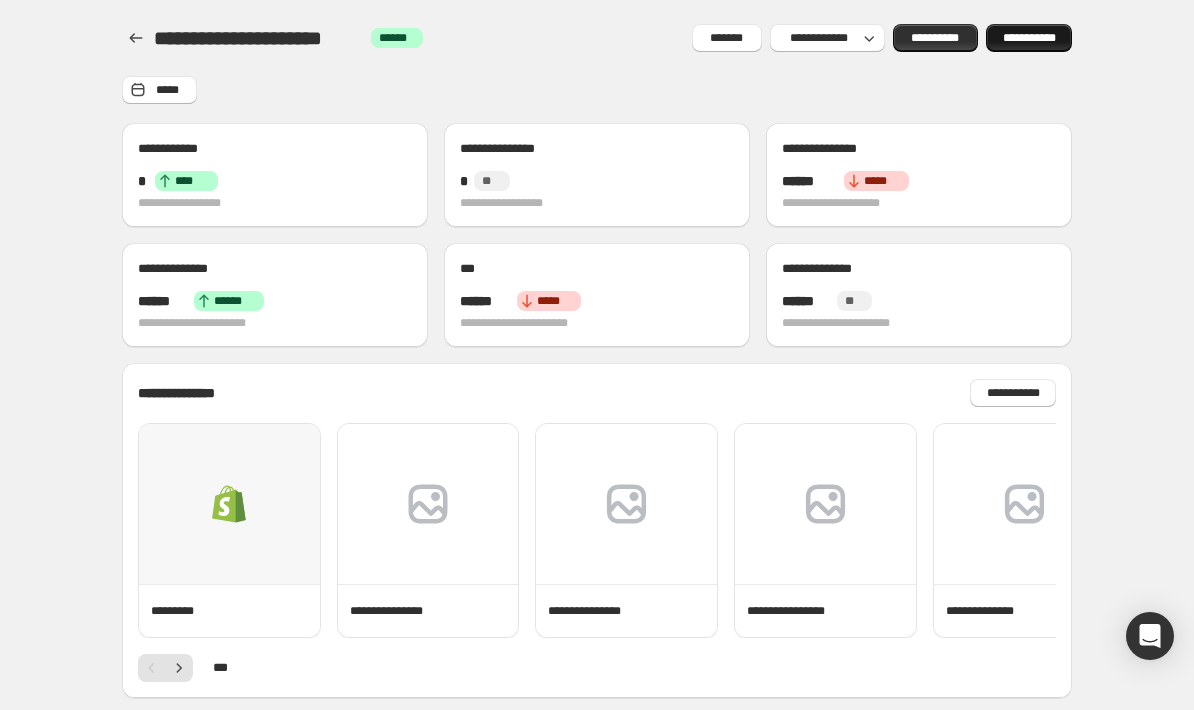 click on "**********" at bounding box center [1029, 38] 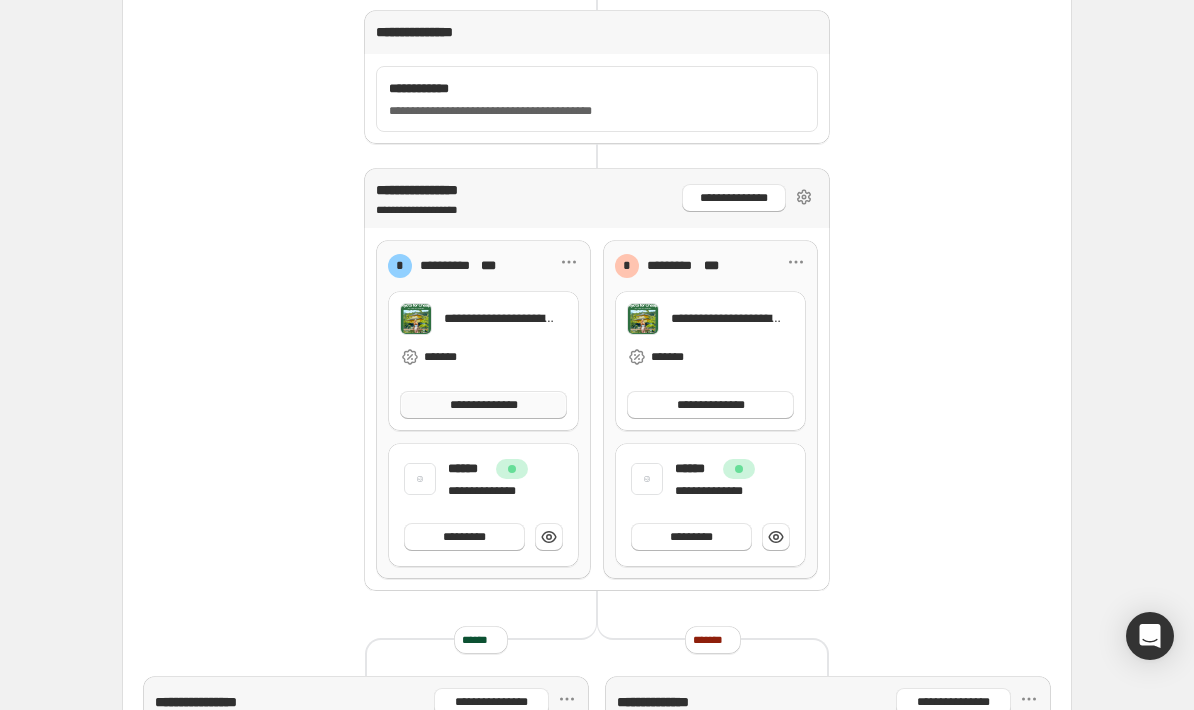scroll, scrollTop: 284, scrollLeft: 0, axis: vertical 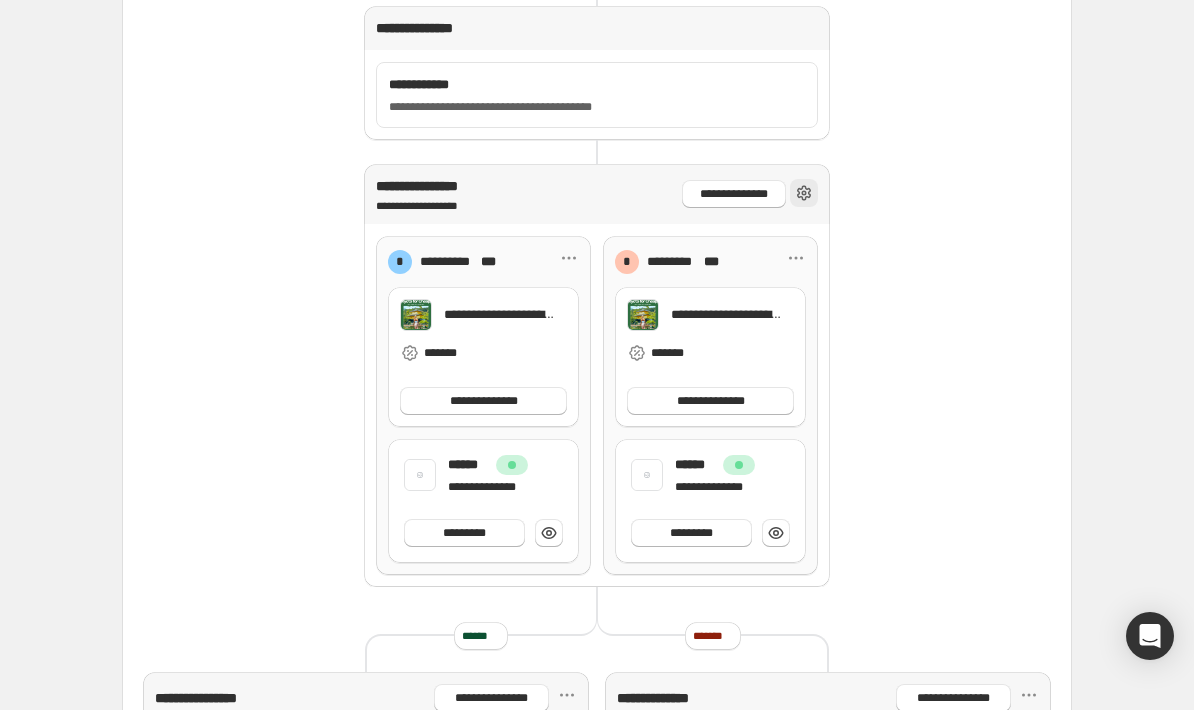 click 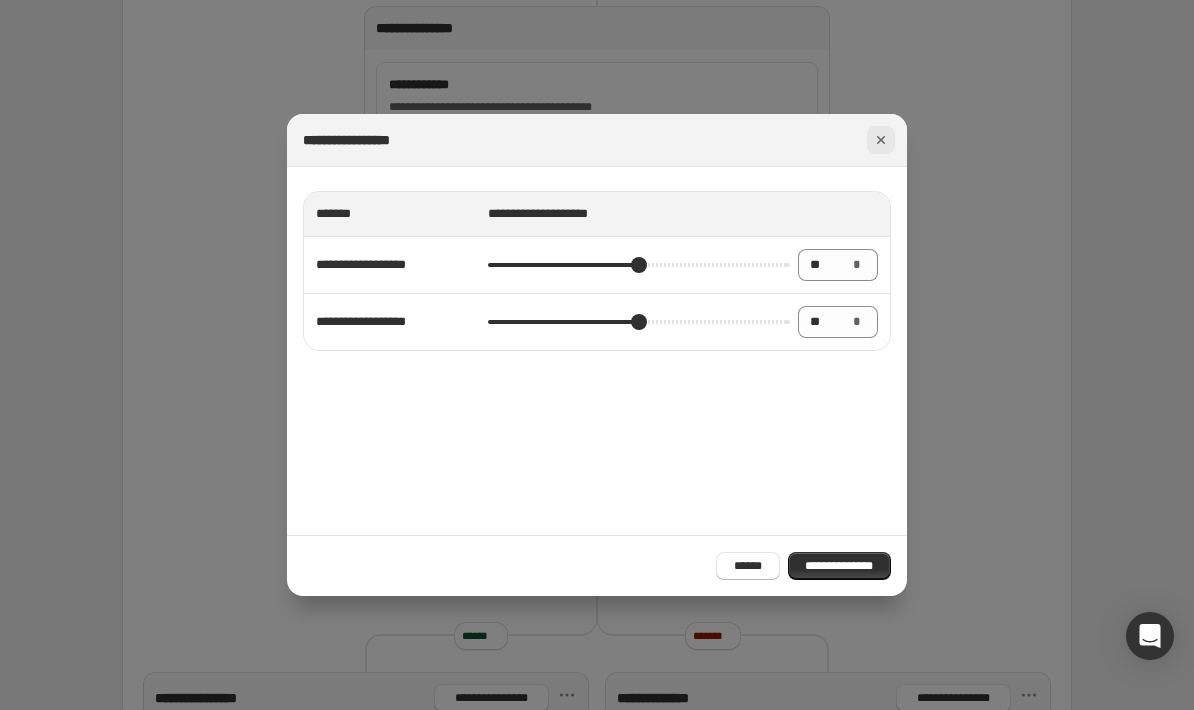 click 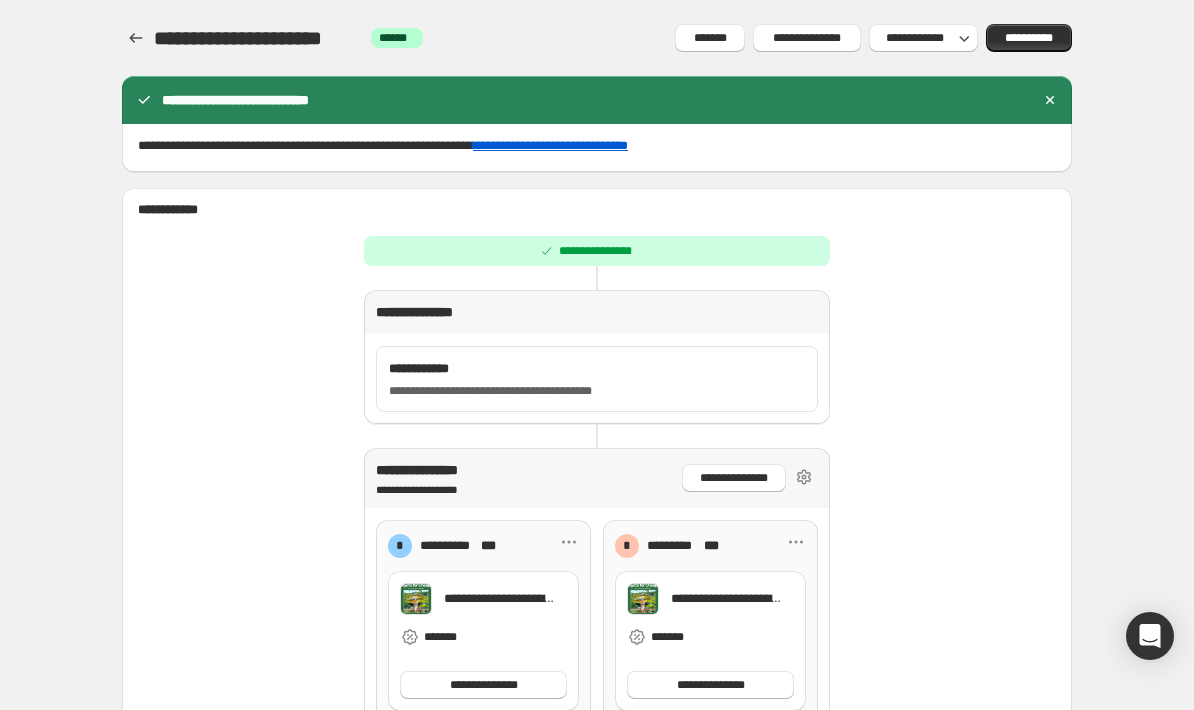scroll, scrollTop: 0, scrollLeft: 0, axis: both 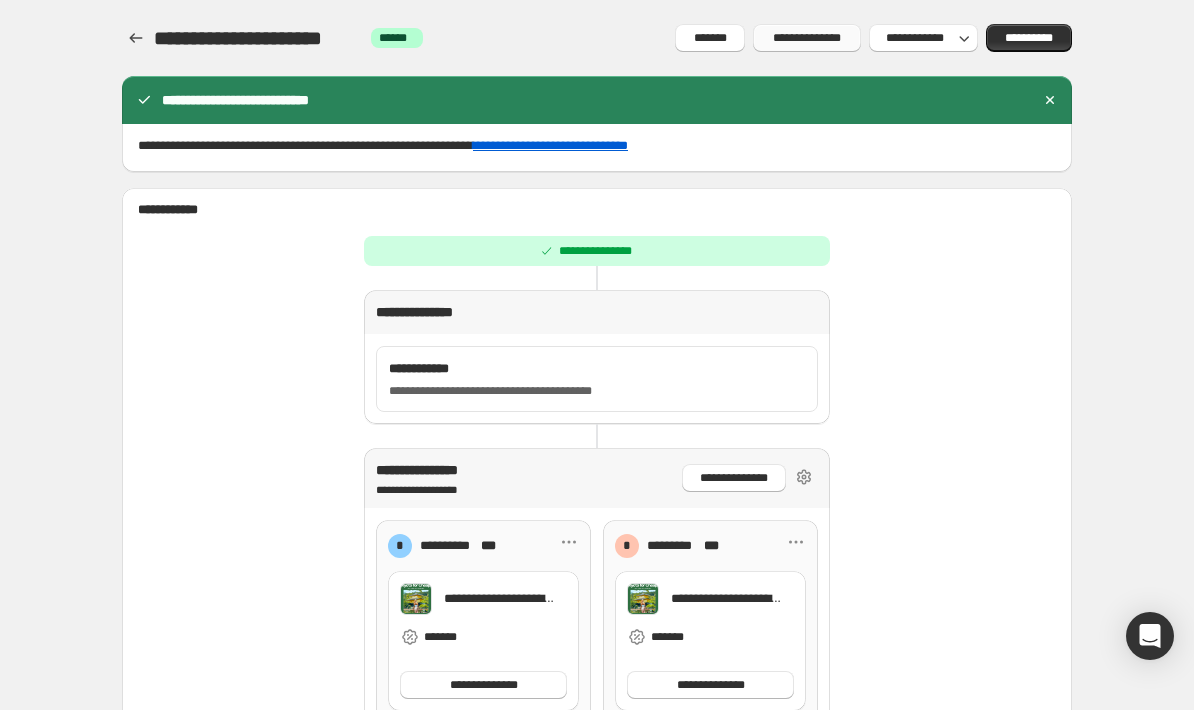 click on "**********" at bounding box center [807, 38] 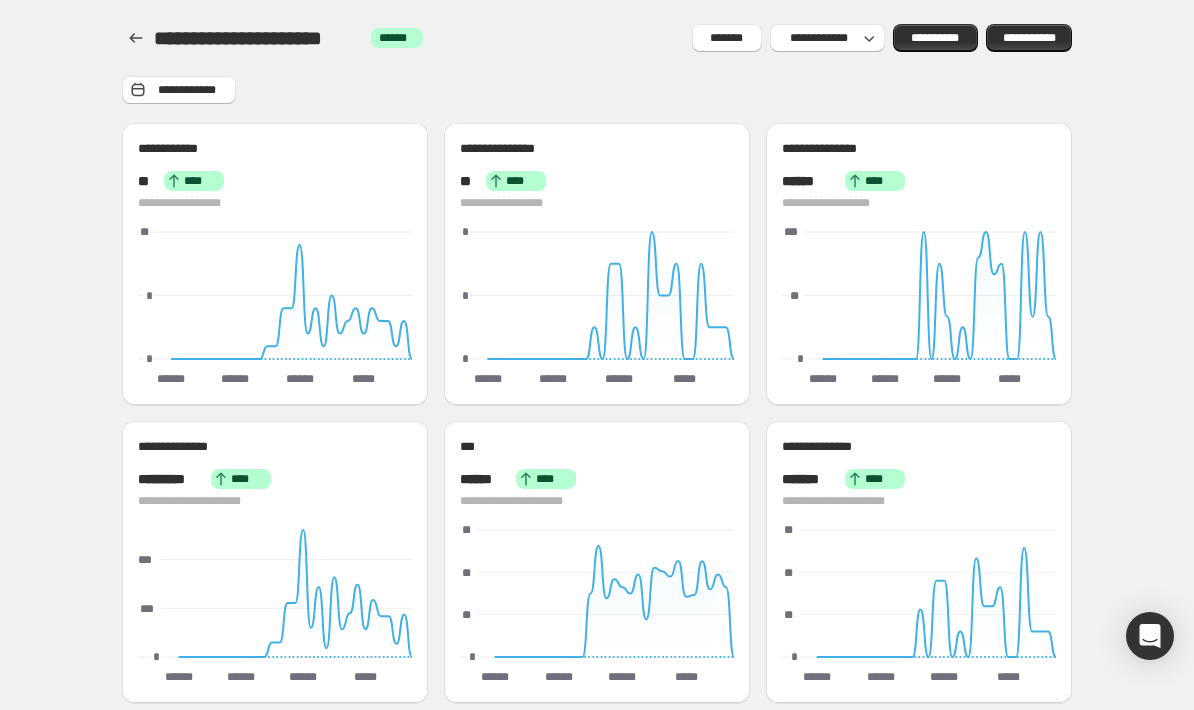scroll, scrollTop: 0, scrollLeft: 0, axis: both 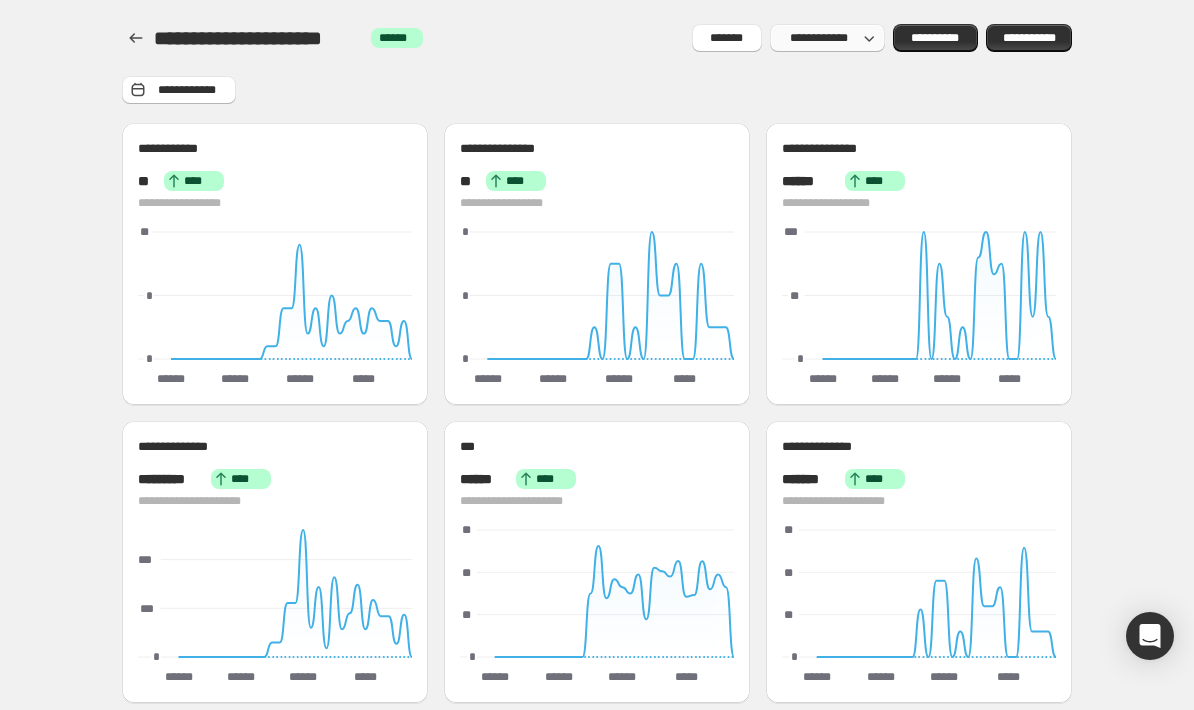 click 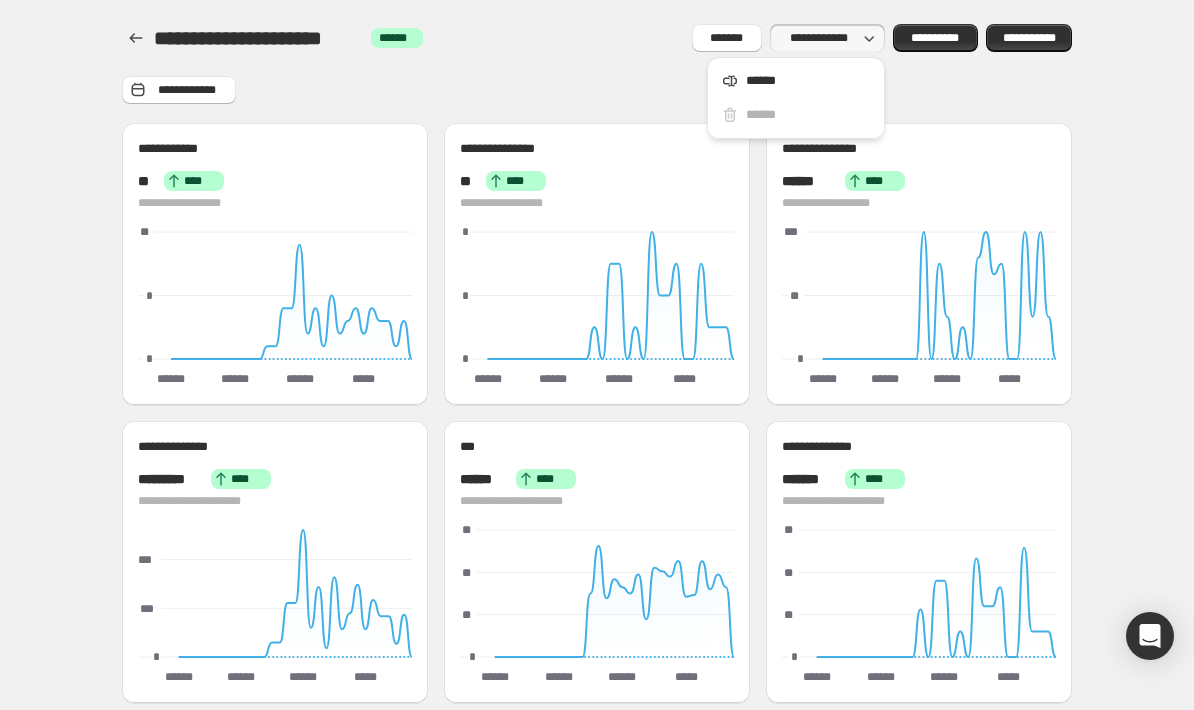 click 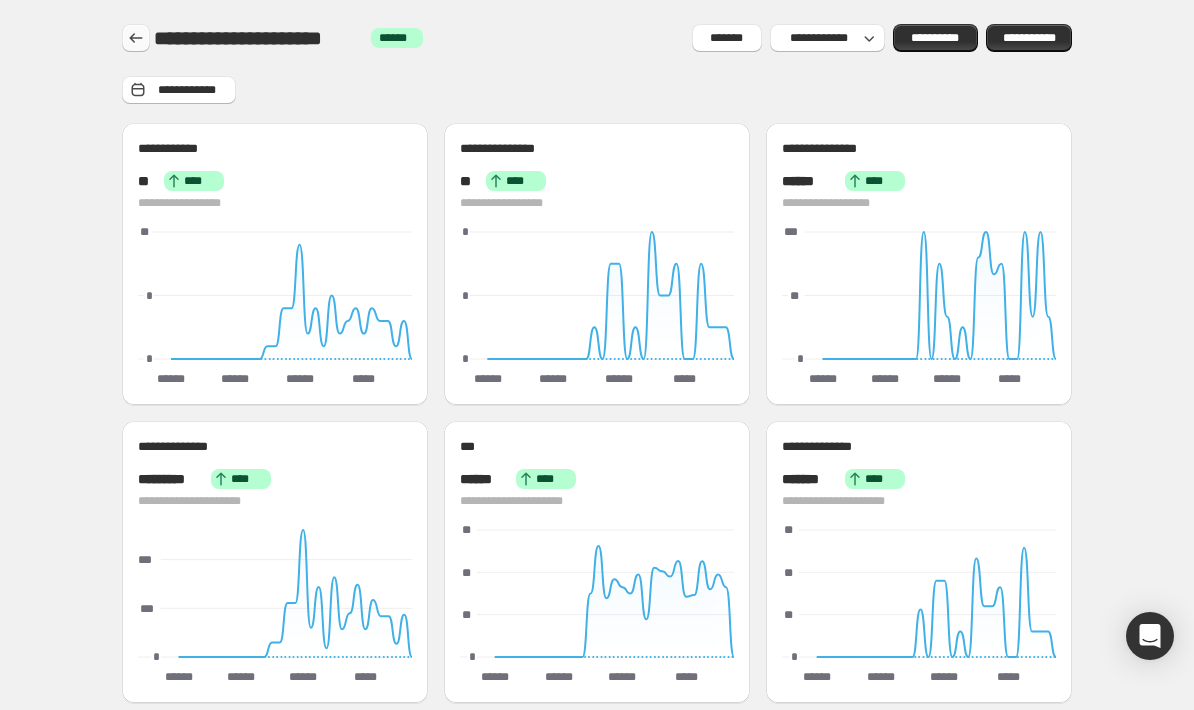 click at bounding box center [136, 38] 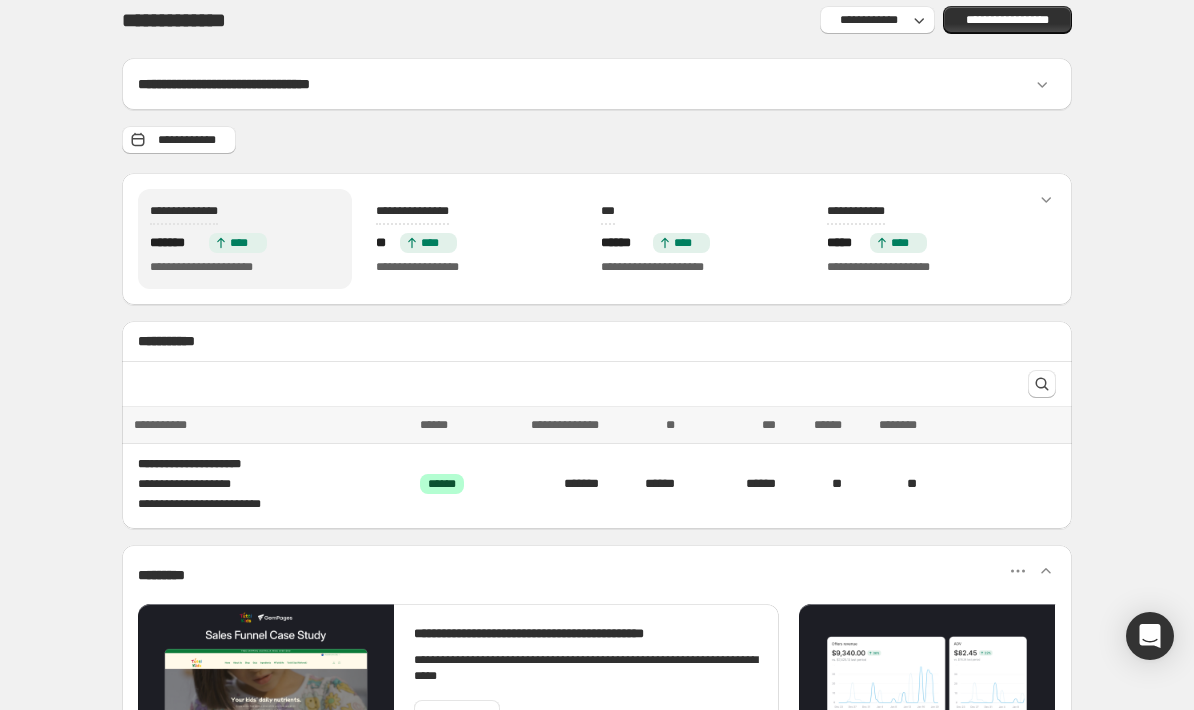 scroll, scrollTop: 44, scrollLeft: 0, axis: vertical 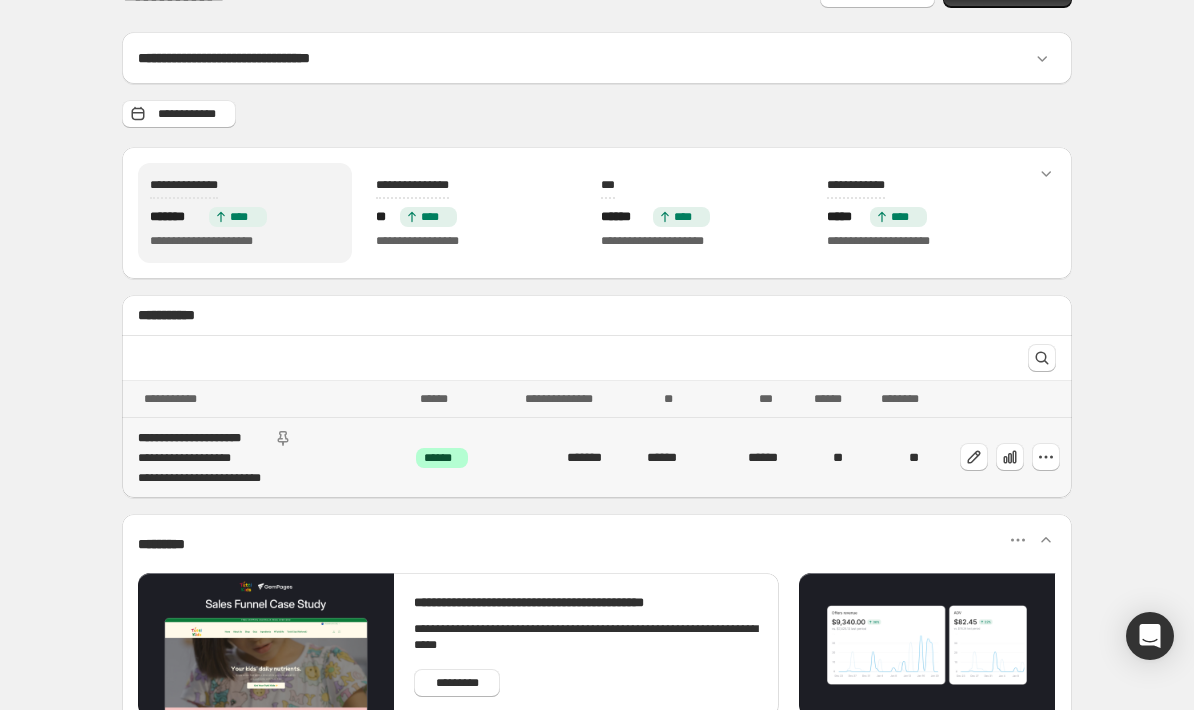 click on "******" at bounding box center [645, 458] 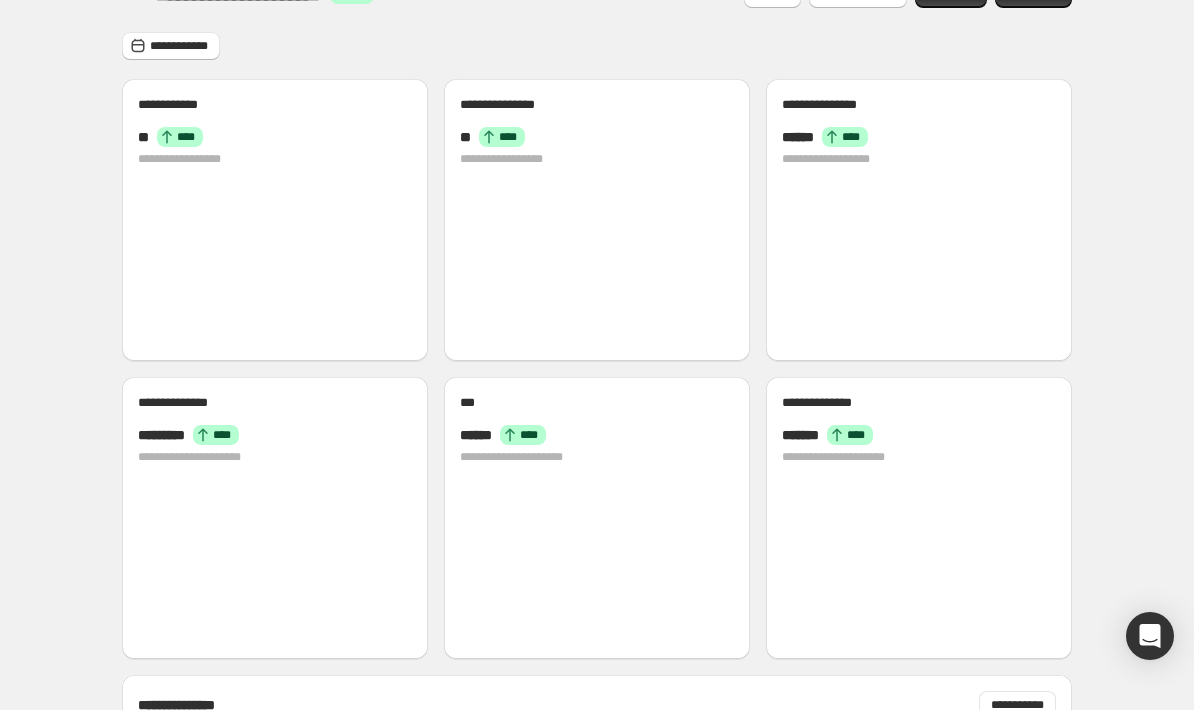 scroll, scrollTop: 125, scrollLeft: 0, axis: vertical 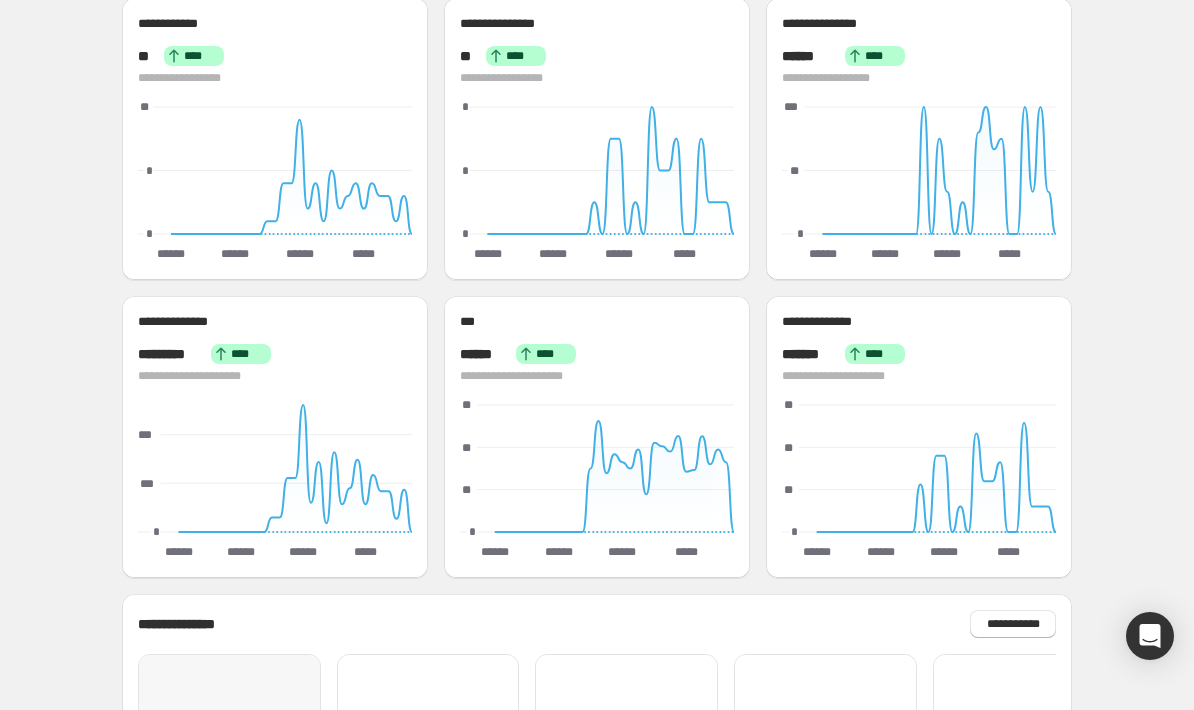 click on "******" at bounding box center [809, 56] 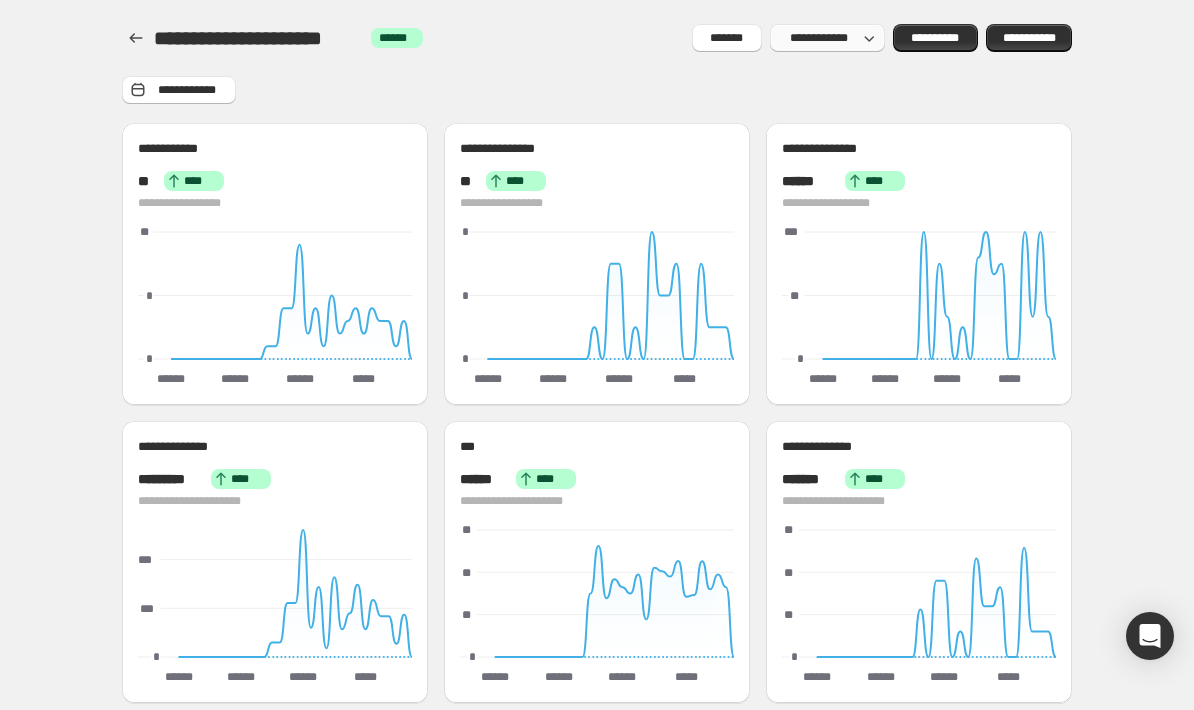 scroll, scrollTop: -1, scrollLeft: 0, axis: vertical 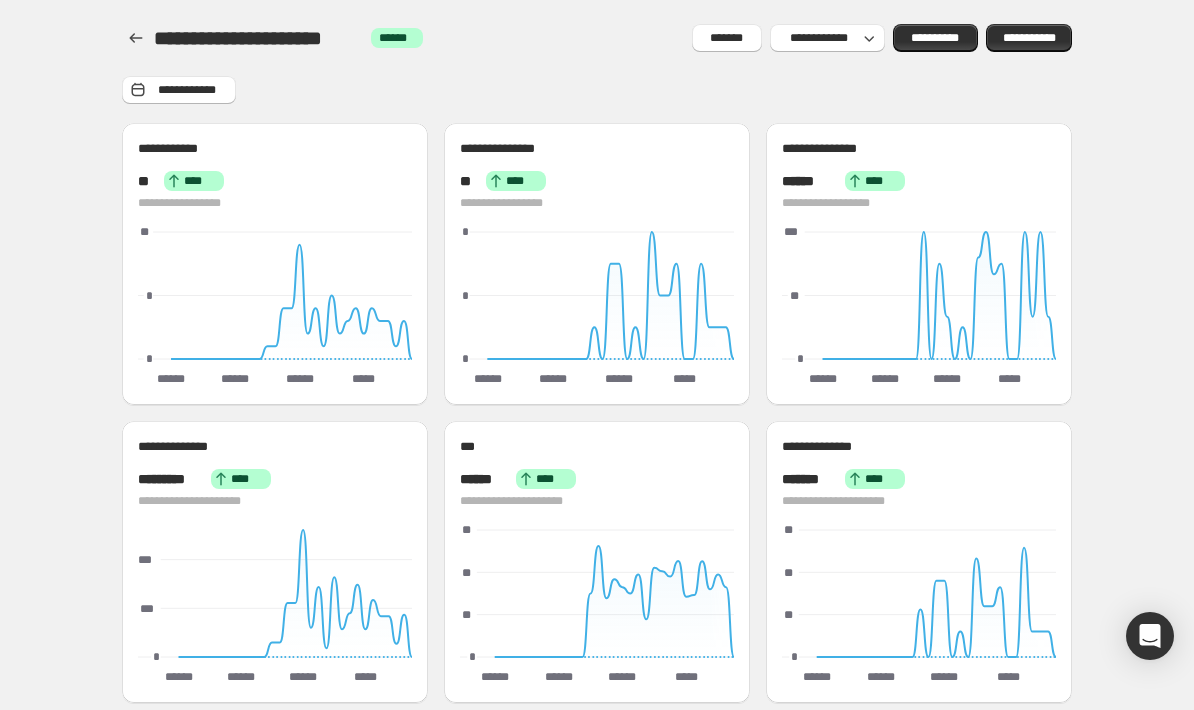 click on "**********" at bounding box center [827, 38] 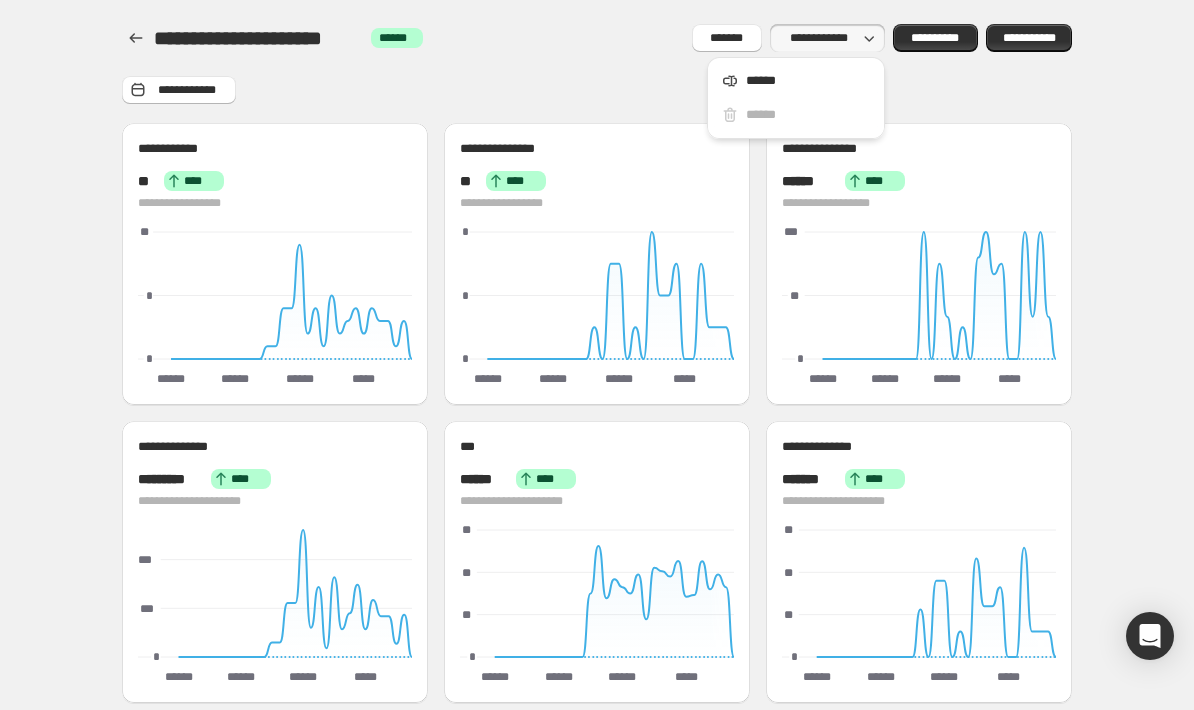 click on "**********" at bounding box center [827, 38] 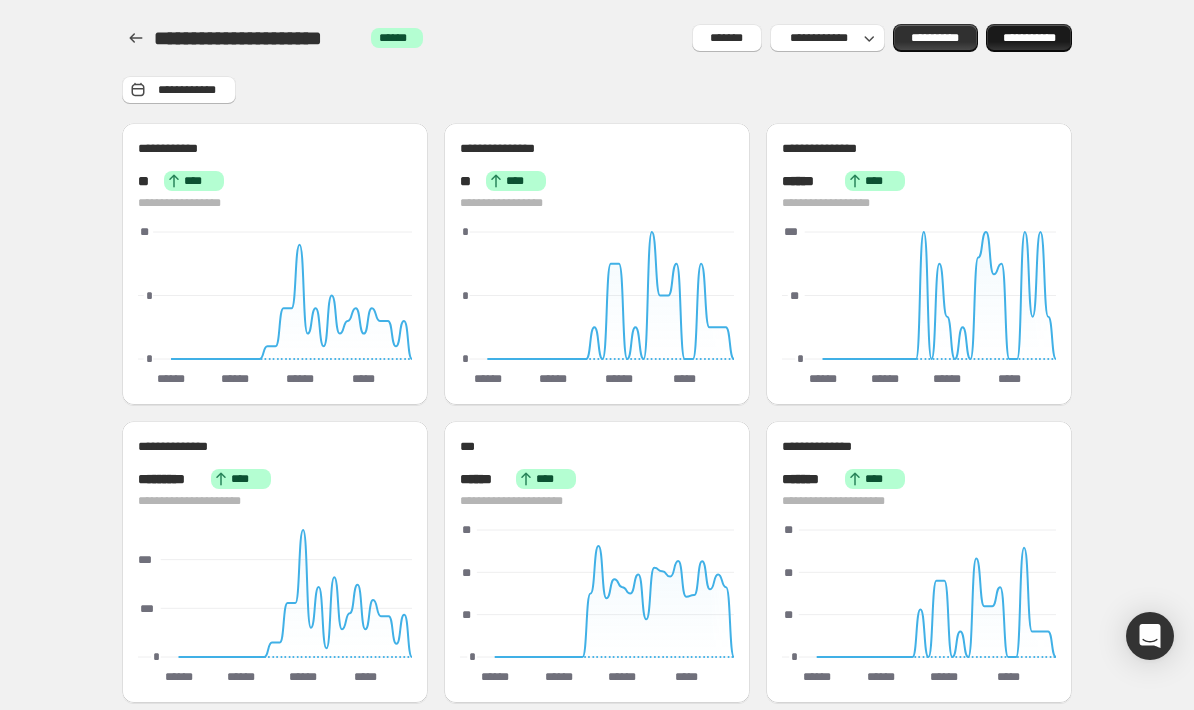 click on "**********" at bounding box center (1029, 38) 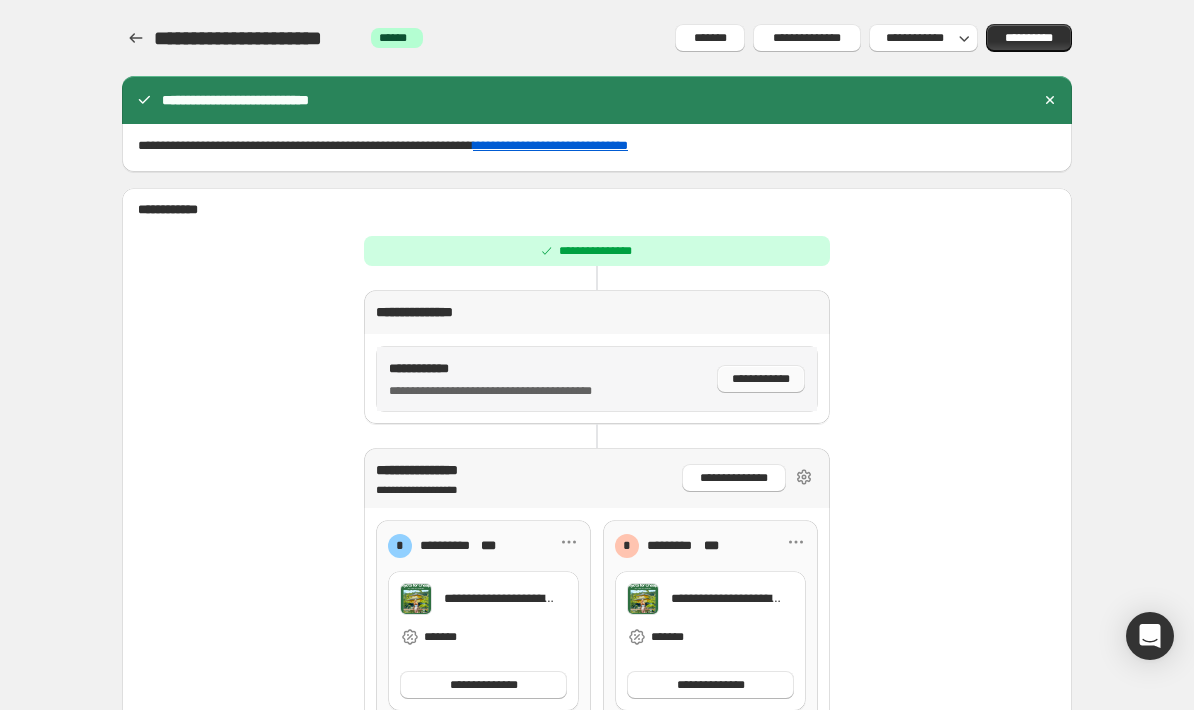 click on "**********" at bounding box center [761, 379] 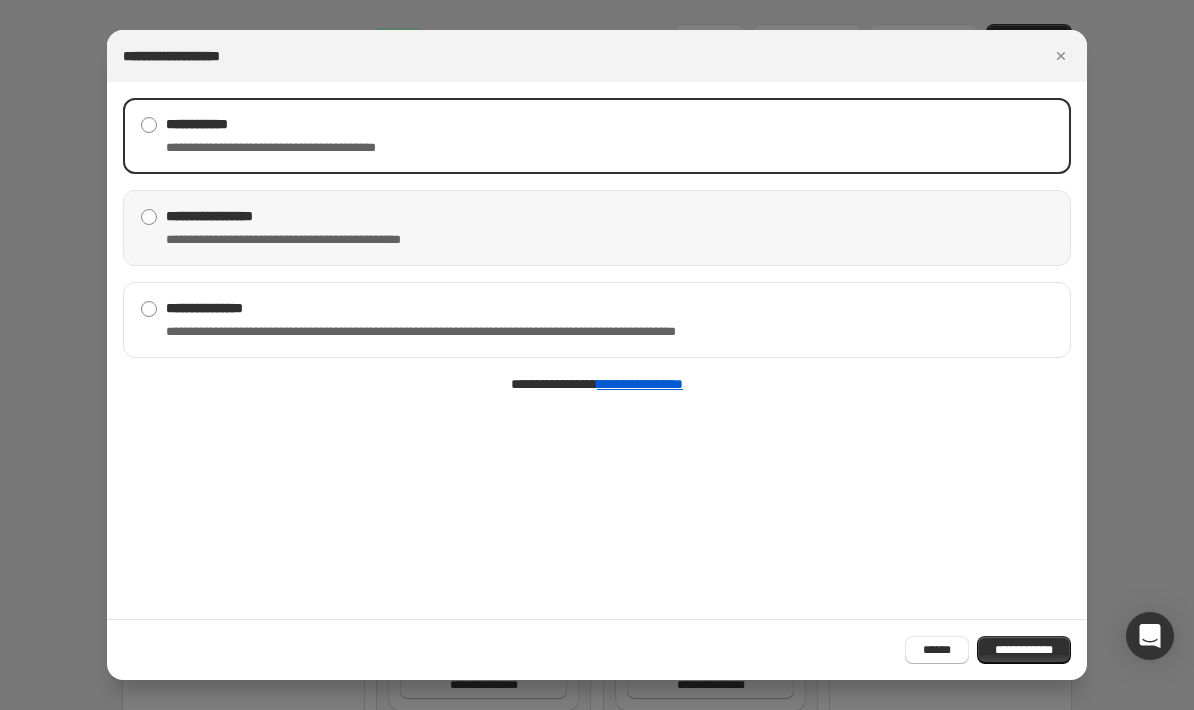 click on "**********" at bounding box center (310, 240) 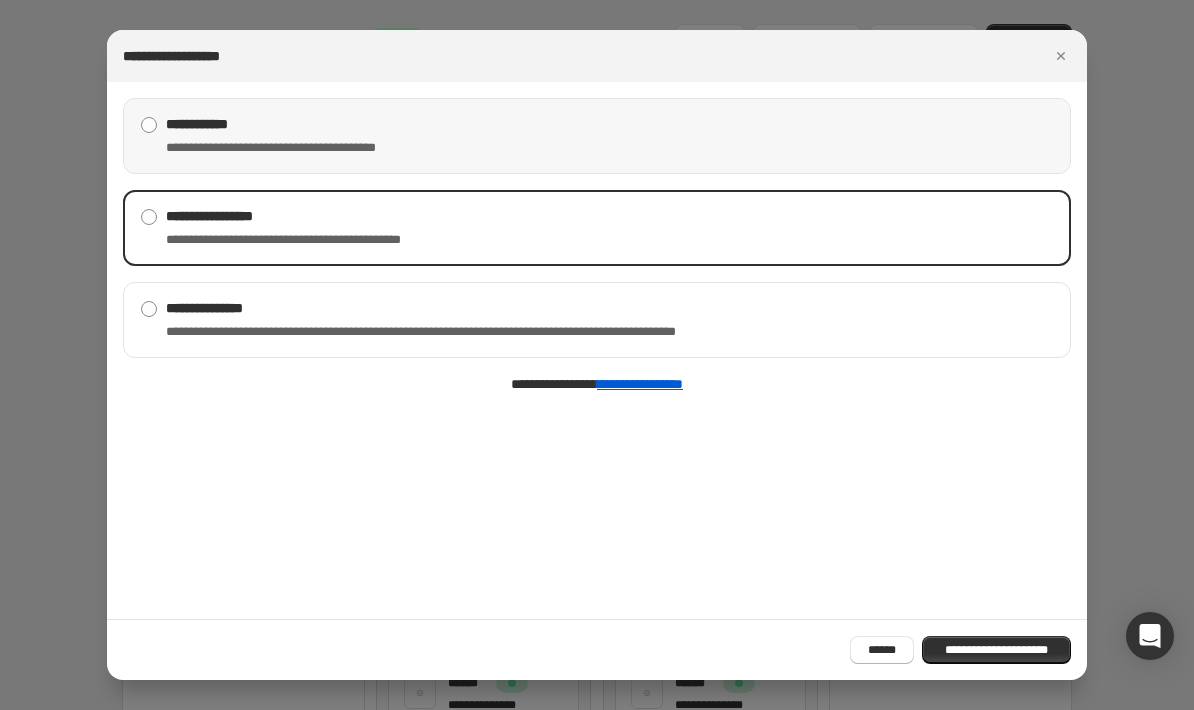 click on "**********" at bounding box center [297, 148] 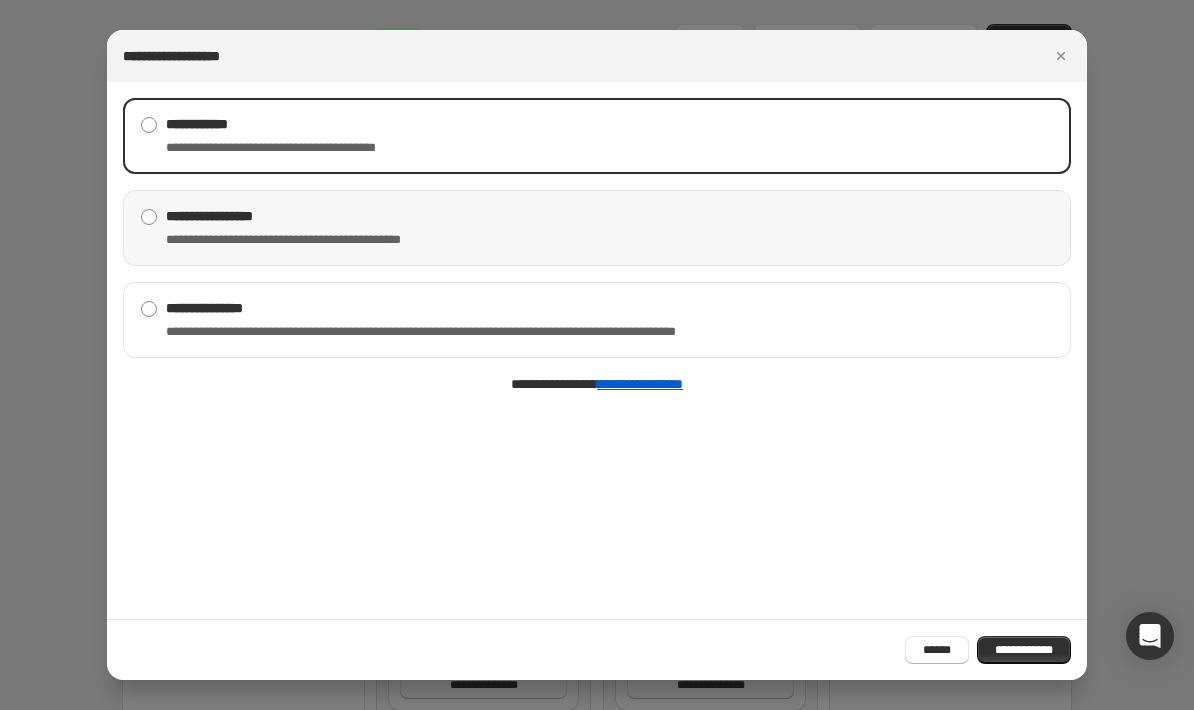 click on "**********" at bounding box center [310, 240] 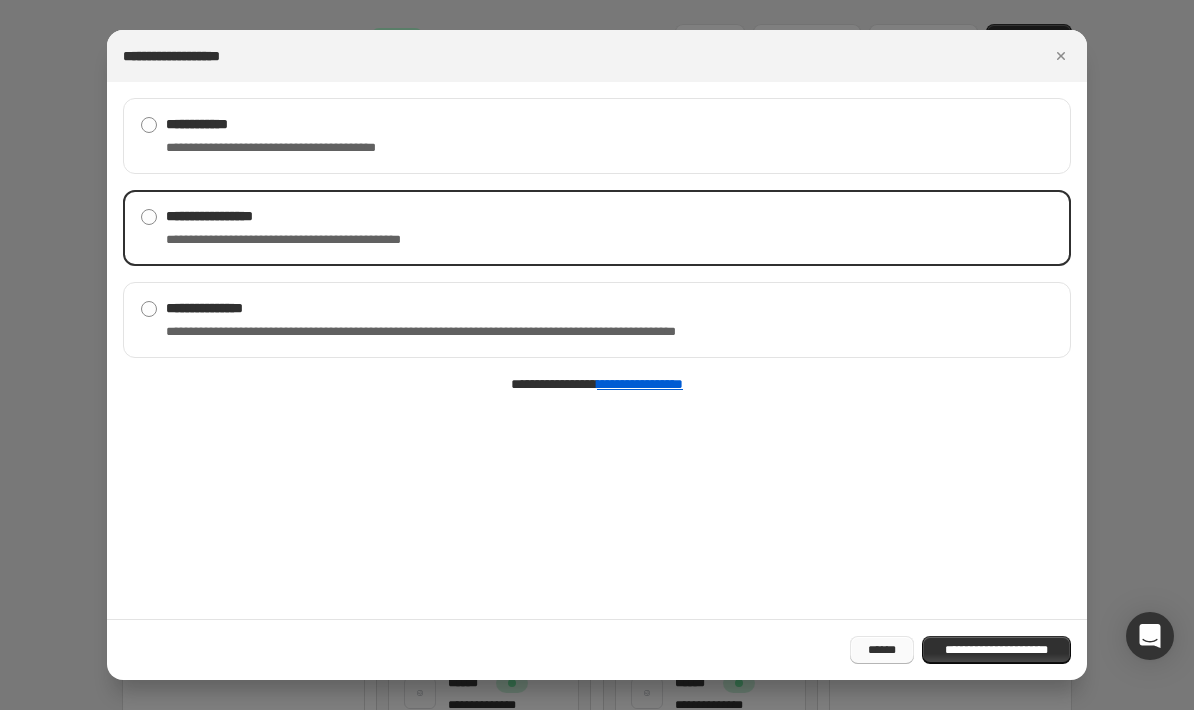 click on "******" at bounding box center [882, 650] 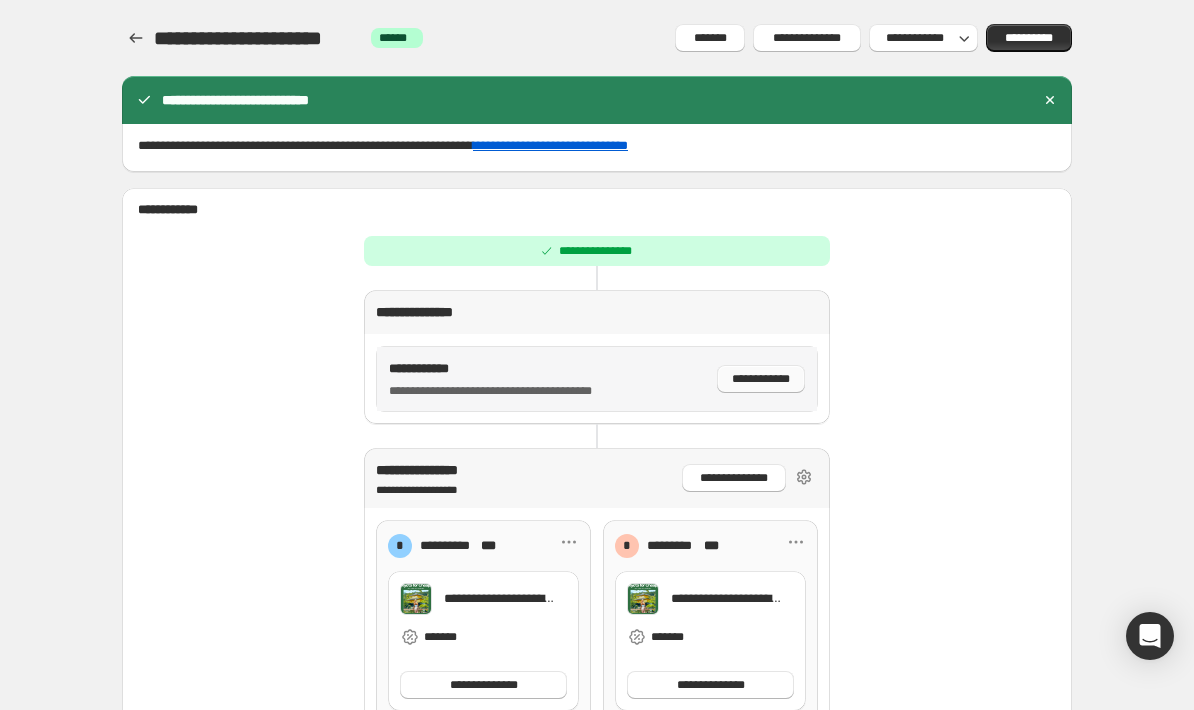 click on "**********" at bounding box center (761, 379) 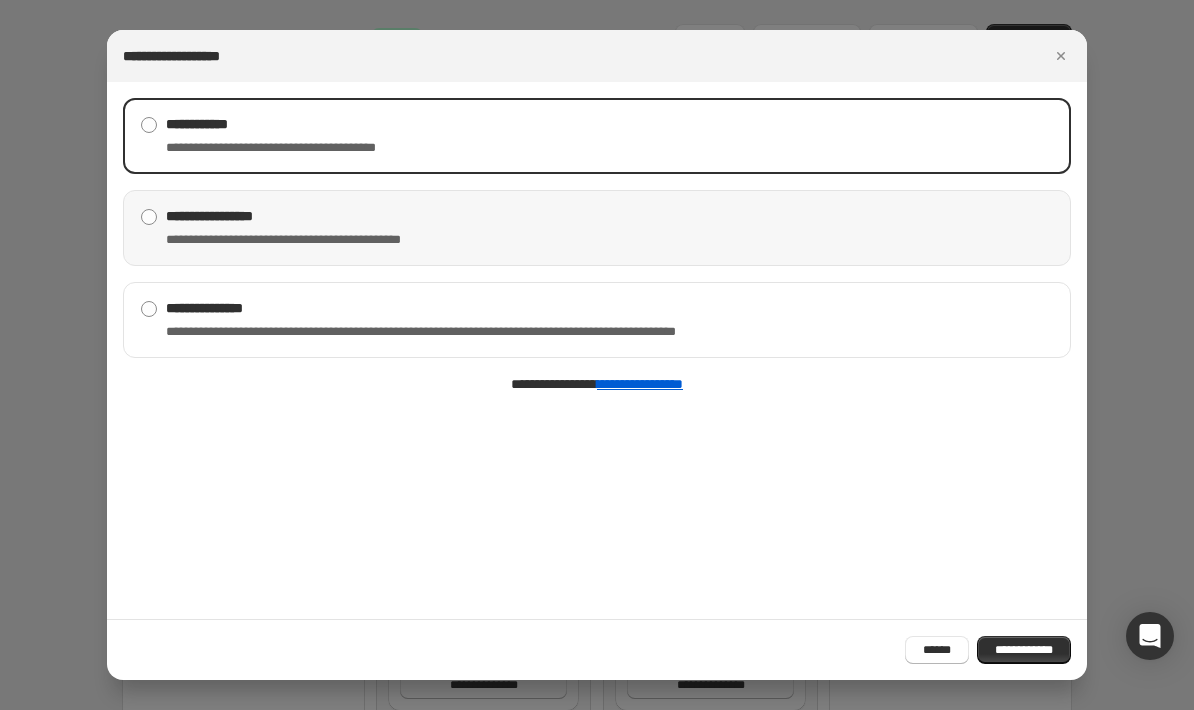 click on "**********" at bounding box center [310, 216] 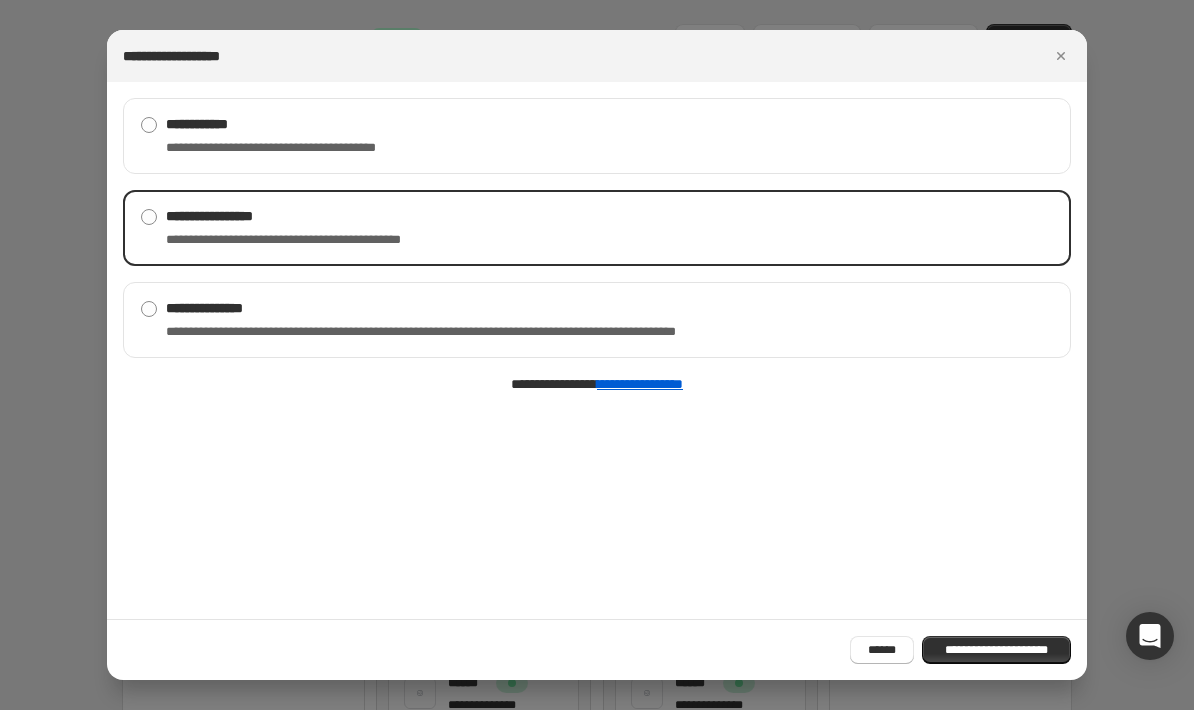 drag, startPoint x: 857, startPoint y: 659, endPoint x: 968, endPoint y: 629, distance: 114.982605 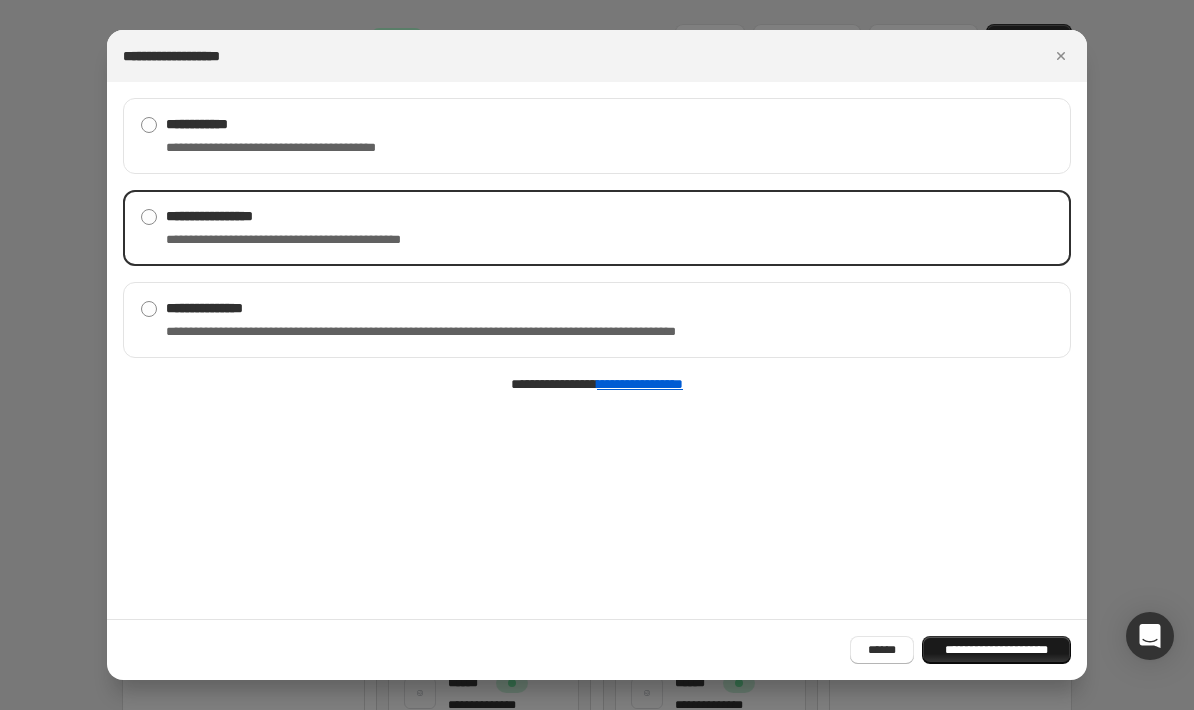 click on "**********" at bounding box center [996, 650] 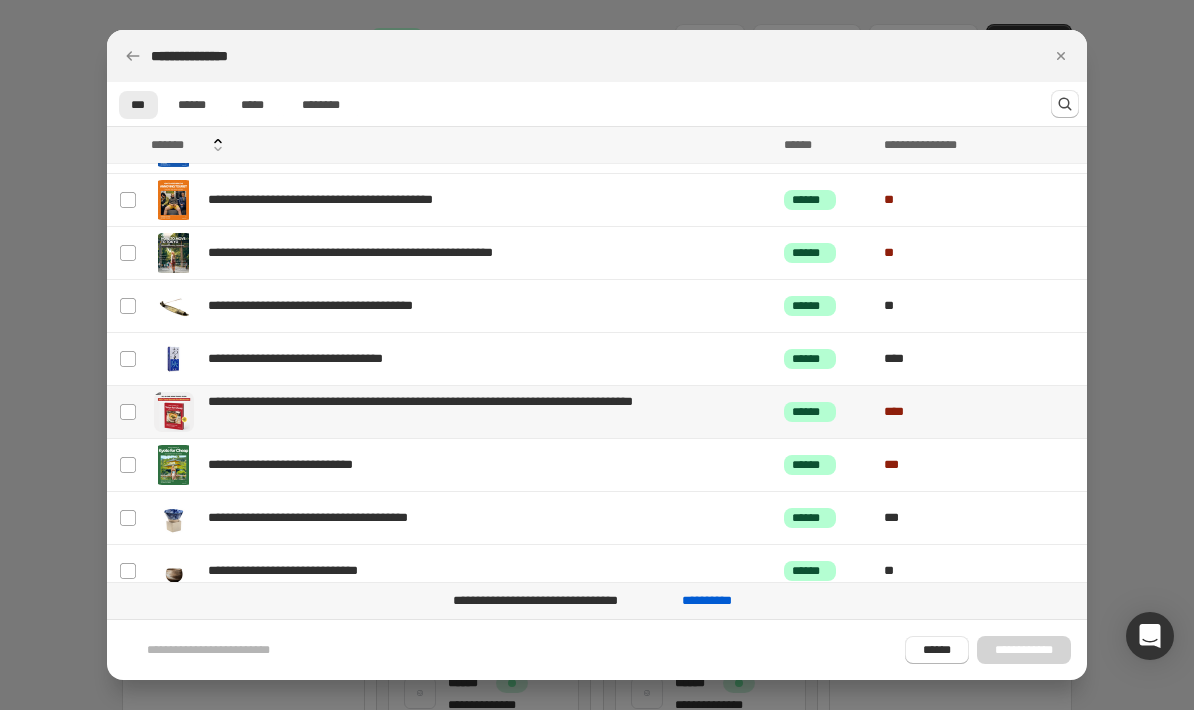 scroll, scrollTop: 103, scrollLeft: 0, axis: vertical 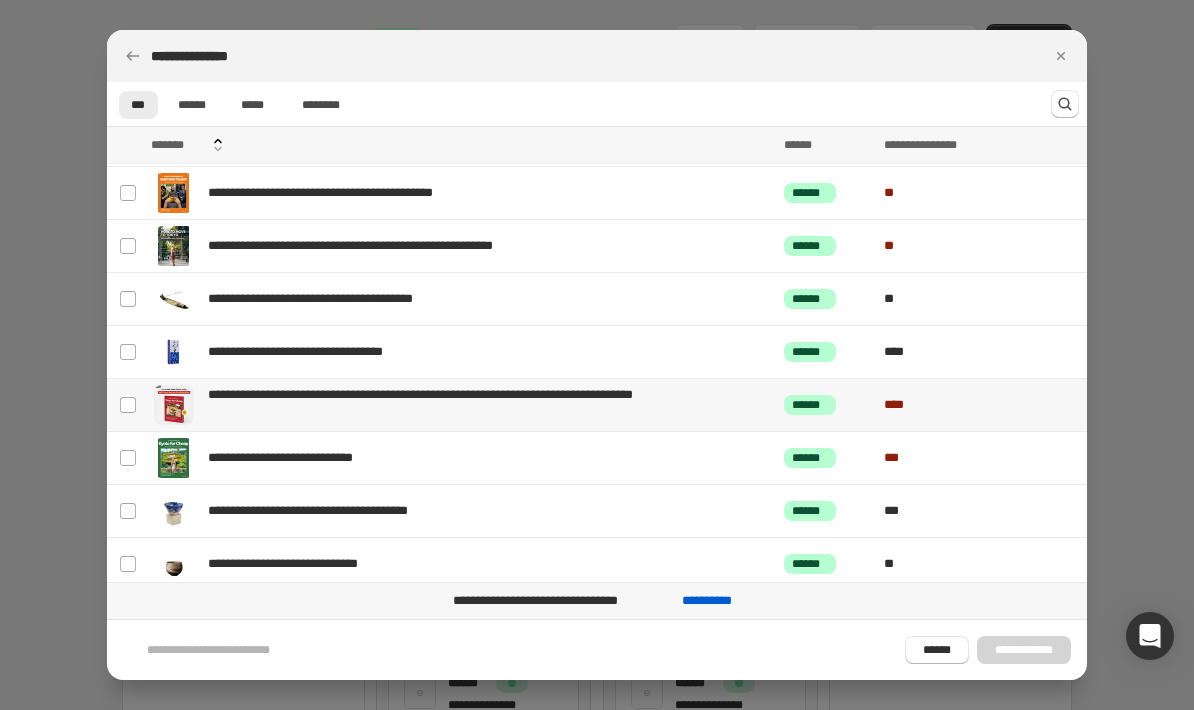 click on "**********" at bounding box center (458, 405) 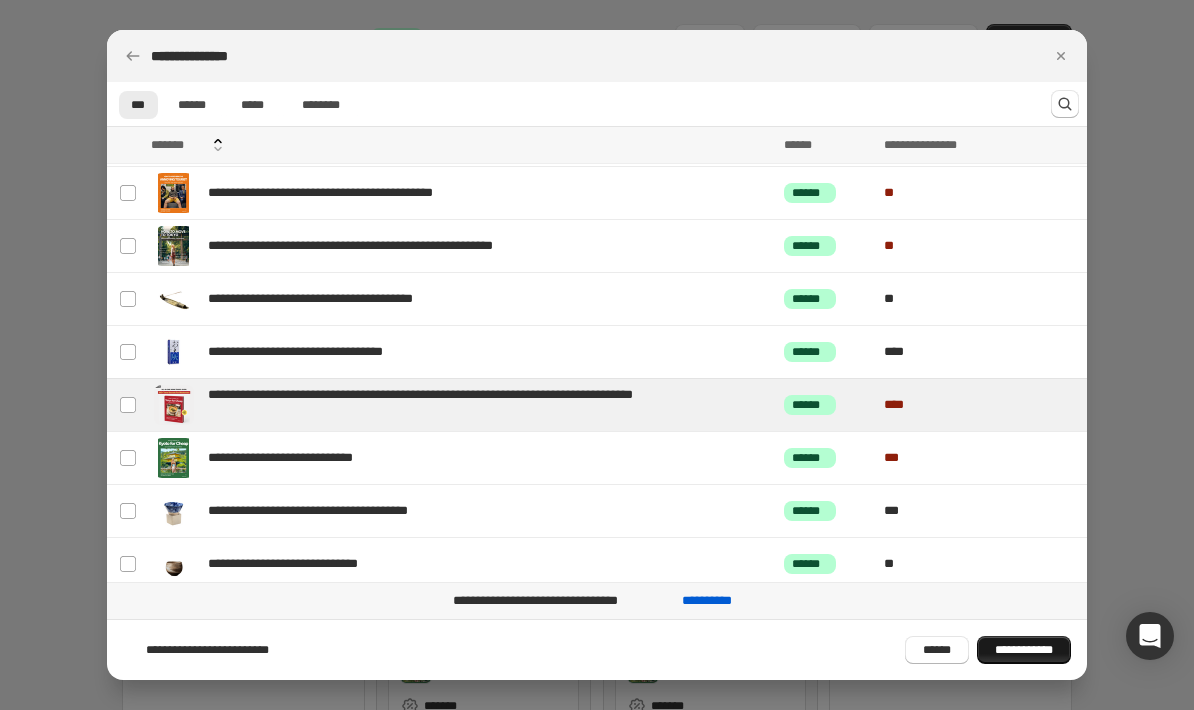 click on "**********" at bounding box center (1024, 650) 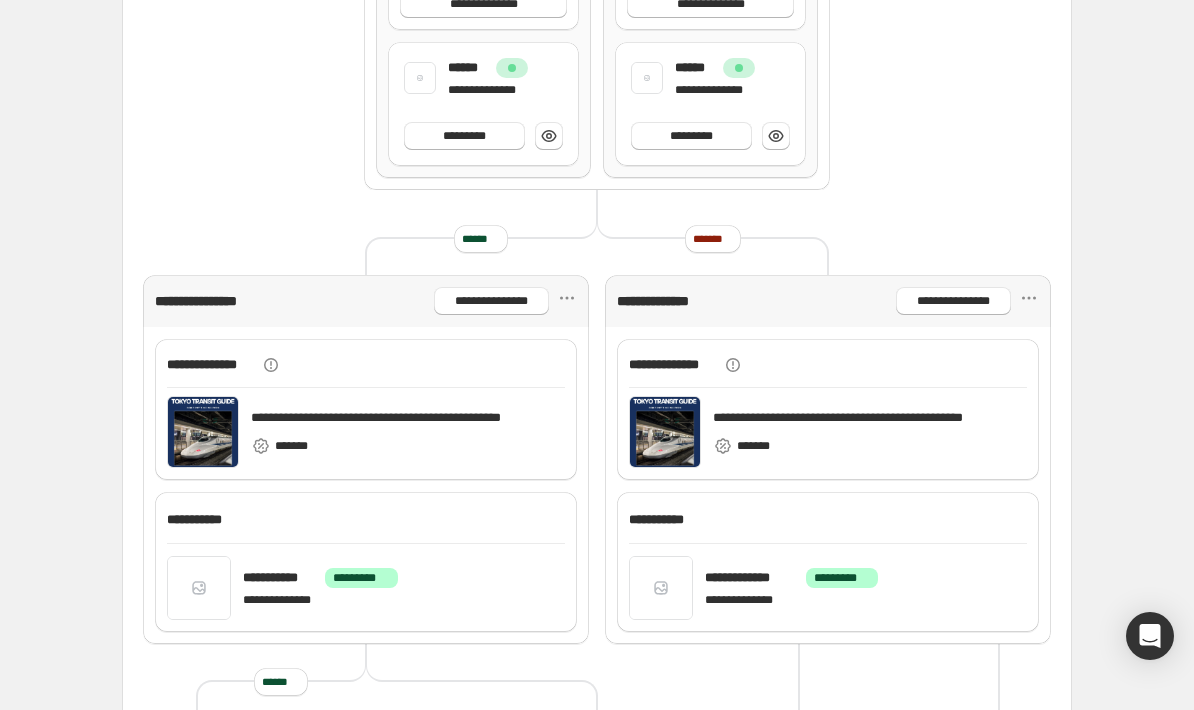 scroll, scrollTop: 40, scrollLeft: 0, axis: vertical 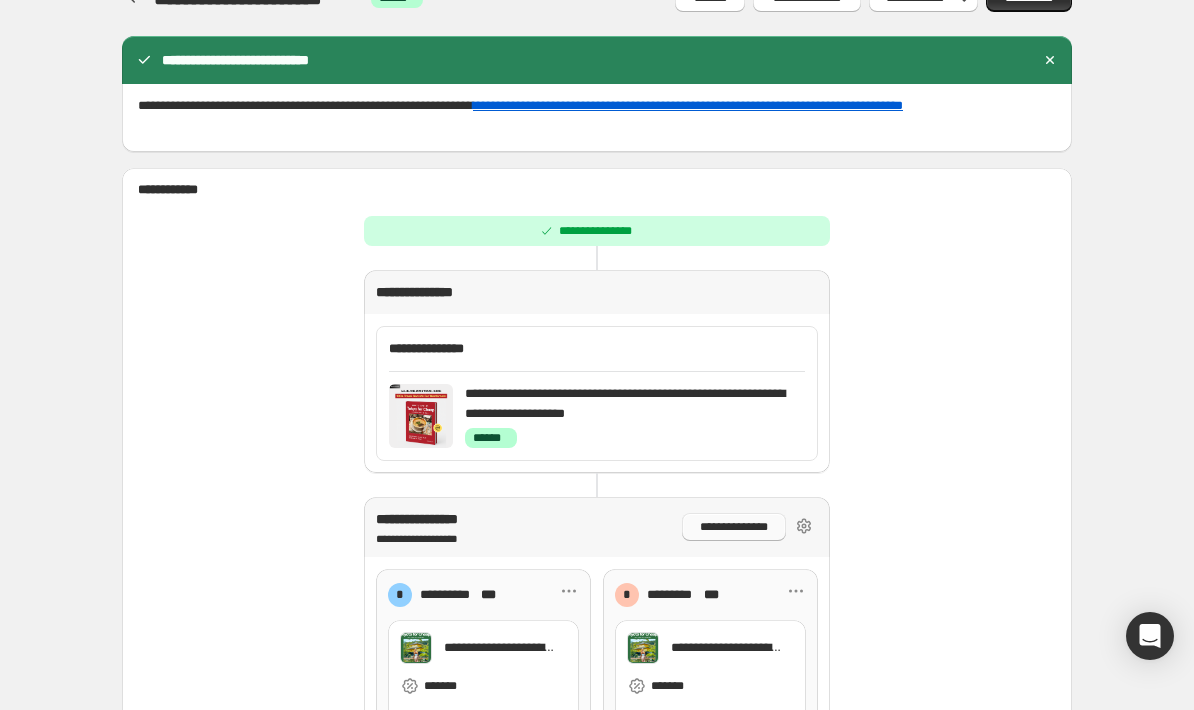 click on "**********" at bounding box center [734, 527] 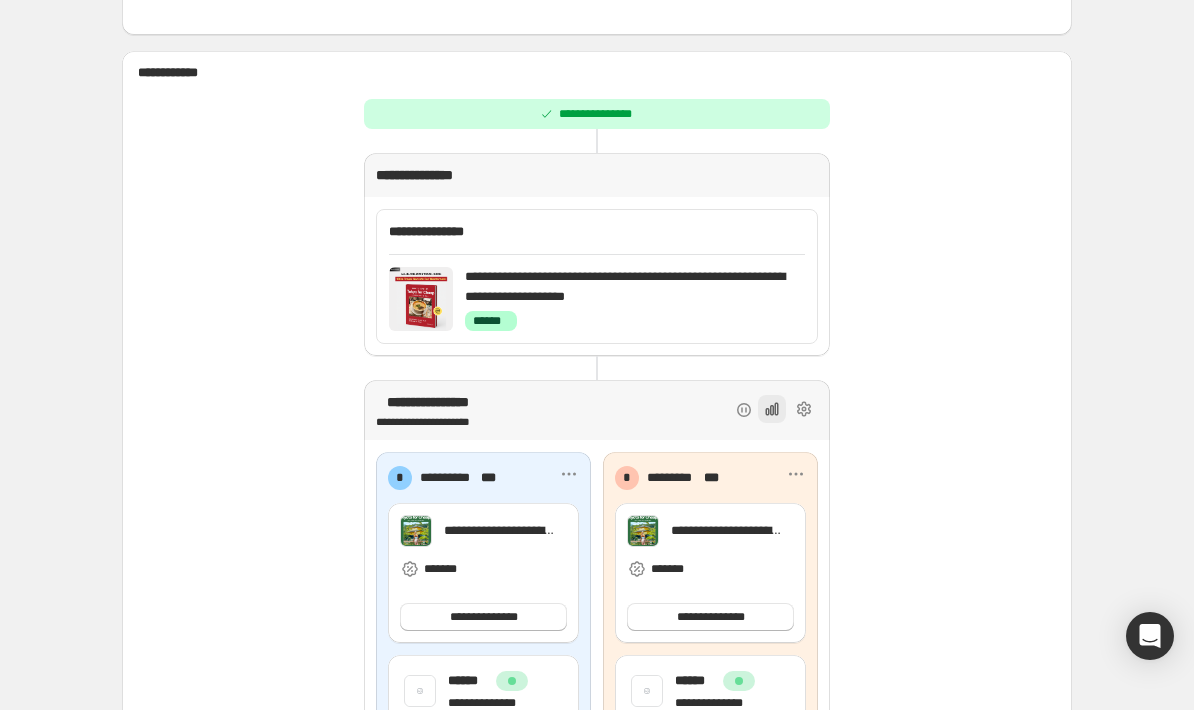 scroll, scrollTop: 303, scrollLeft: 0, axis: vertical 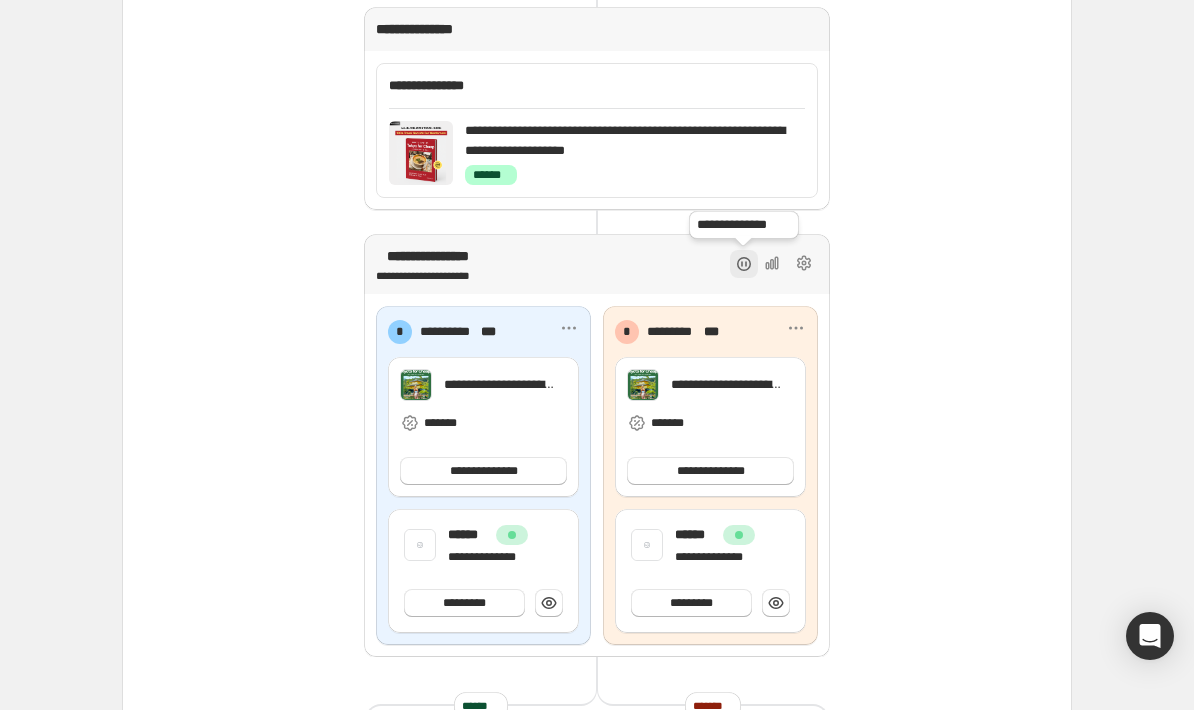 click 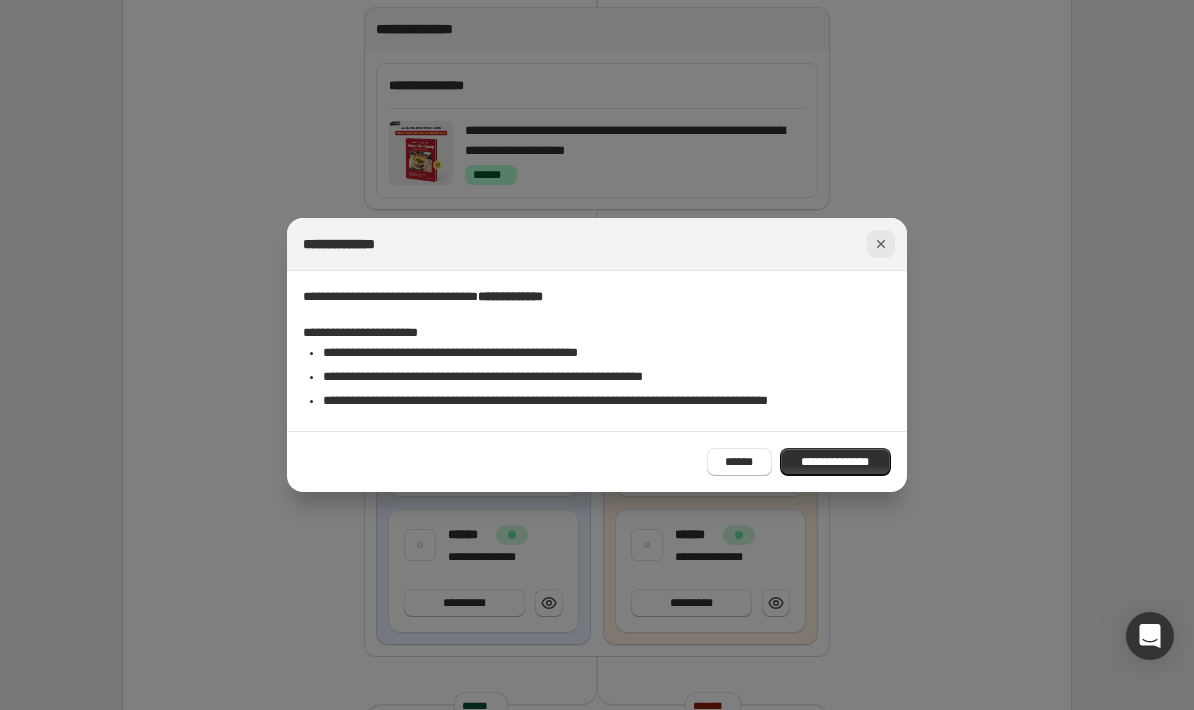 click 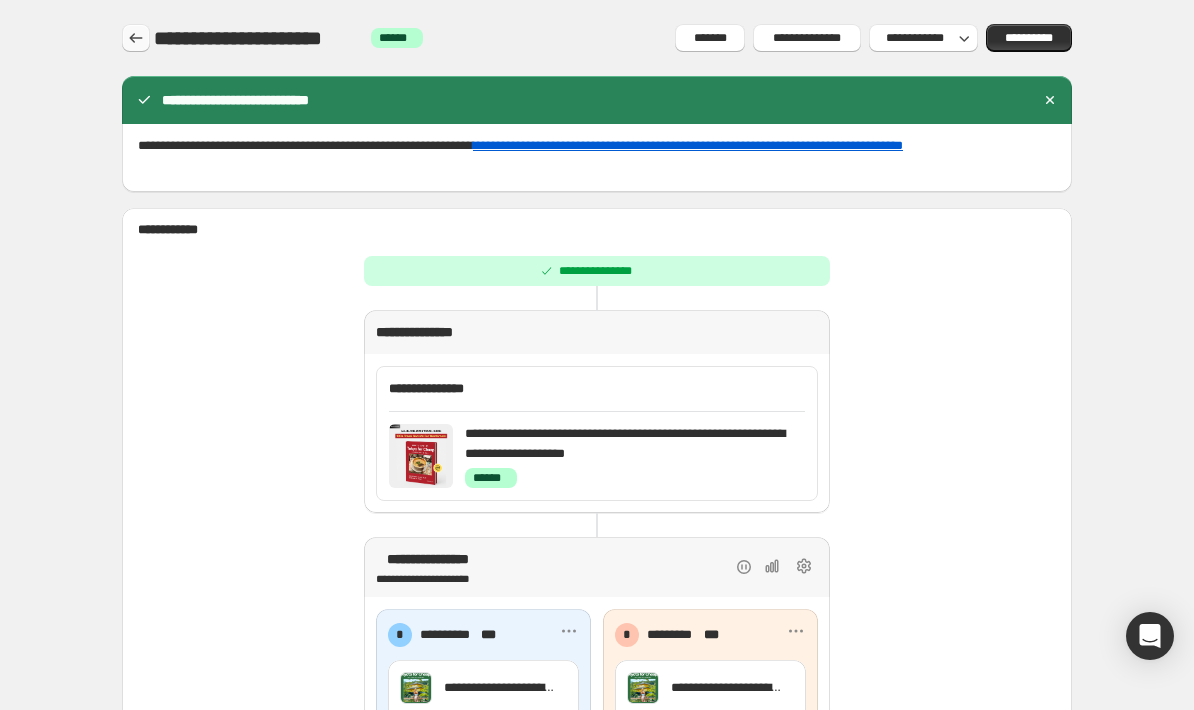scroll, scrollTop: 0, scrollLeft: 0, axis: both 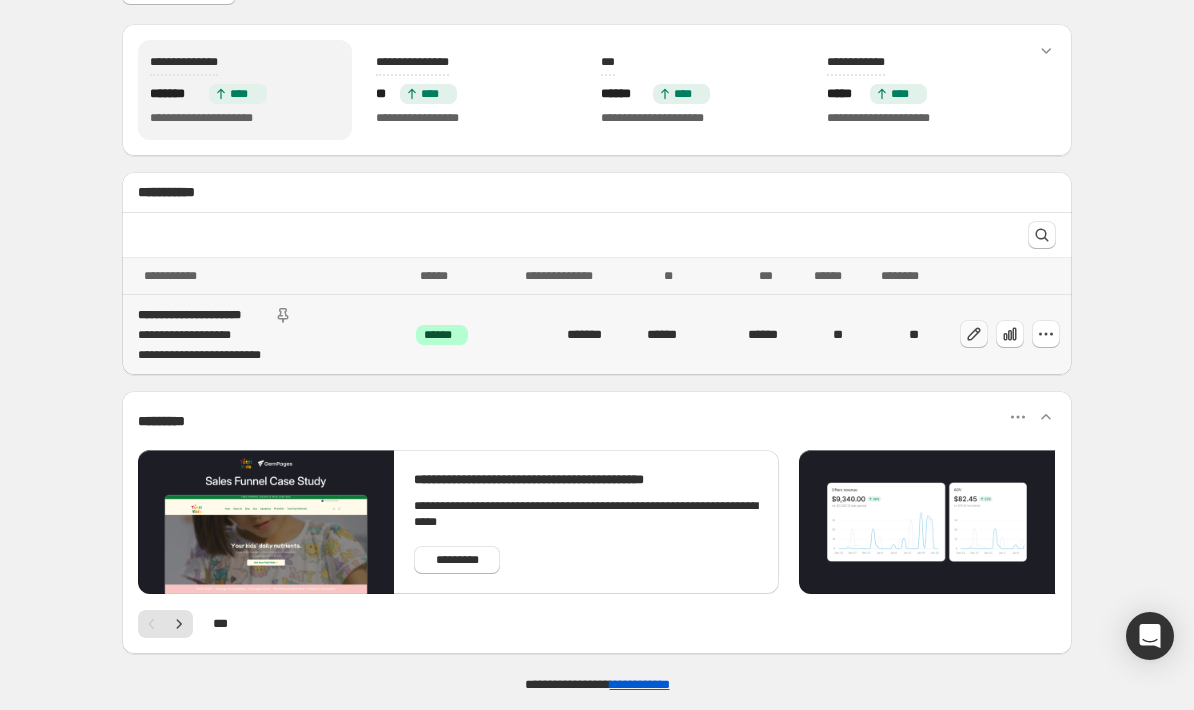 click 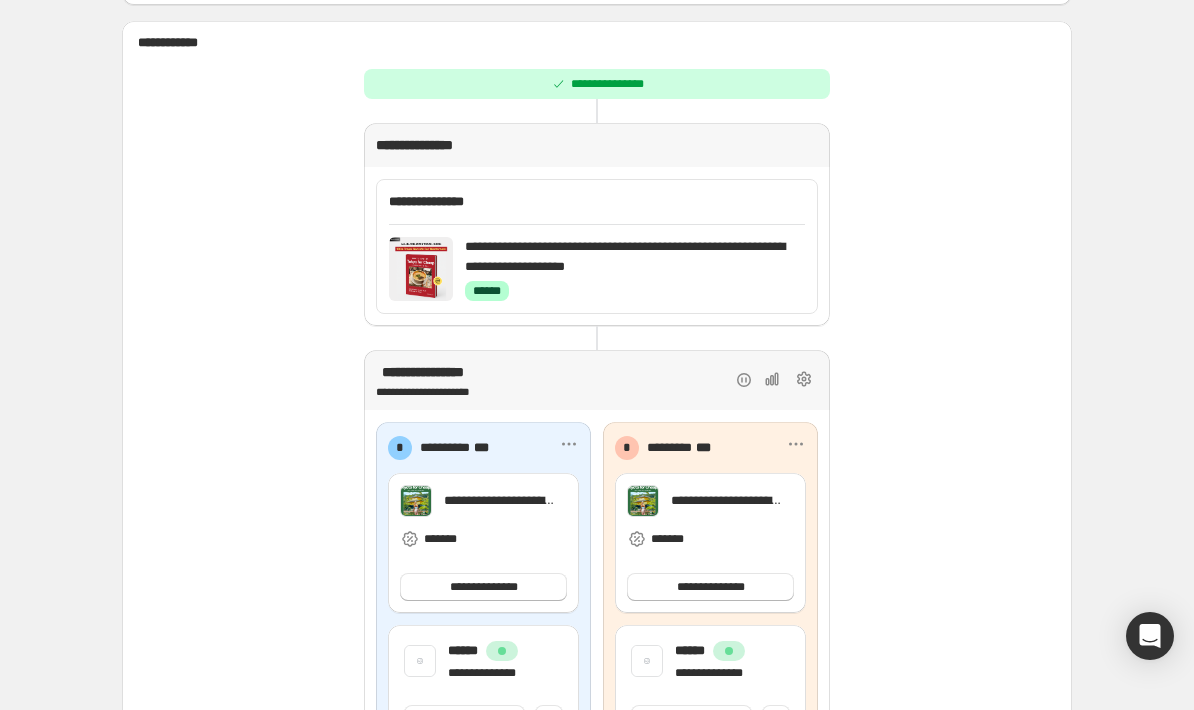 click on "**********" at bounding box center (846, -129) 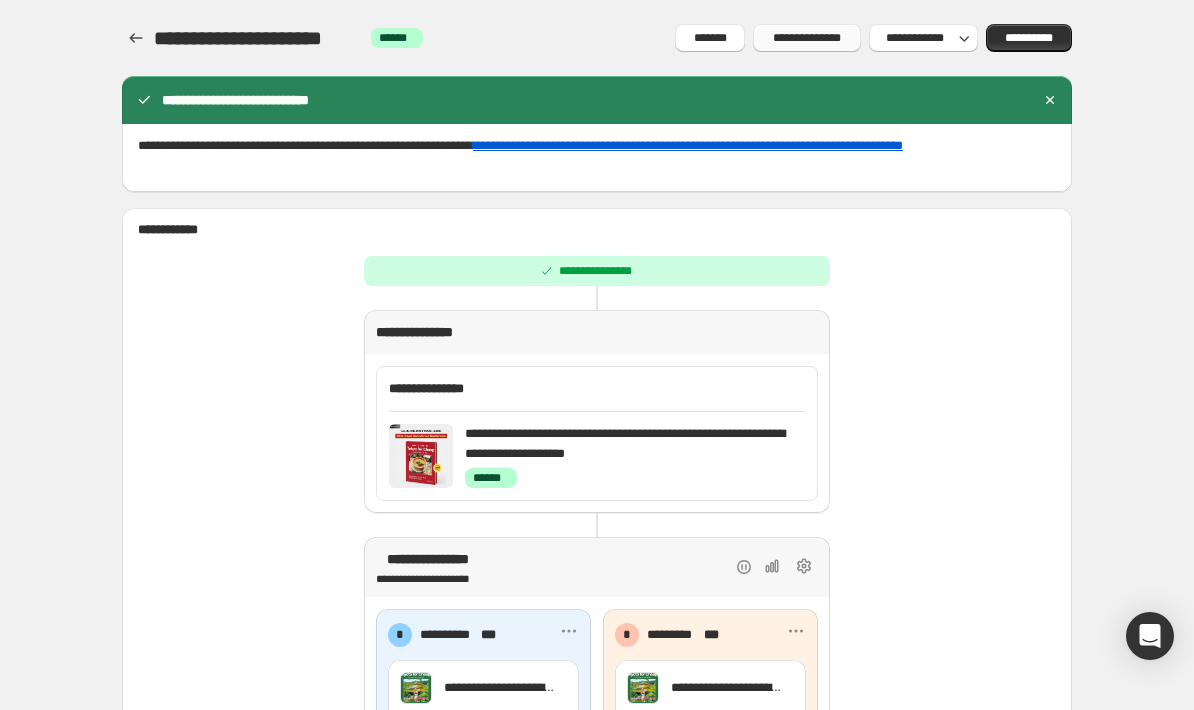 click on "**********" at bounding box center [807, 38] 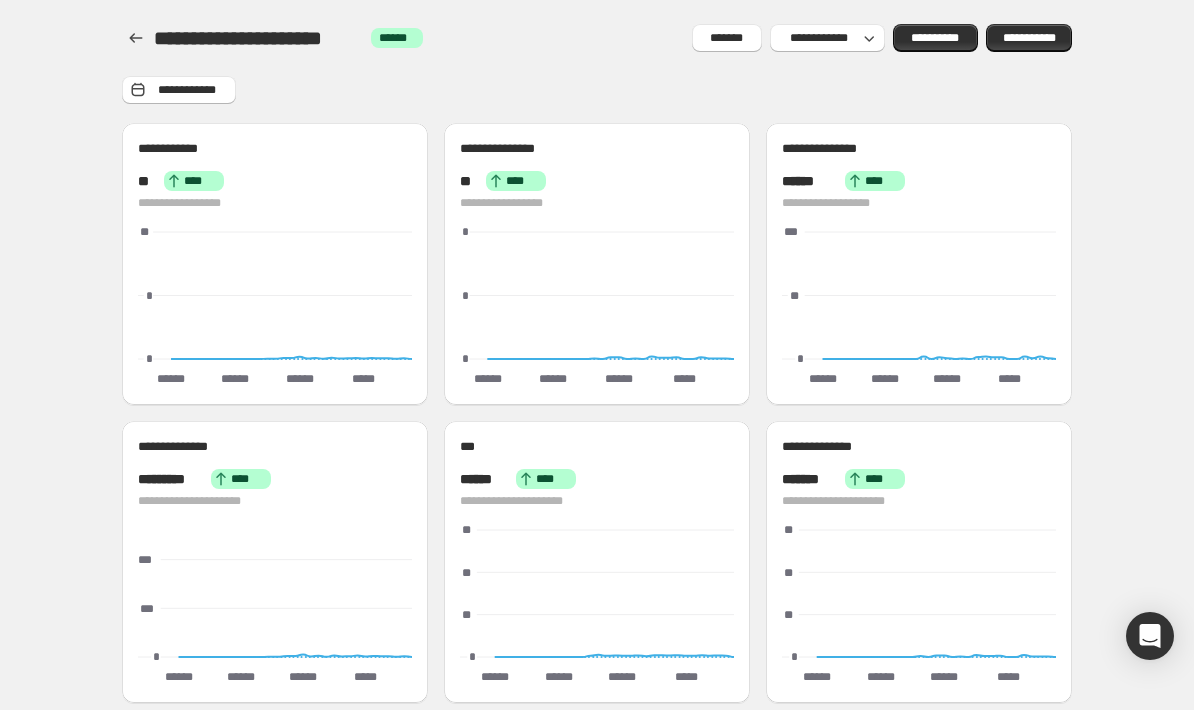 click on "**********" at bounding box center [882, 38] 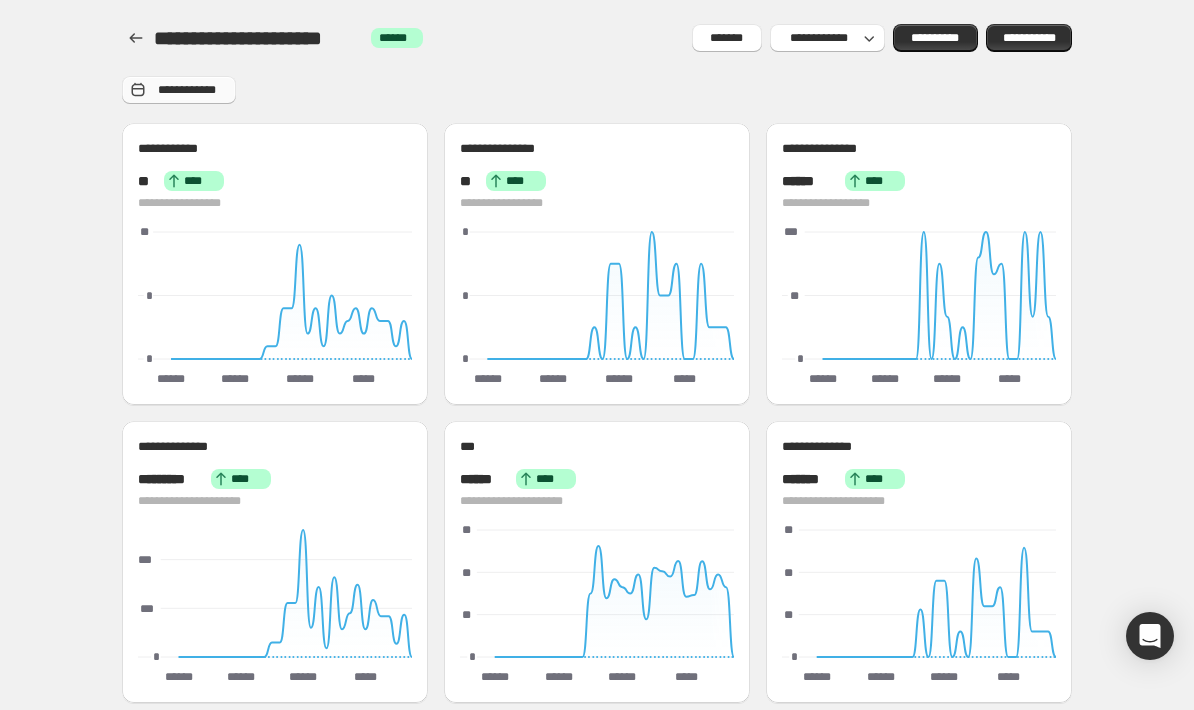 click on "**********" at bounding box center [179, 90] 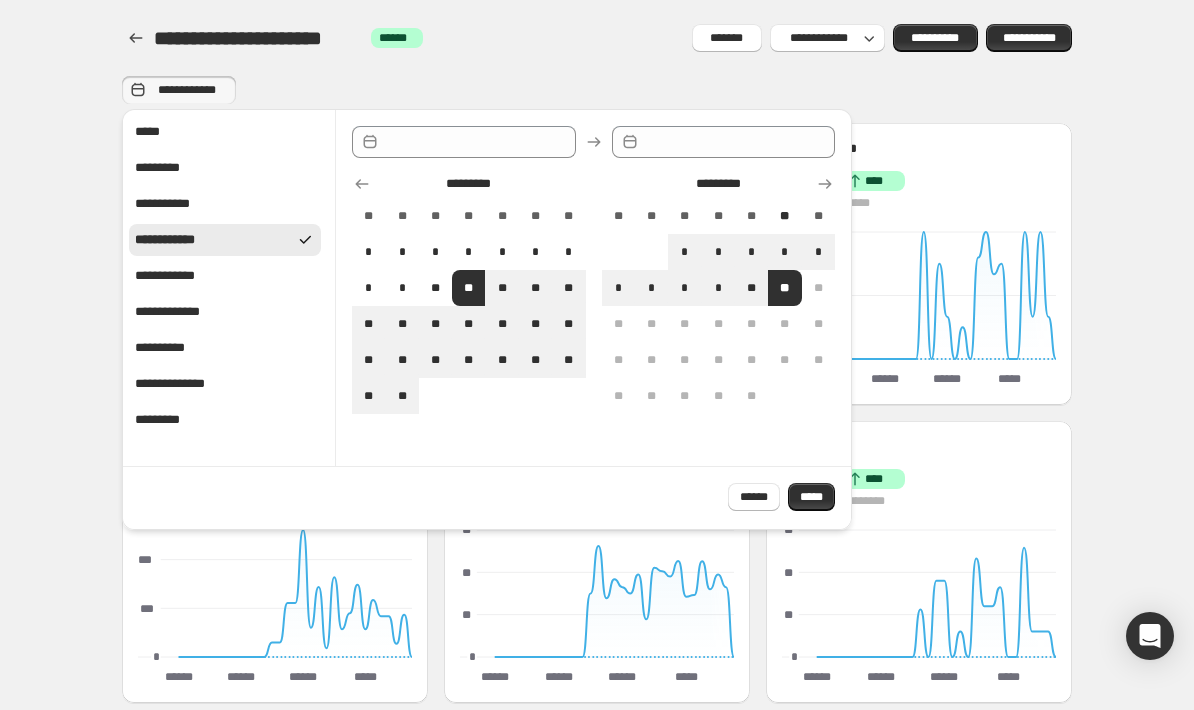 type on "**********" 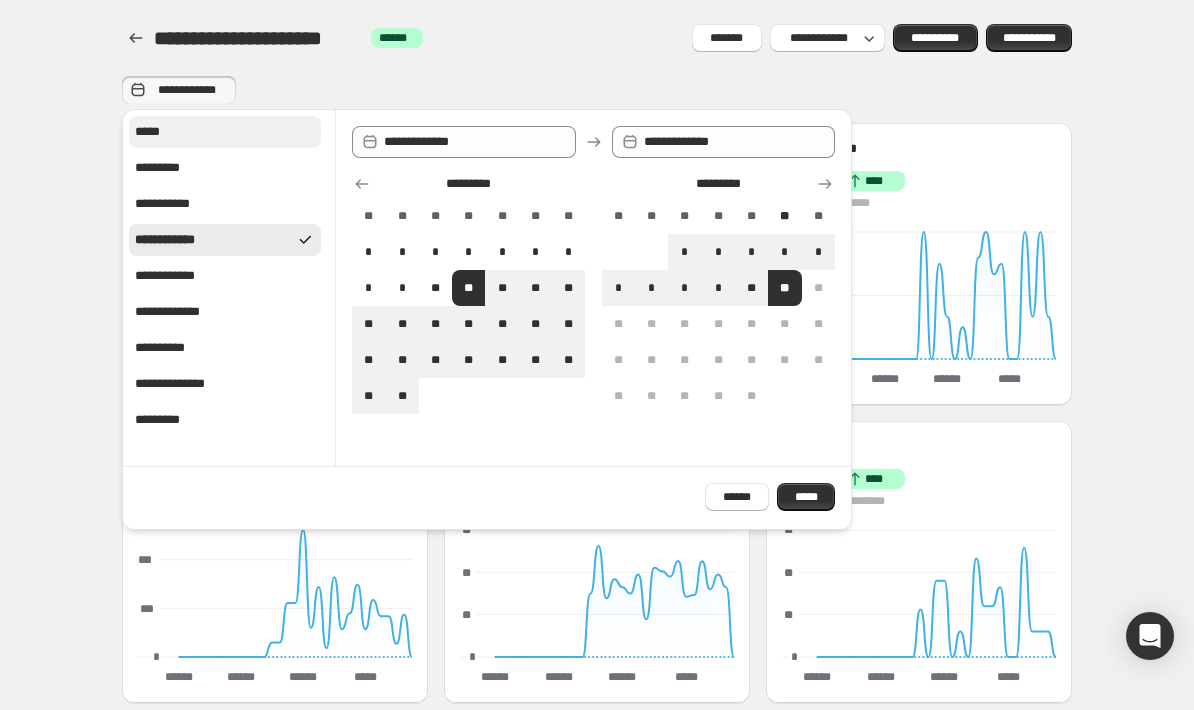 click on "*****" at bounding box center [225, 132] 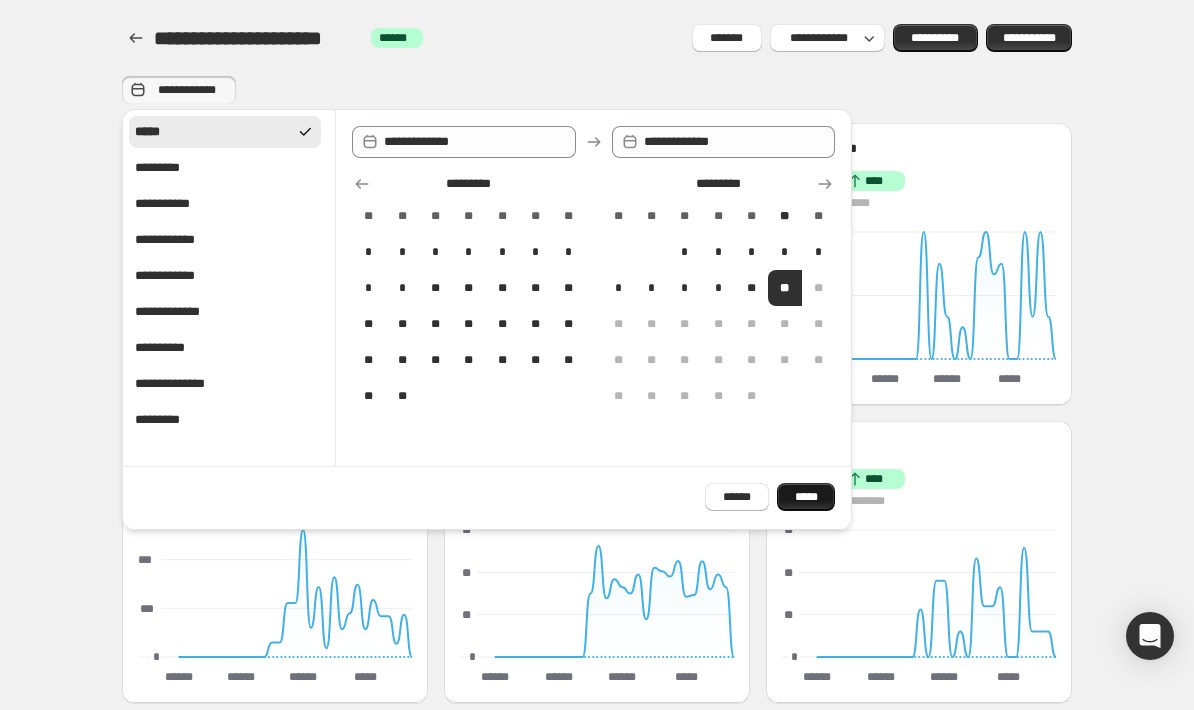 click on "*****" at bounding box center (806, 497) 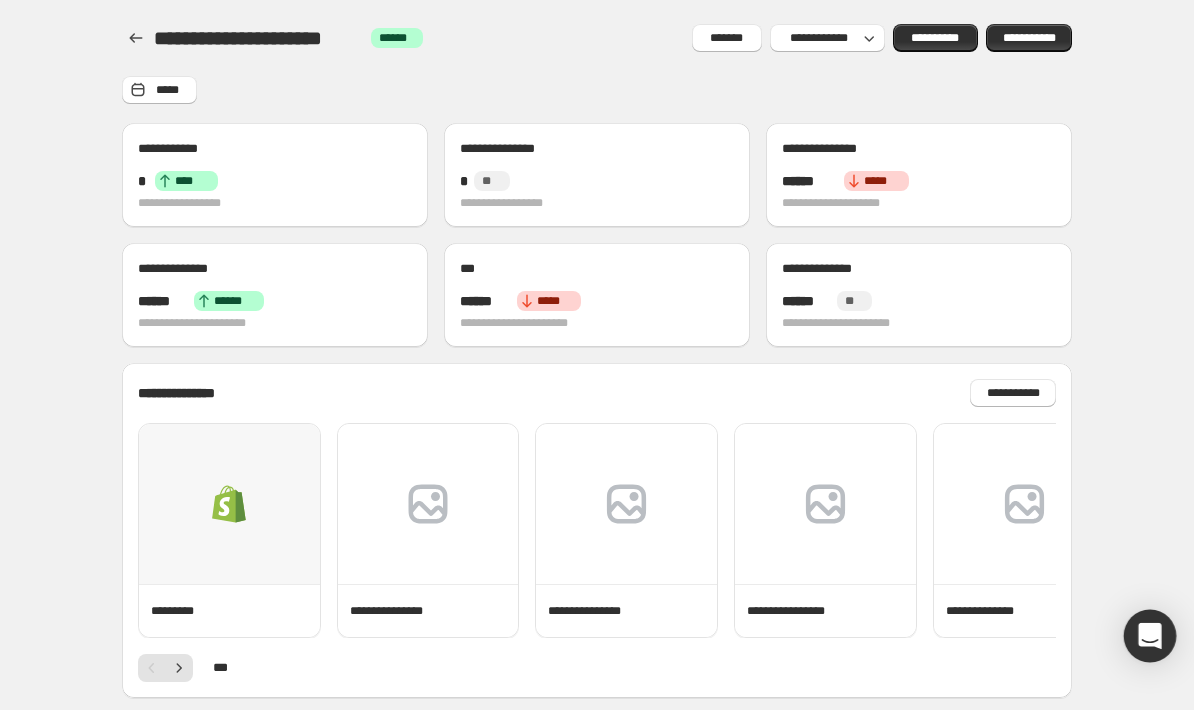 click 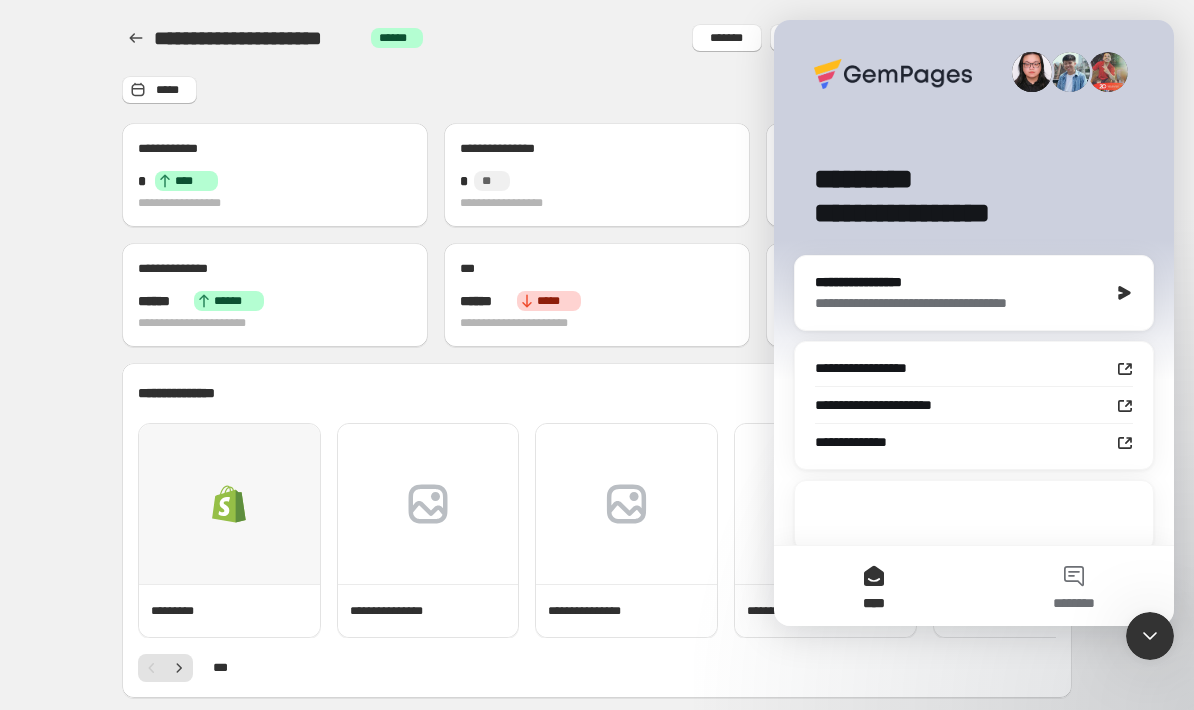 scroll, scrollTop: 0, scrollLeft: 0, axis: both 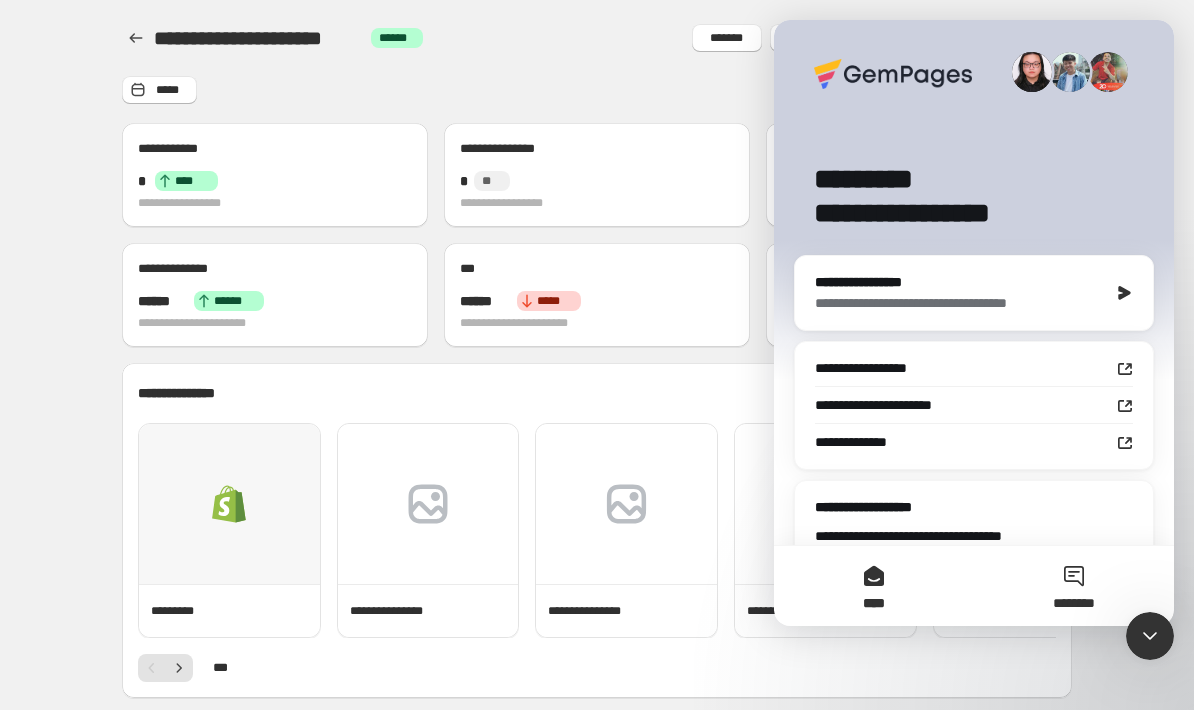 click on "********" at bounding box center (1074, 586) 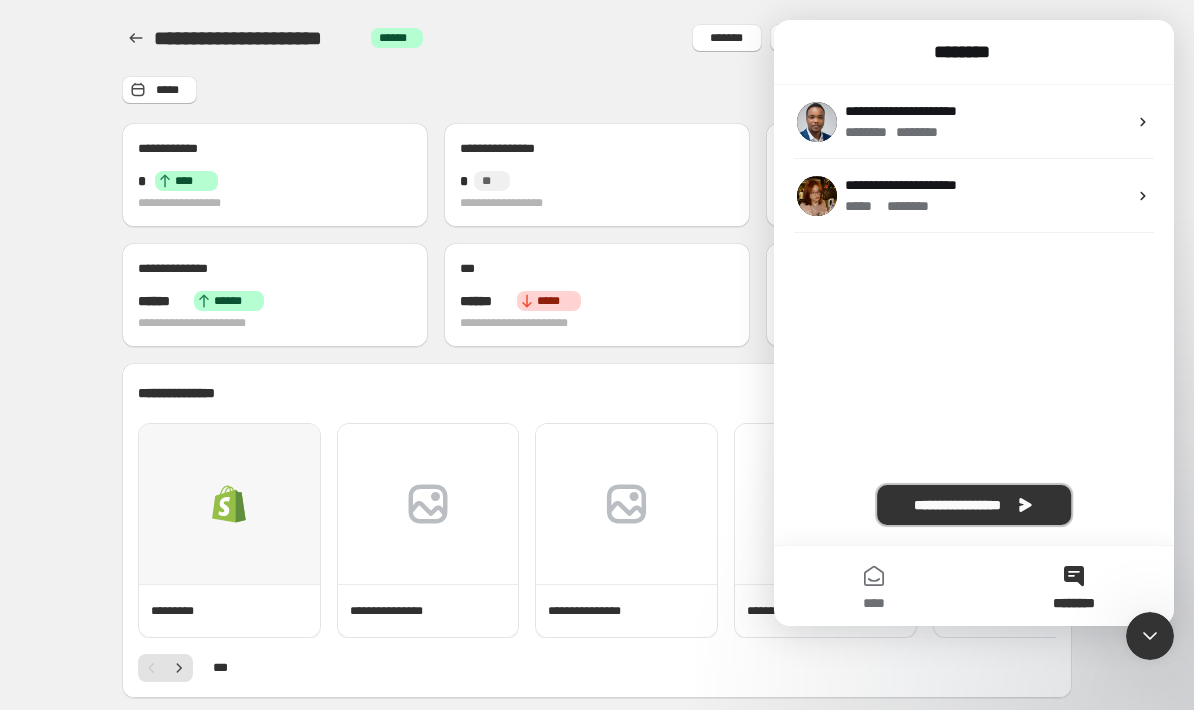 click on "**********" at bounding box center [974, 505] 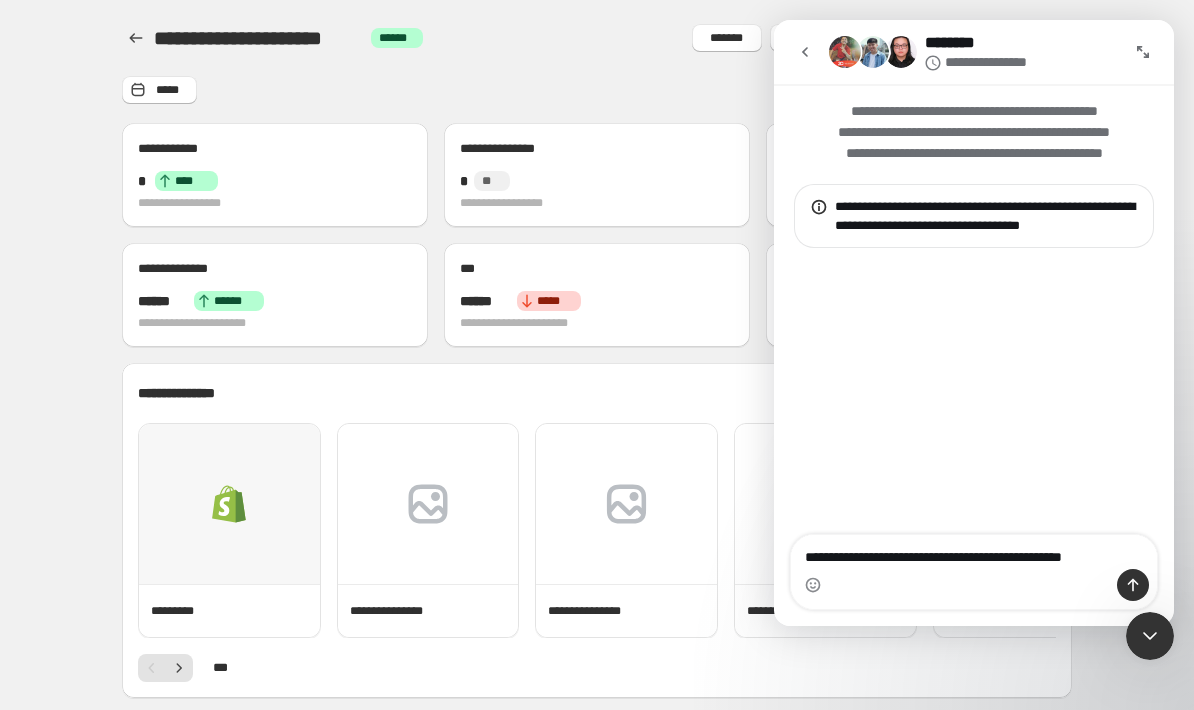 type on "**********" 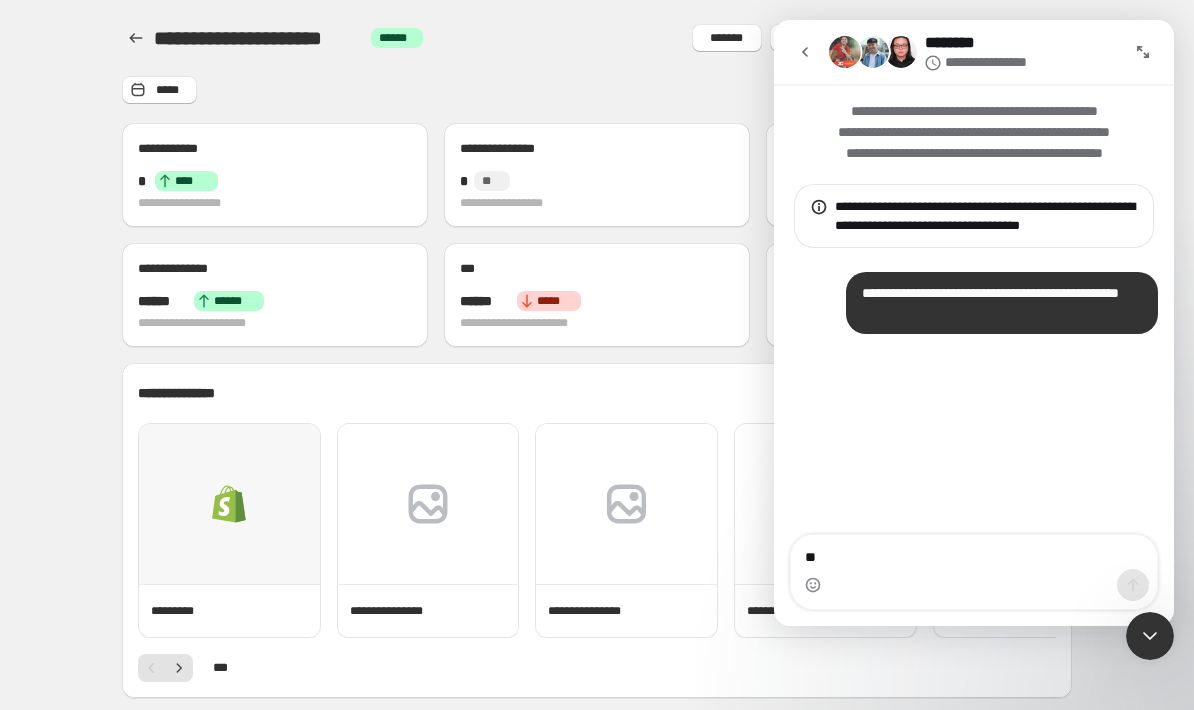 type on "**" 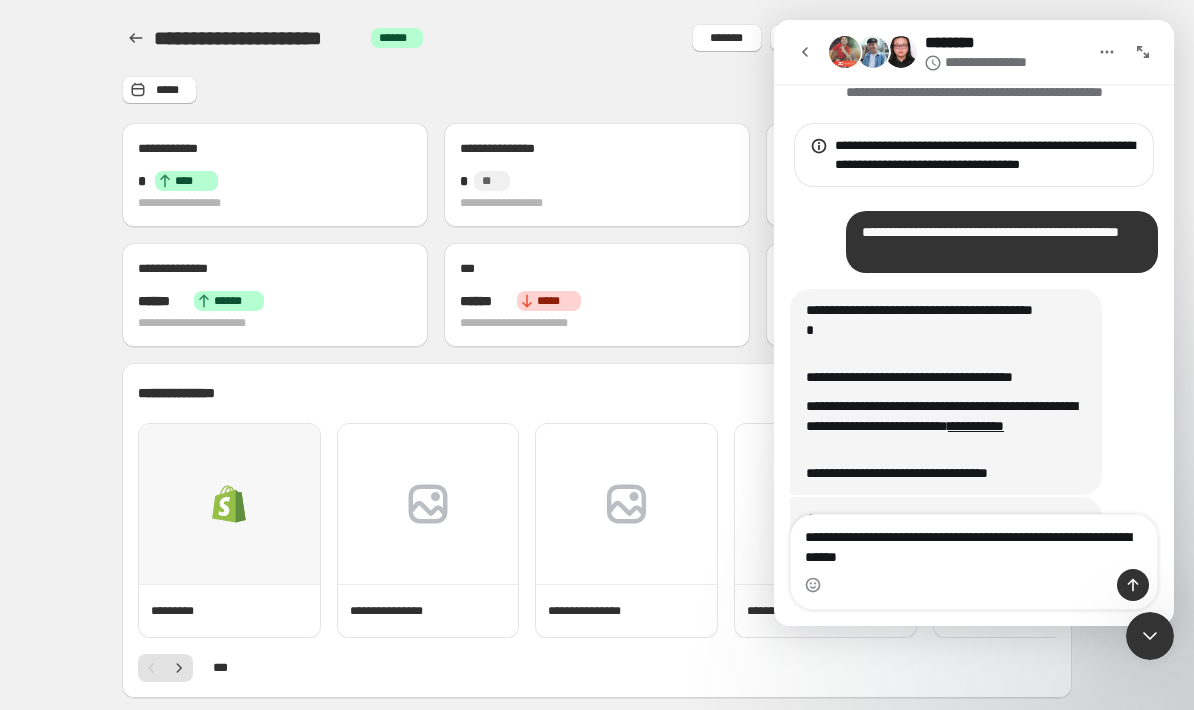 scroll, scrollTop: 329, scrollLeft: 0, axis: vertical 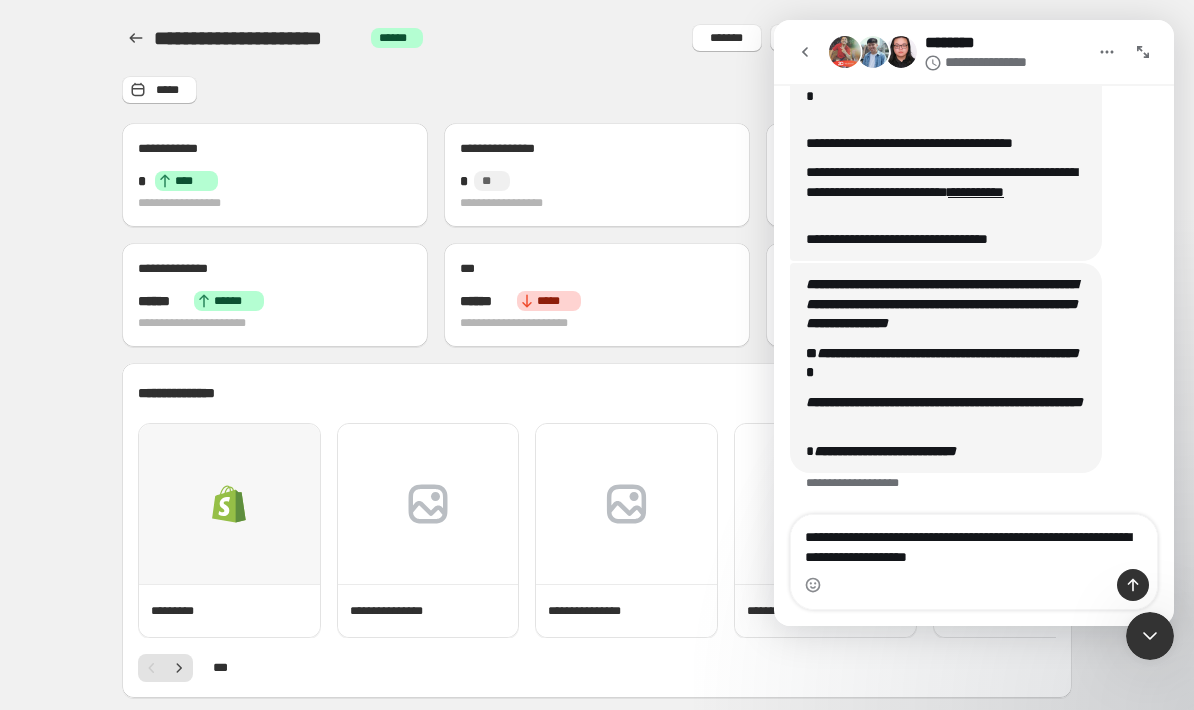 click on "**********" at bounding box center [974, 542] 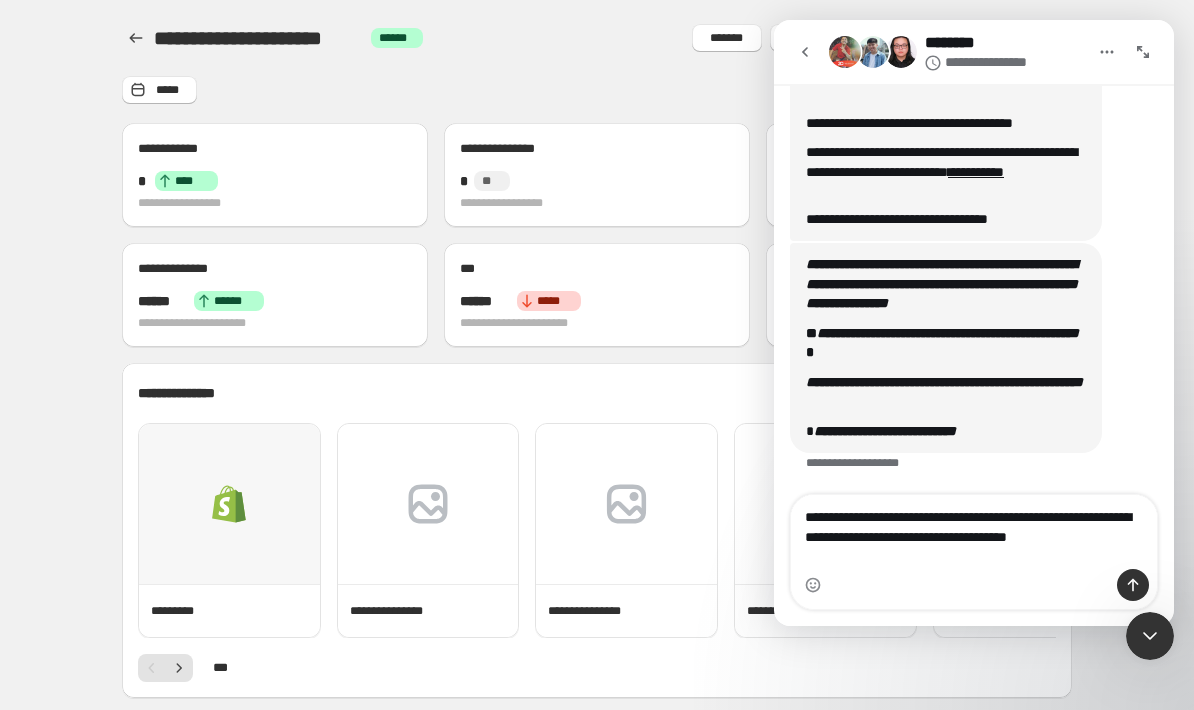 type on "**********" 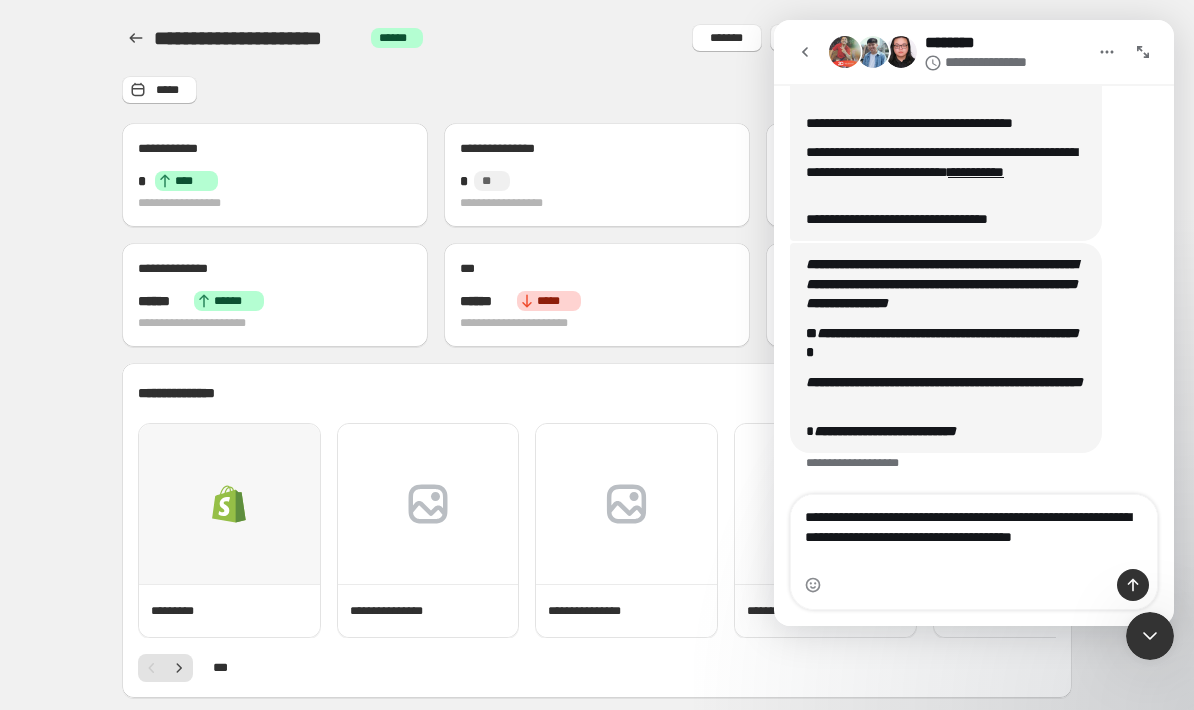 scroll, scrollTop: 329, scrollLeft: 0, axis: vertical 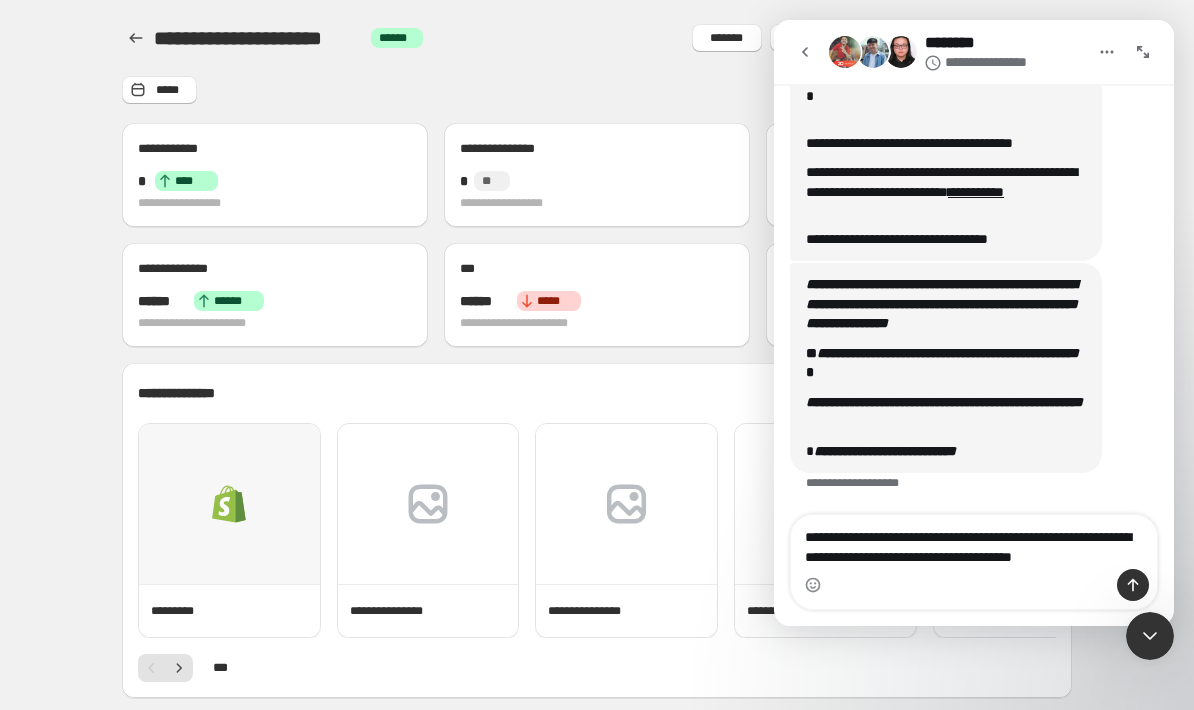 type 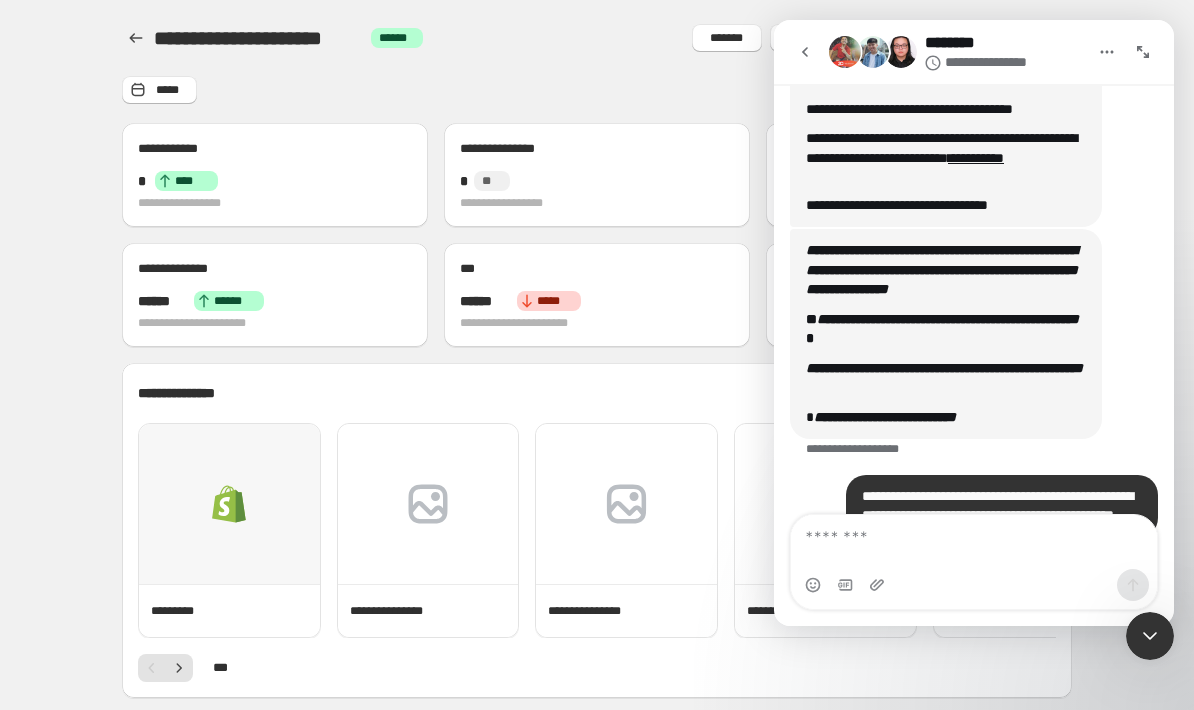 scroll, scrollTop: 406, scrollLeft: 0, axis: vertical 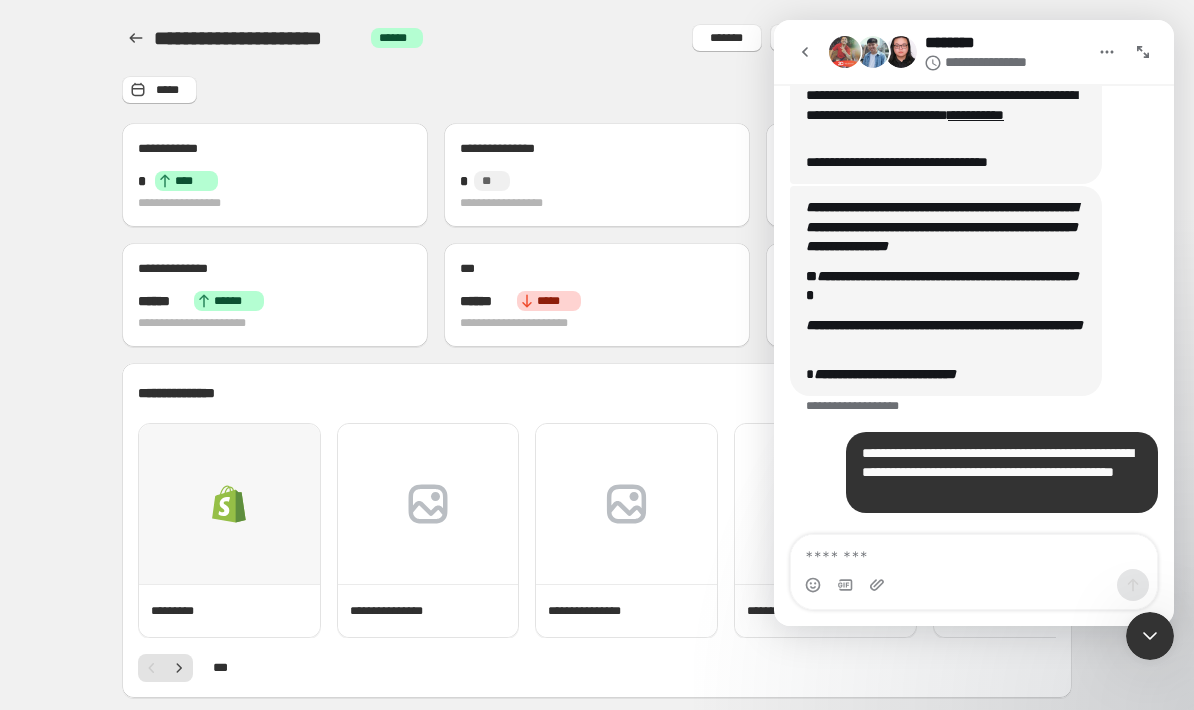 click at bounding box center (805, 52) 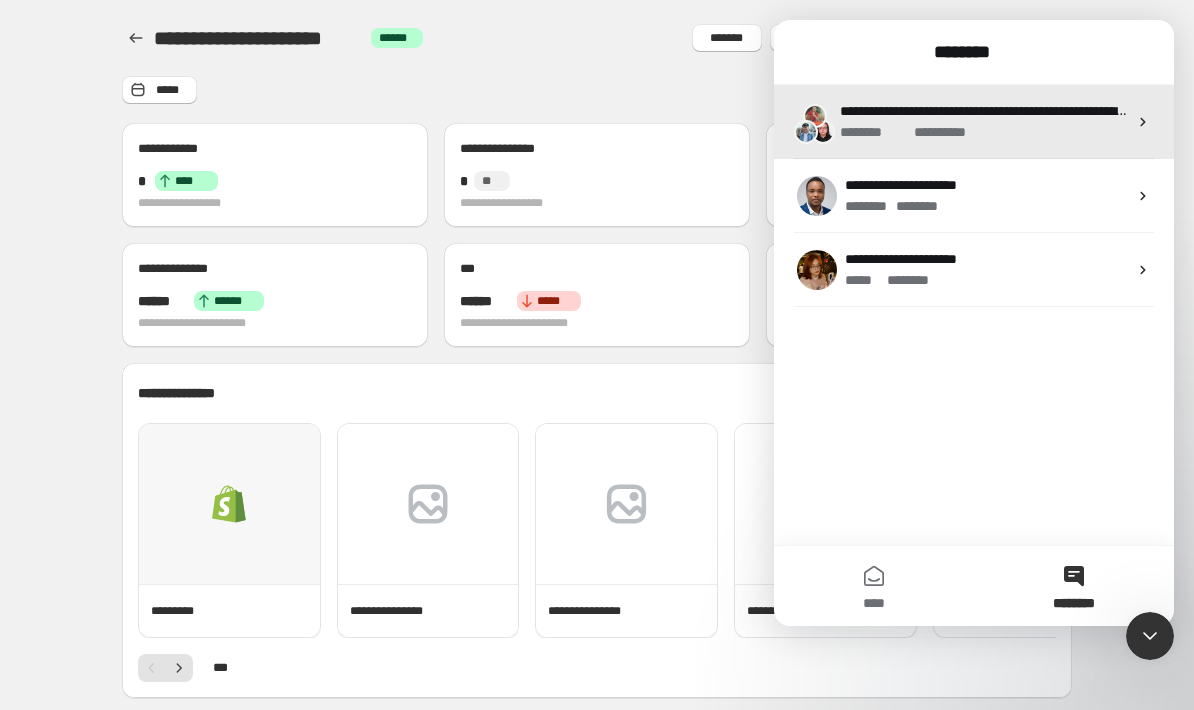 click on "********" at bounding box center (875, 132) 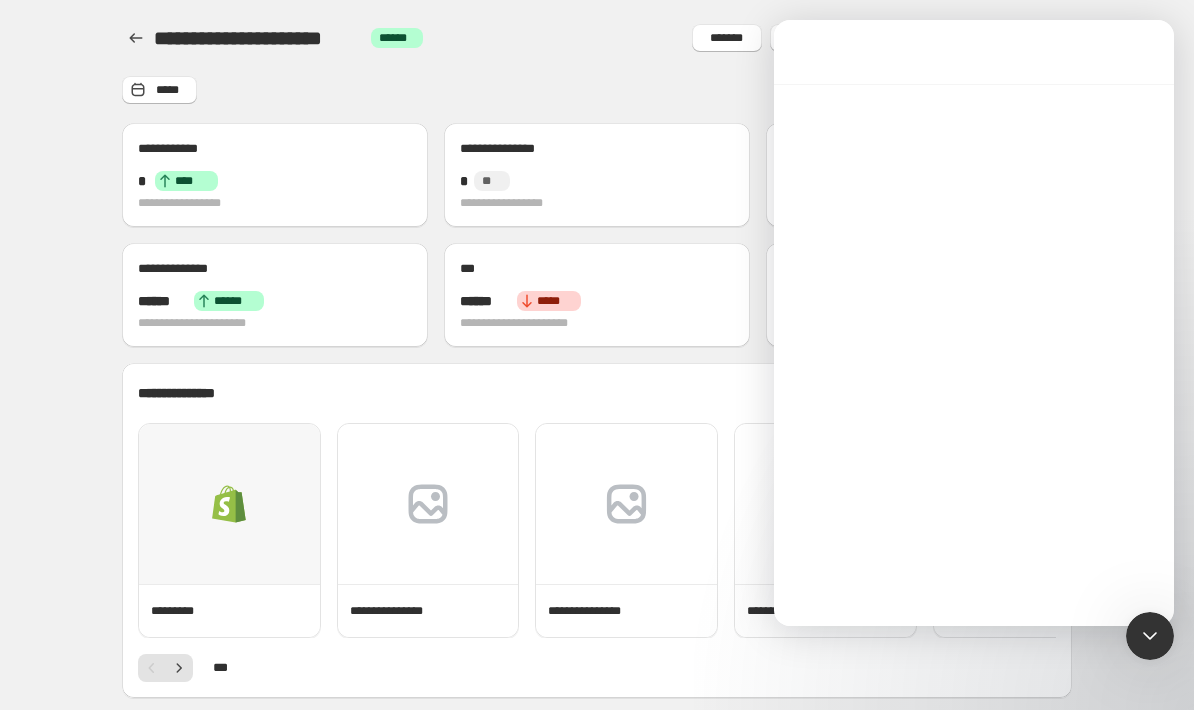 scroll, scrollTop: 12, scrollLeft: 0, axis: vertical 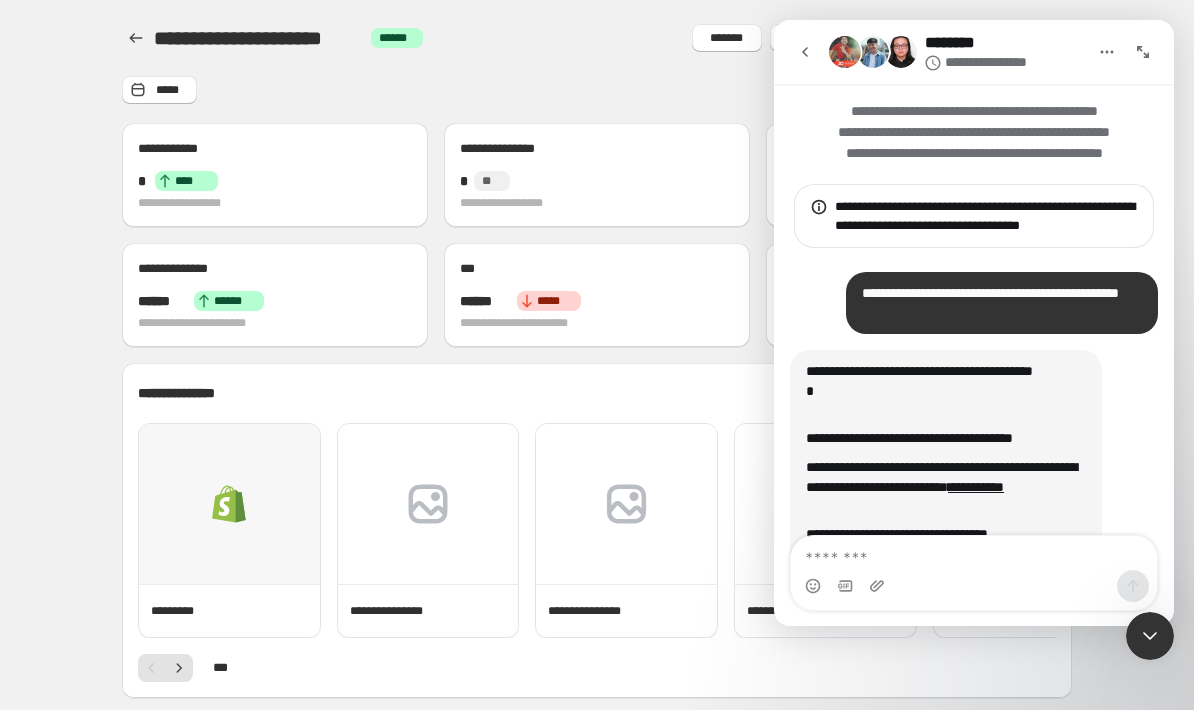 click on "**********" at bounding box center [597, 149] 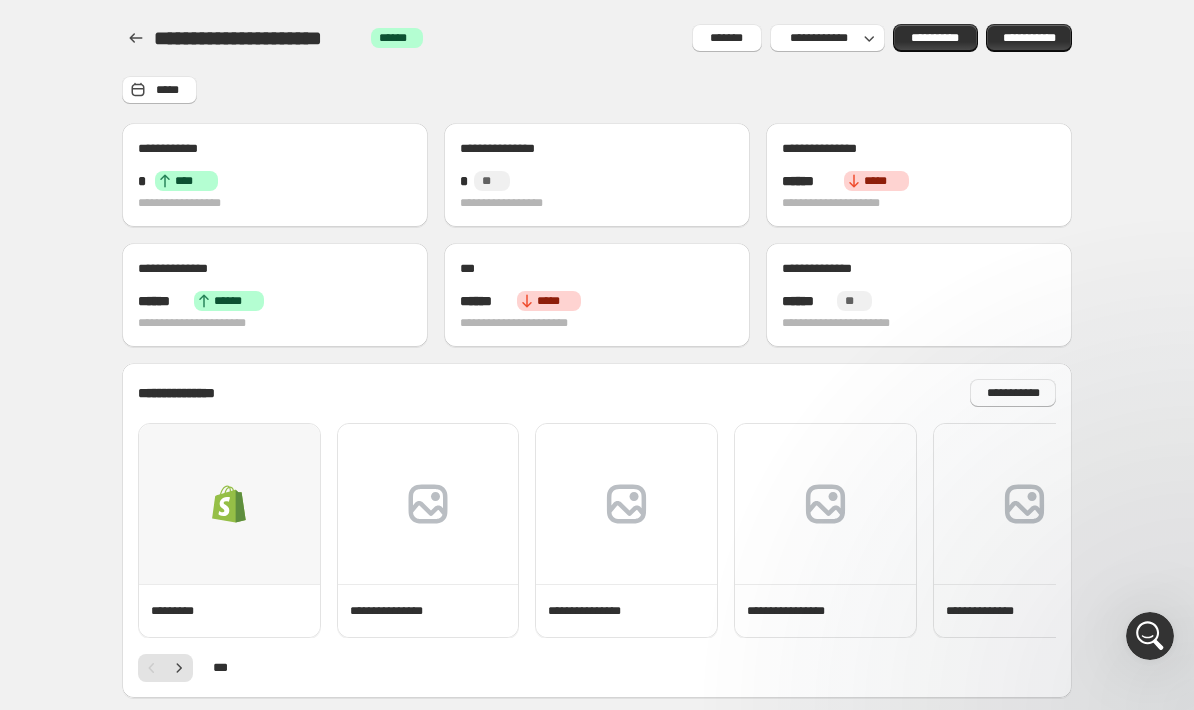 scroll, scrollTop: 0, scrollLeft: 0, axis: both 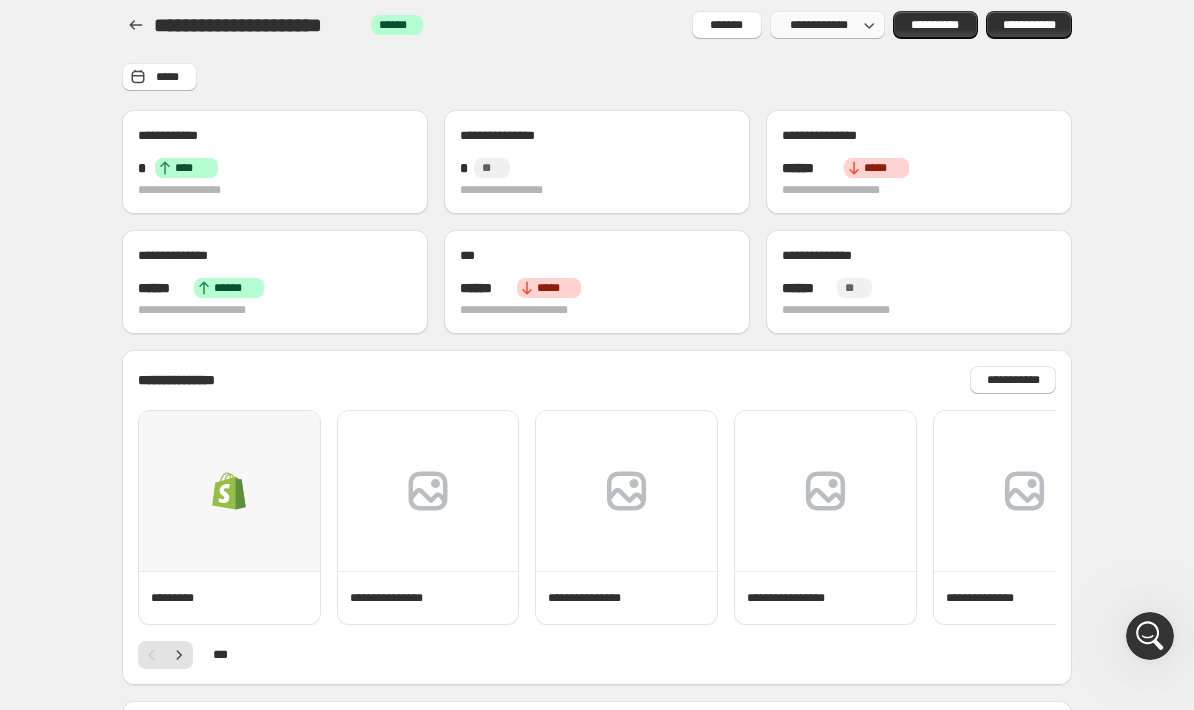 click on "**********" at bounding box center (819, 25) 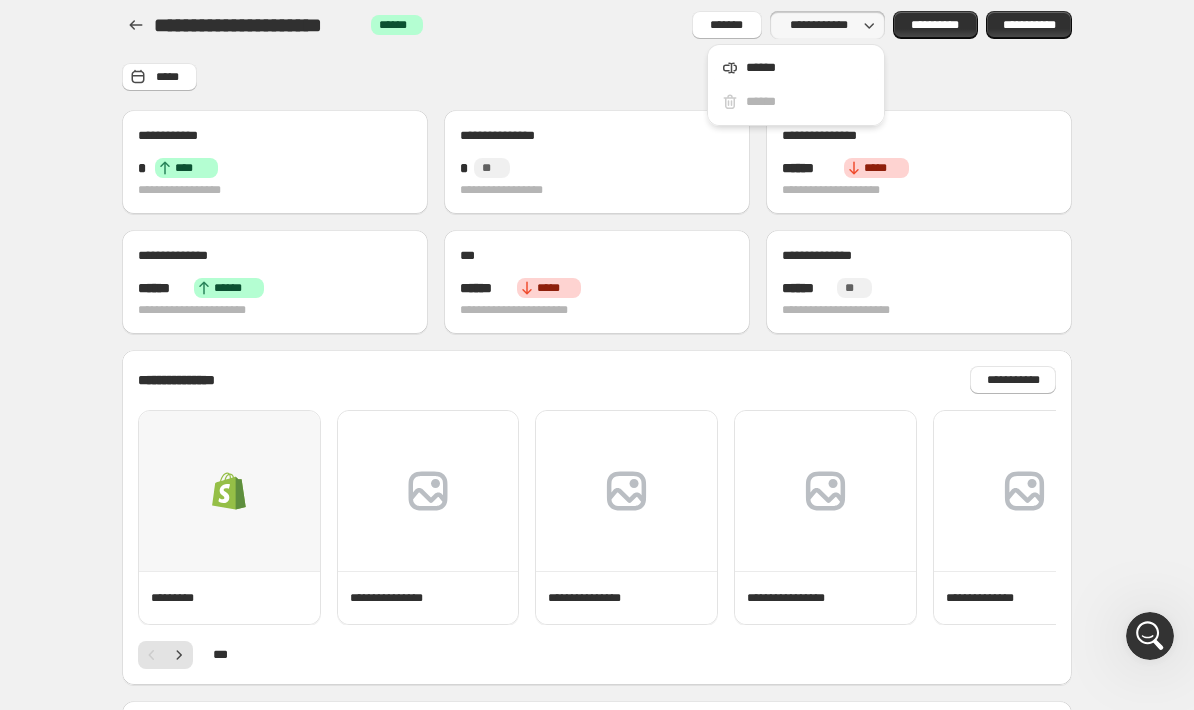 click on "**********" at bounding box center (819, 25) 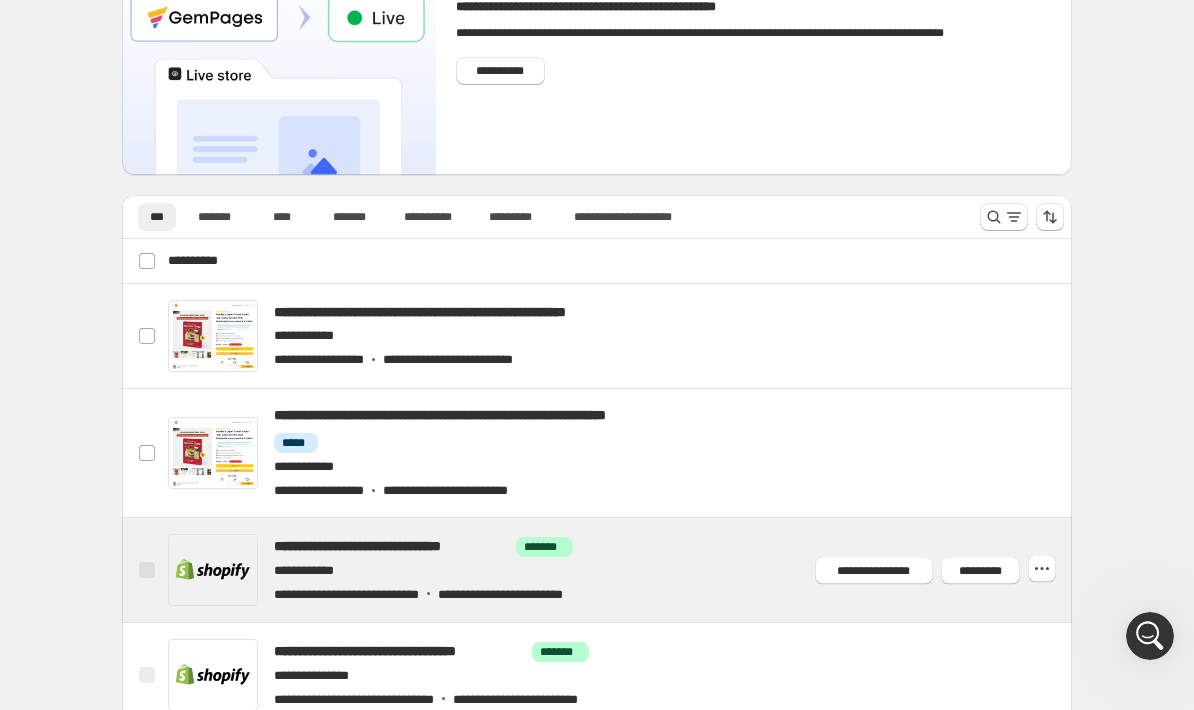 scroll, scrollTop: 128, scrollLeft: 0, axis: vertical 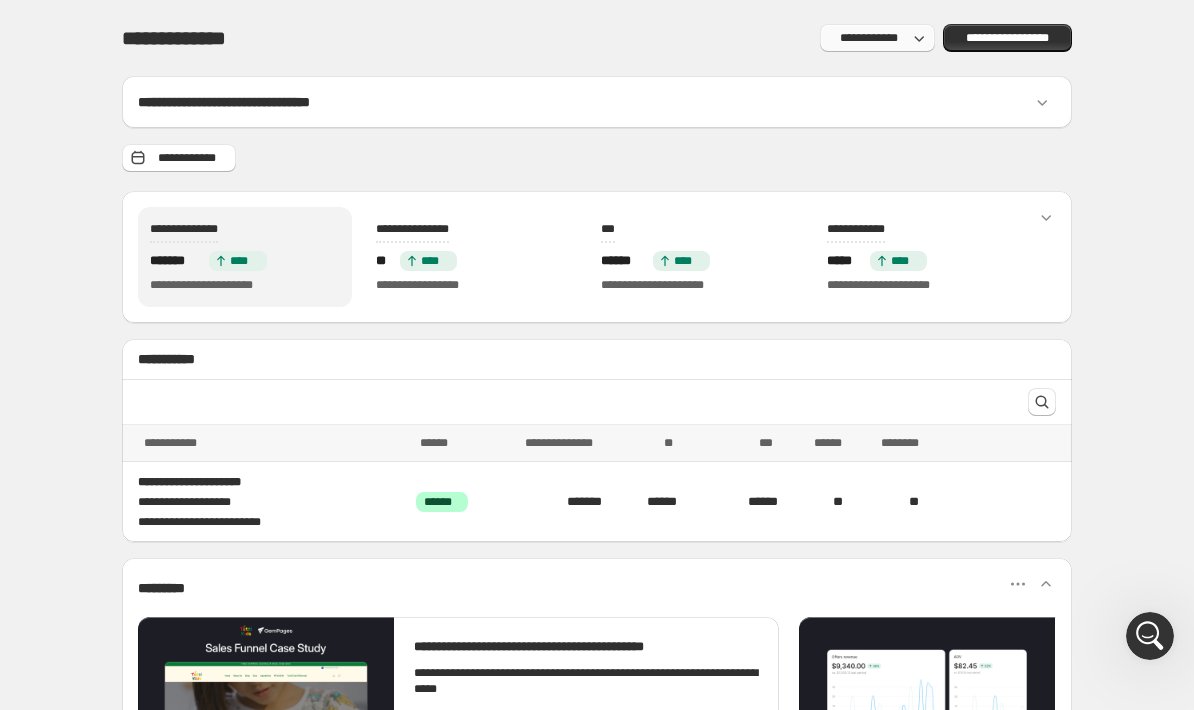 click 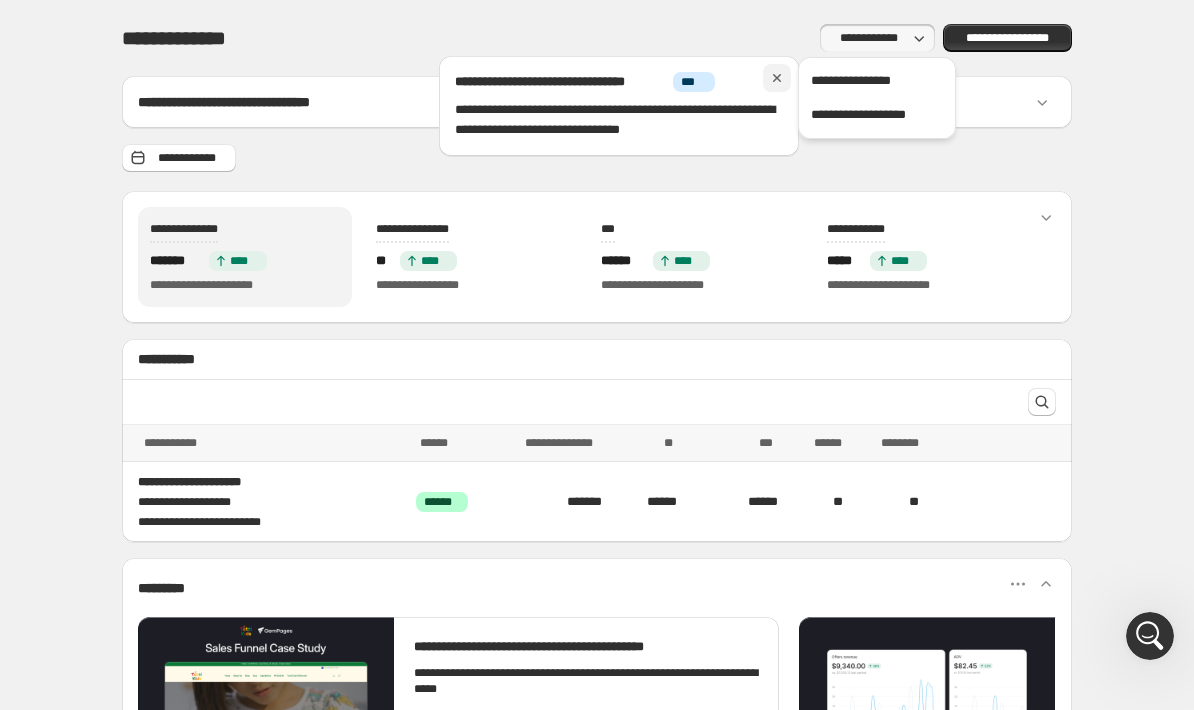 click at bounding box center [777, 78] 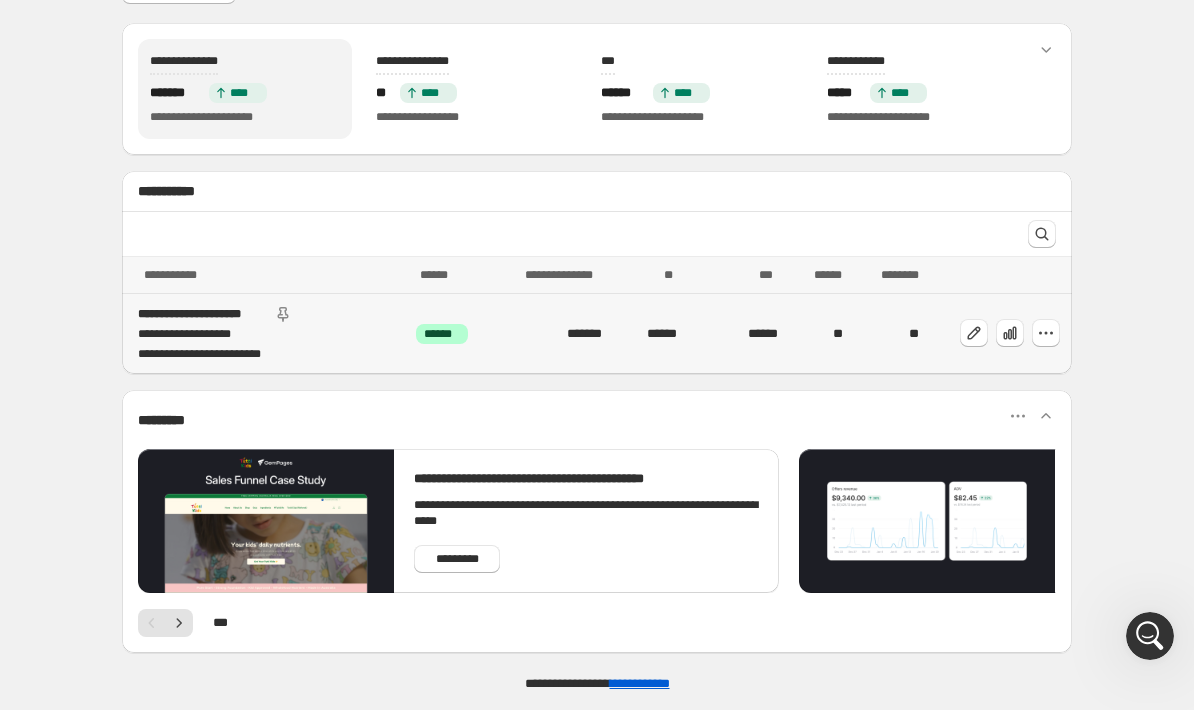 scroll, scrollTop: 167, scrollLeft: 0, axis: vertical 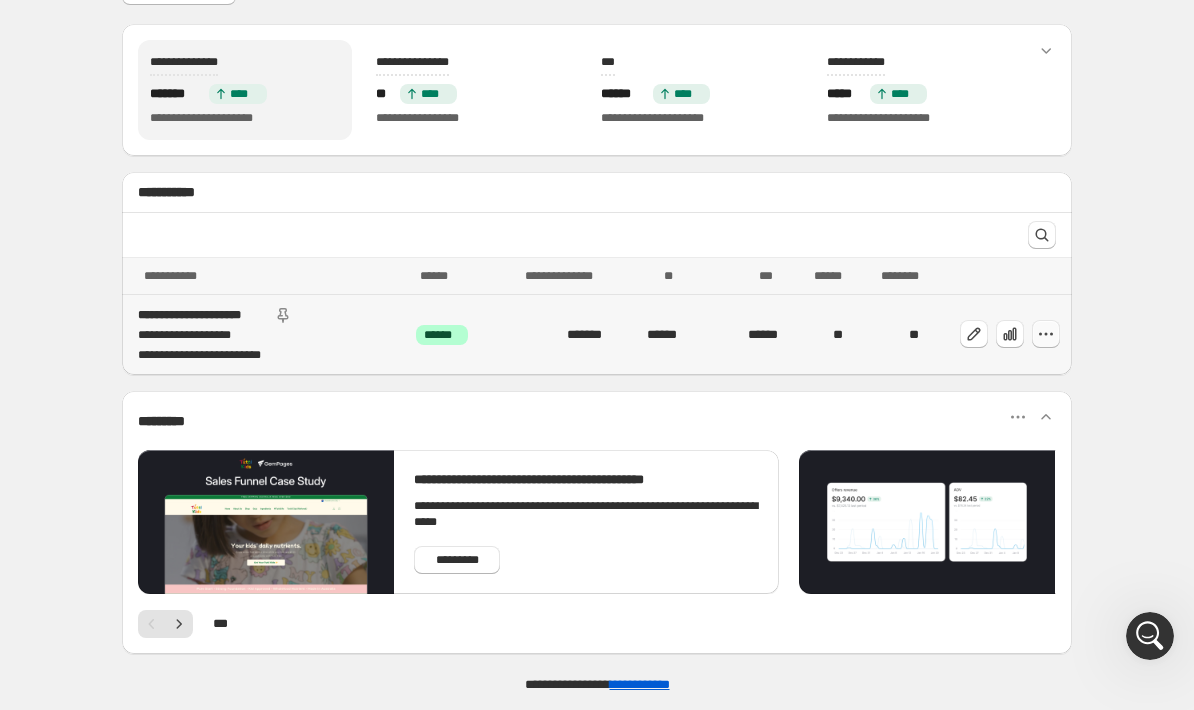 click at bounding box center (1046, 334) 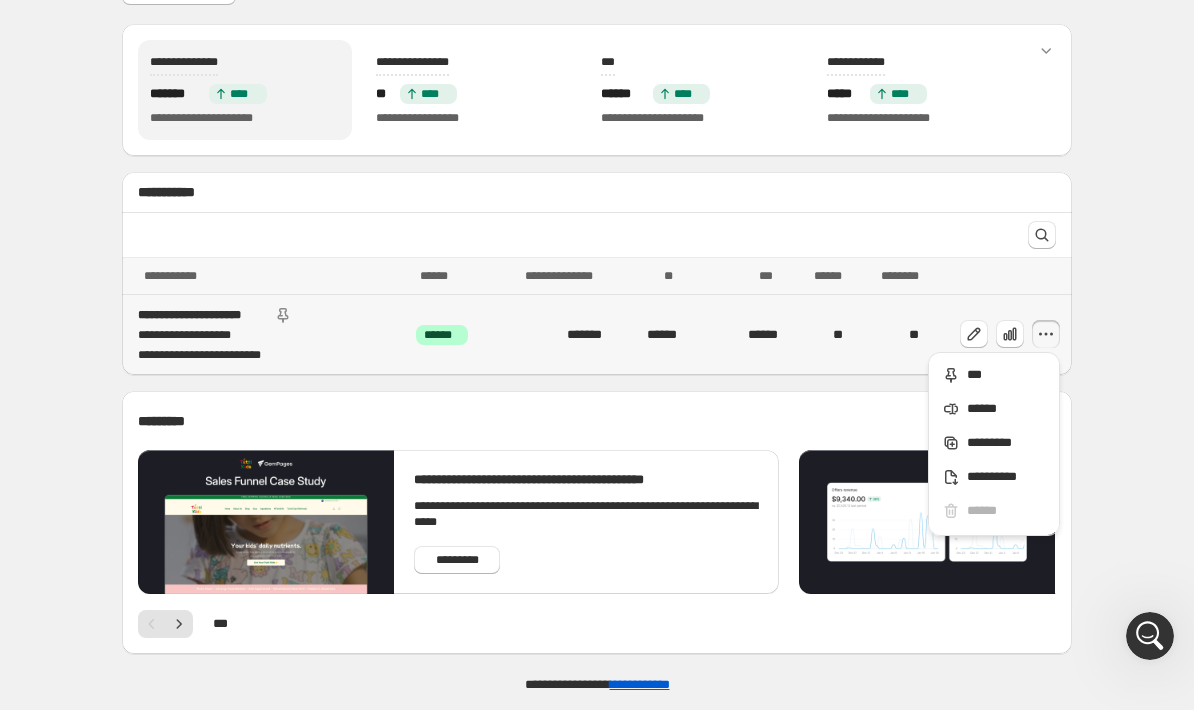 click at bounding box center (1046, 334) 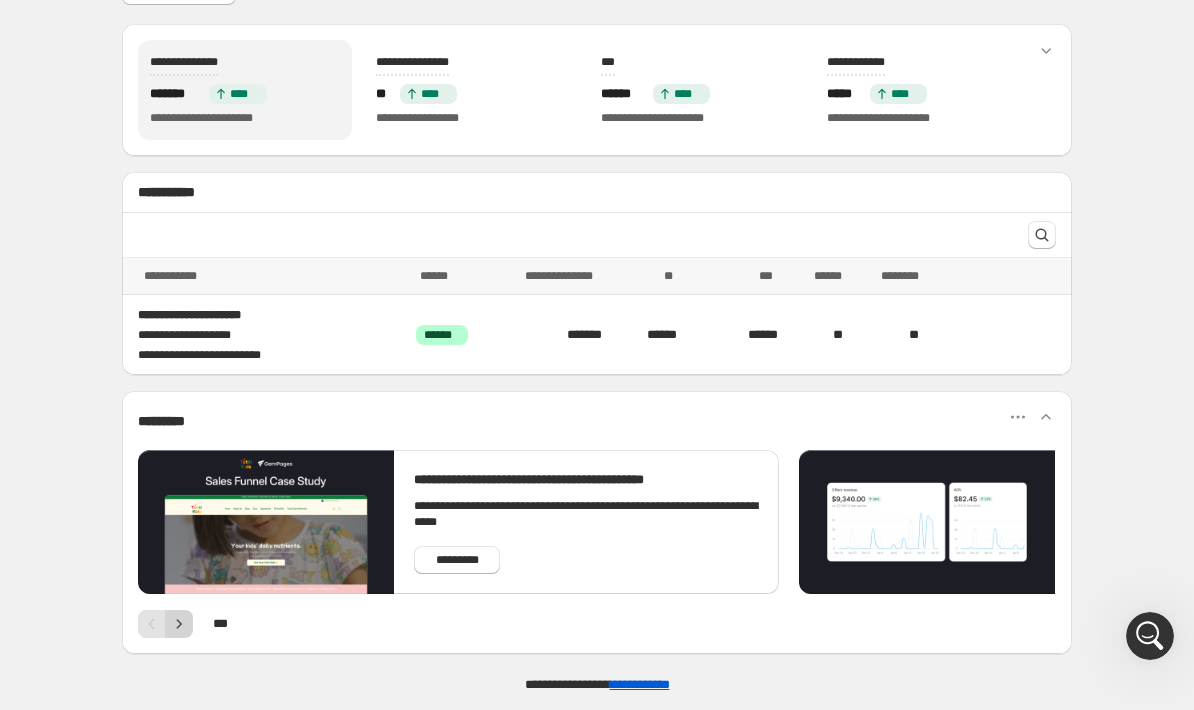 click at bounding box center (179, 624) 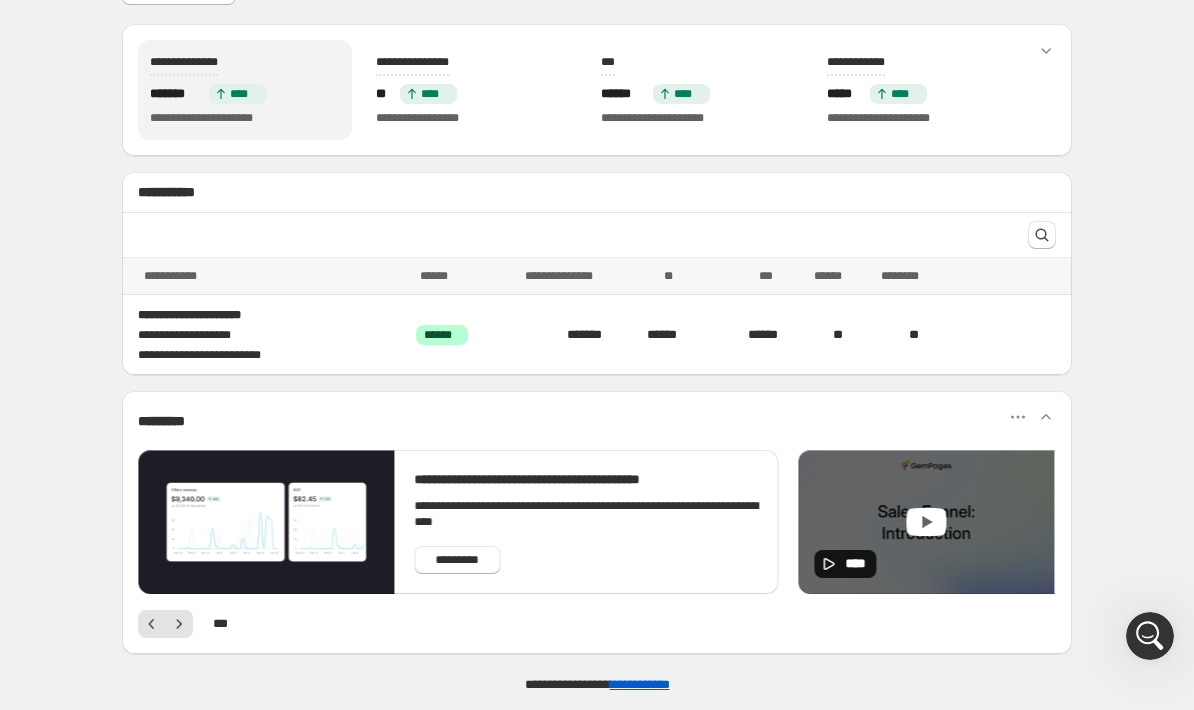 click on "****" at bounding box center (927, 522) 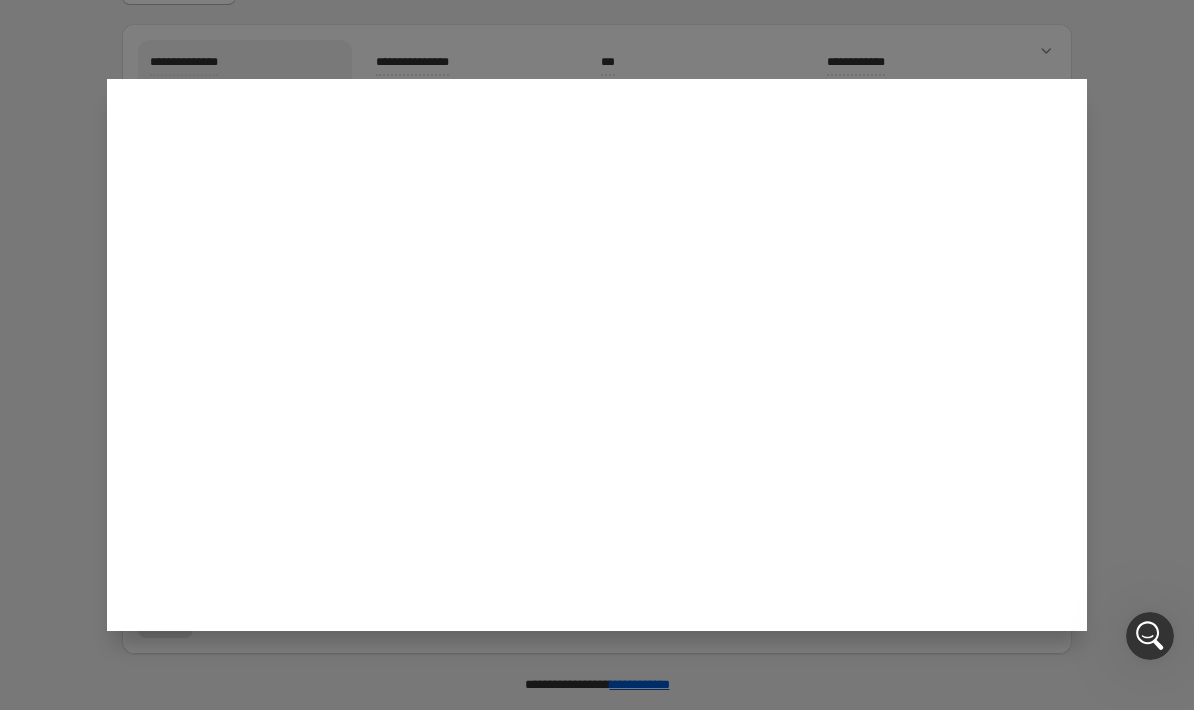 click at bounding box center (597, 355) 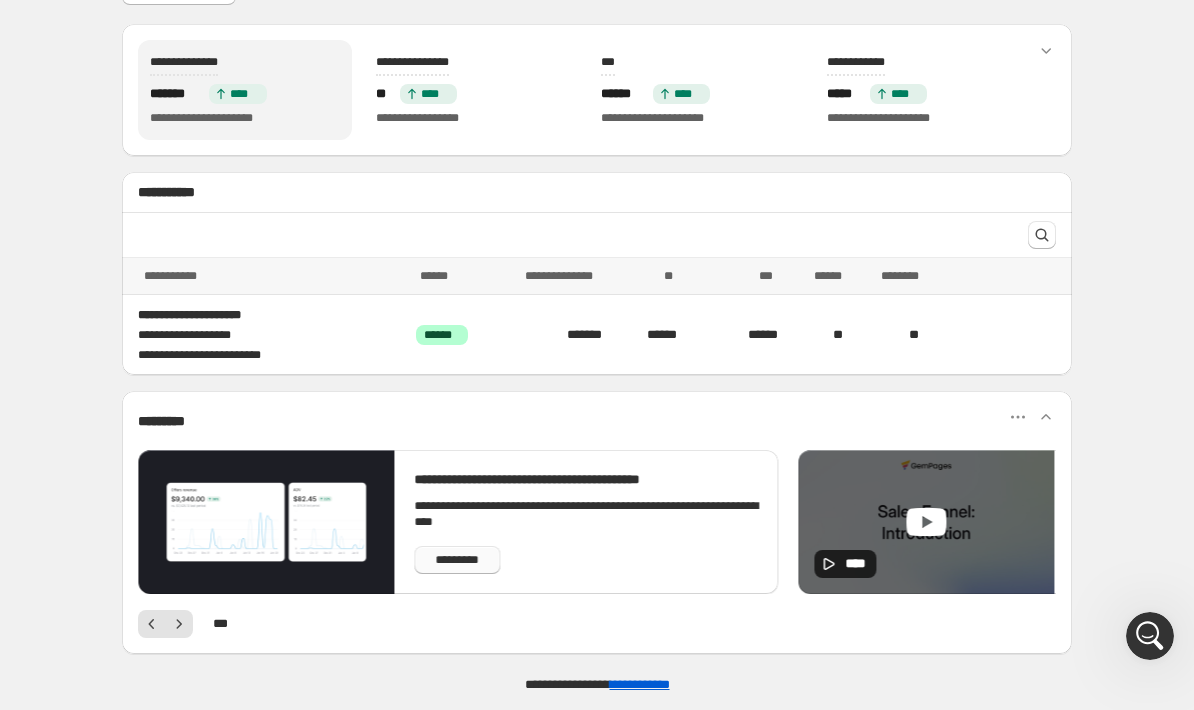 click on "*********" at bounding box center [457, 560] 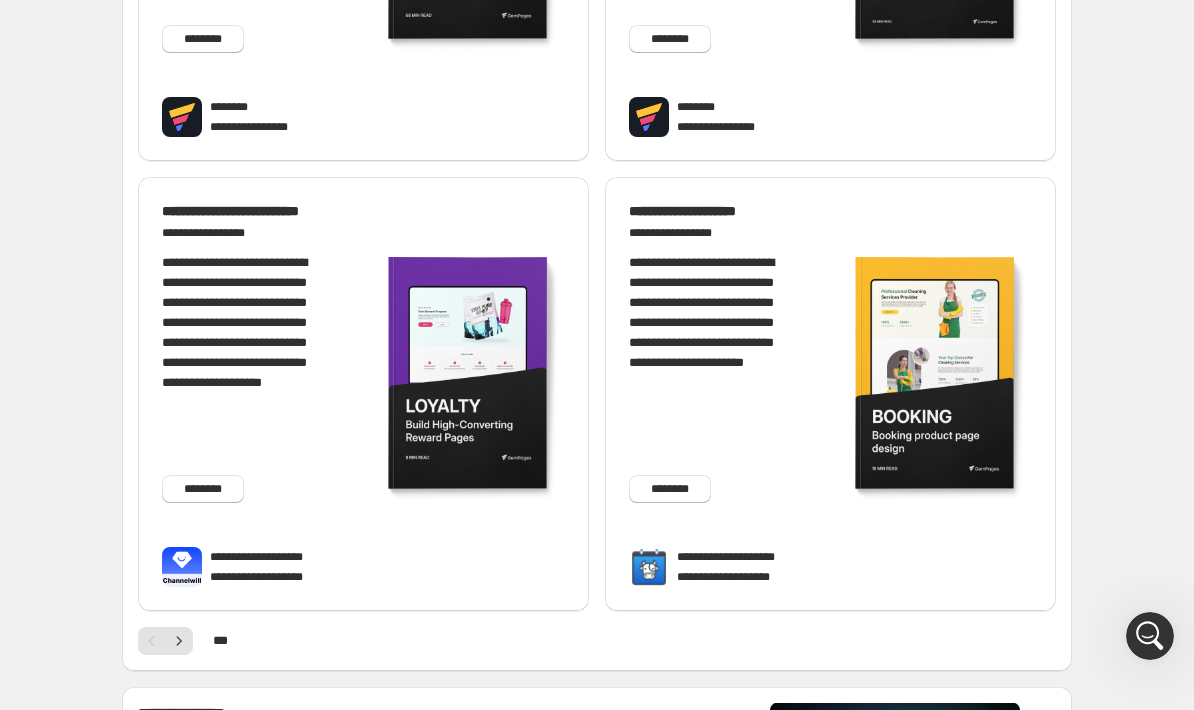 scroll, scrollTop: 1081, scrollLeft: 0, axis: vertical 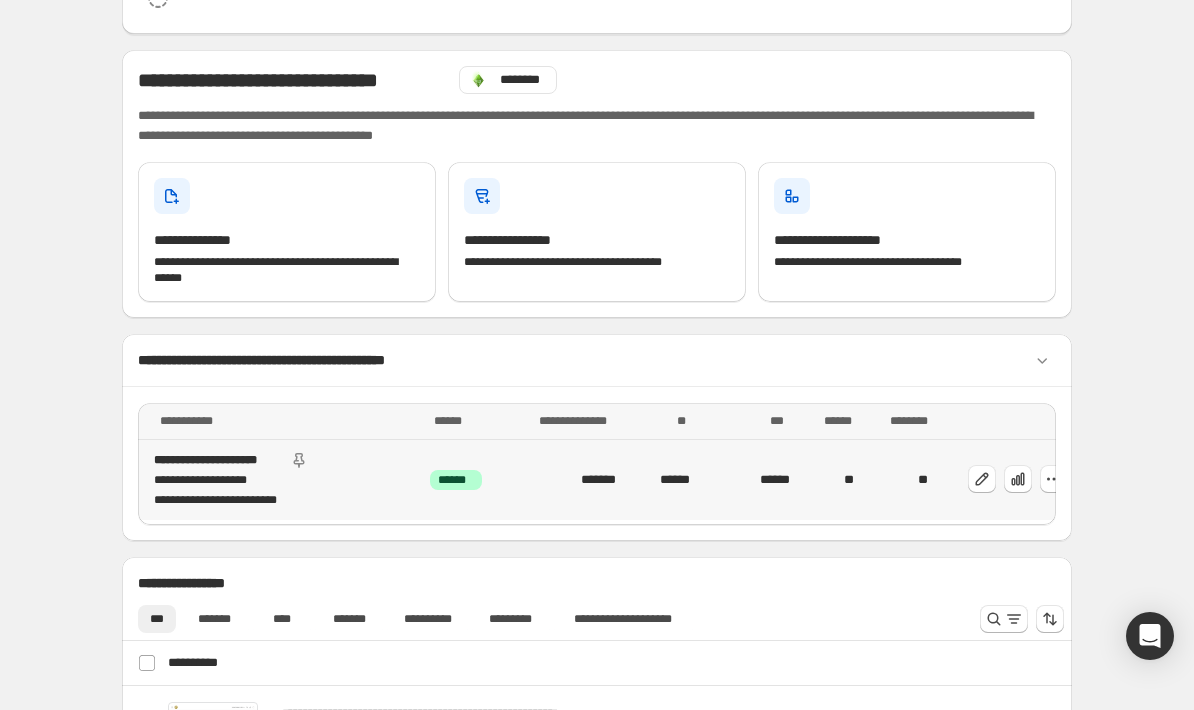 click on "**********" at bounding box center (286, 480) 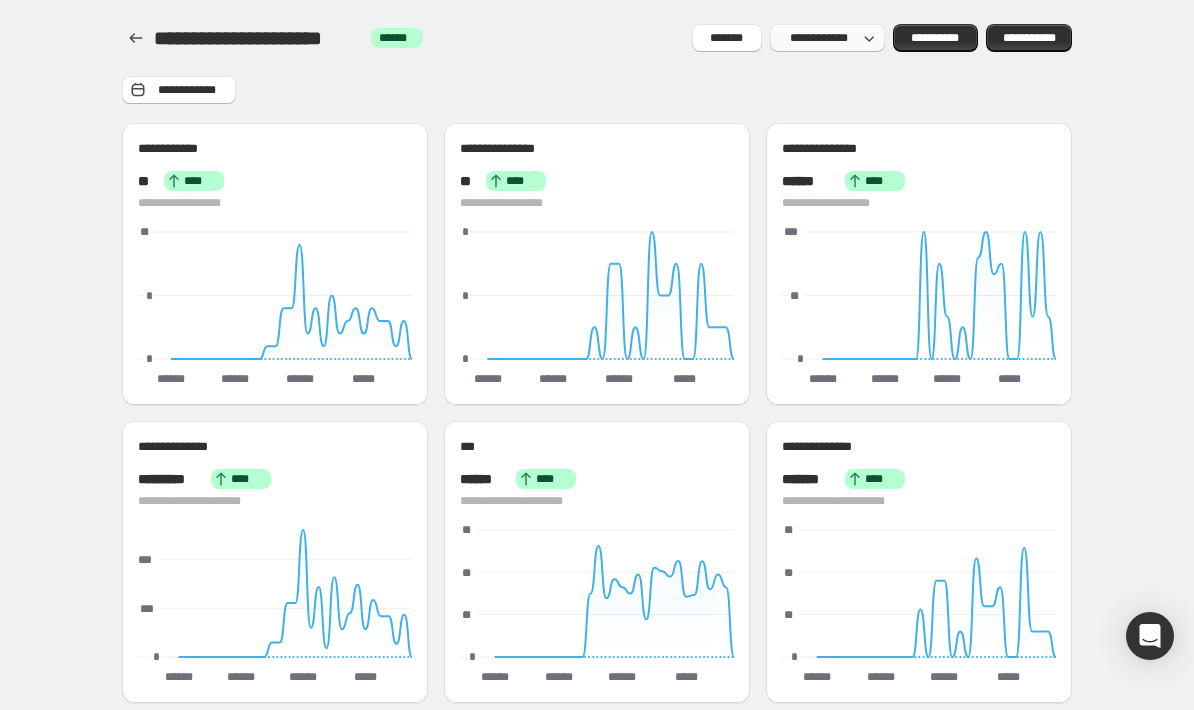 scroll, scrollTop: 0, scrollLeft: 0, axis: both 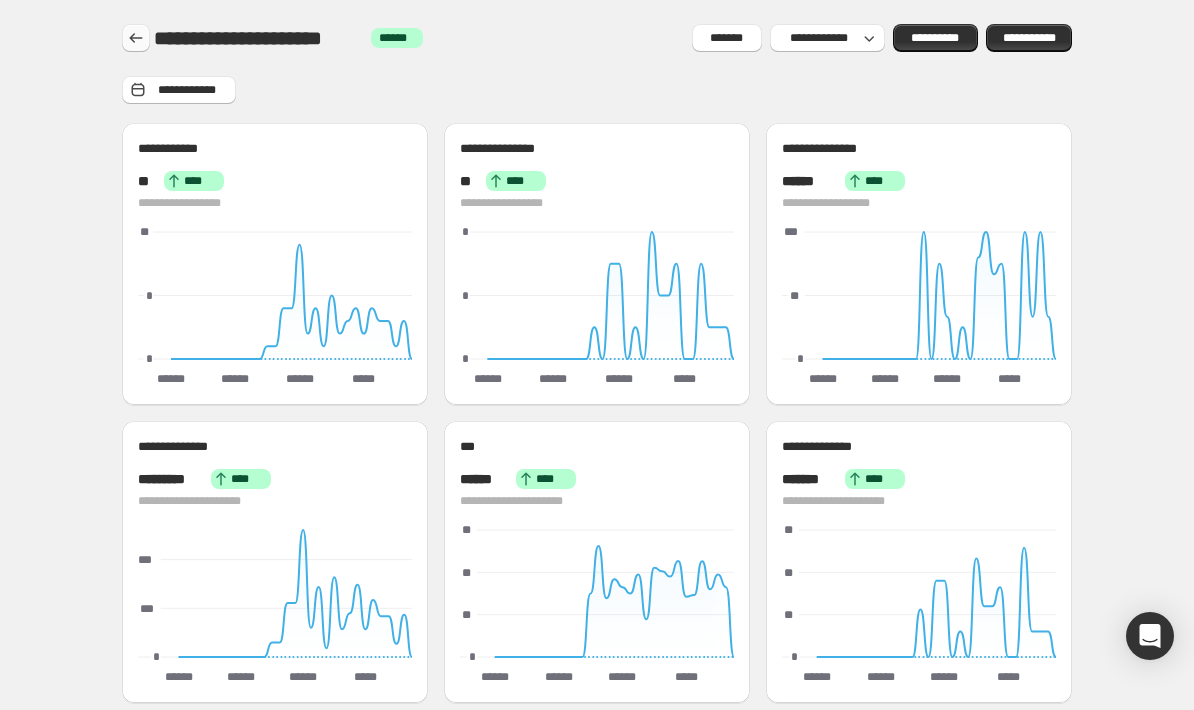 click 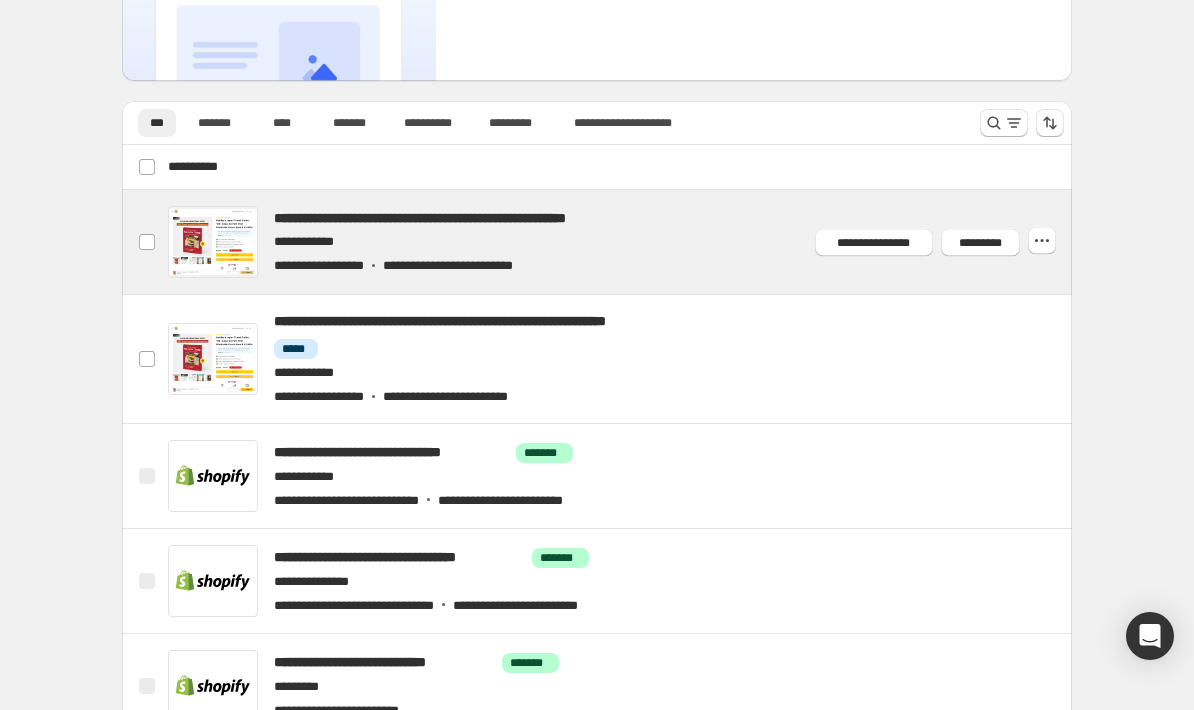 scroll, scrollTop: 202, scrollLeft: 0, axis: vertical 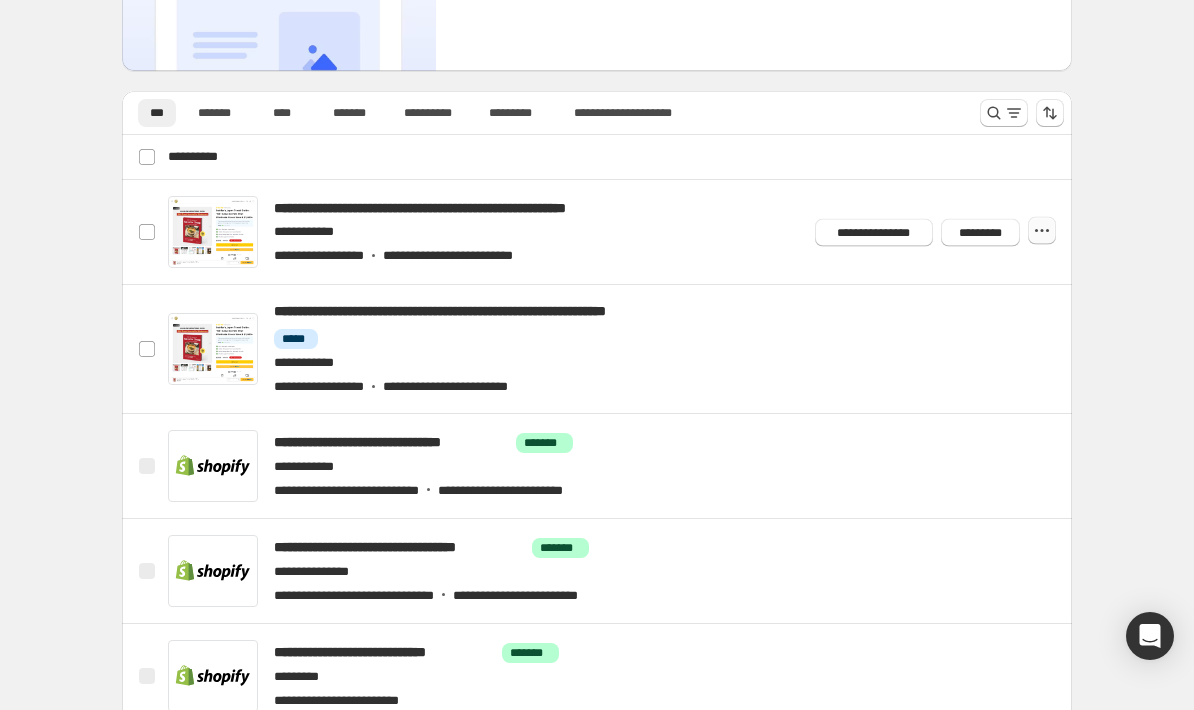 click 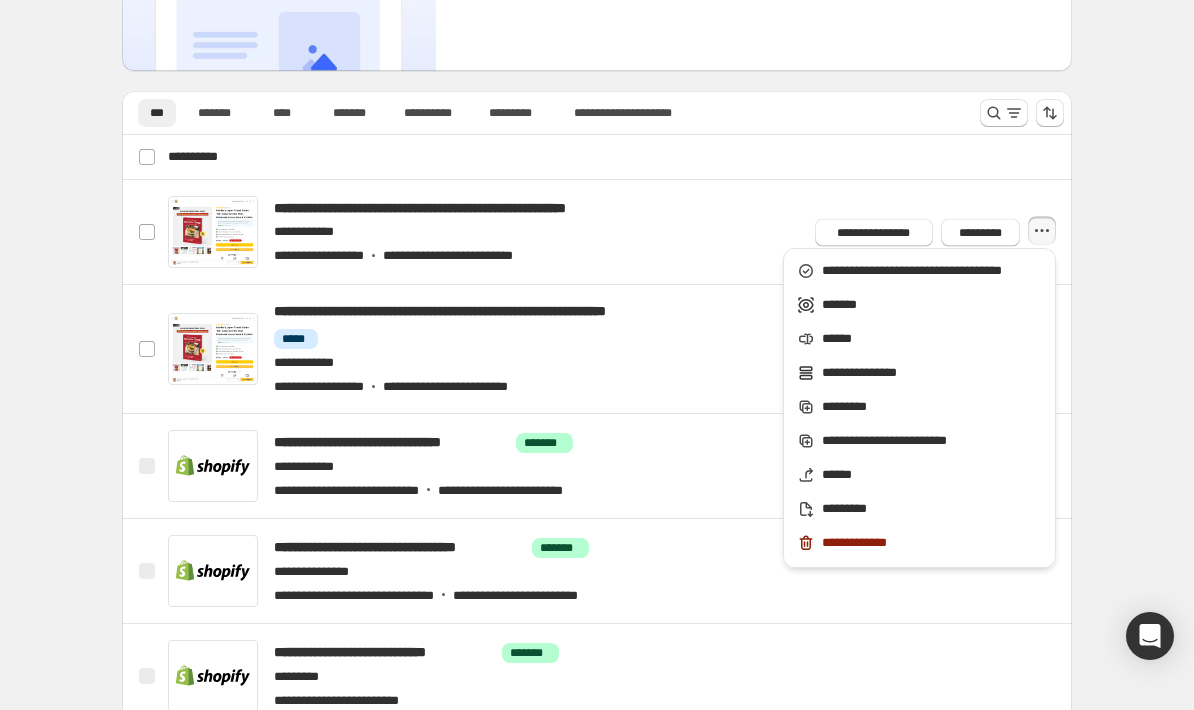 click 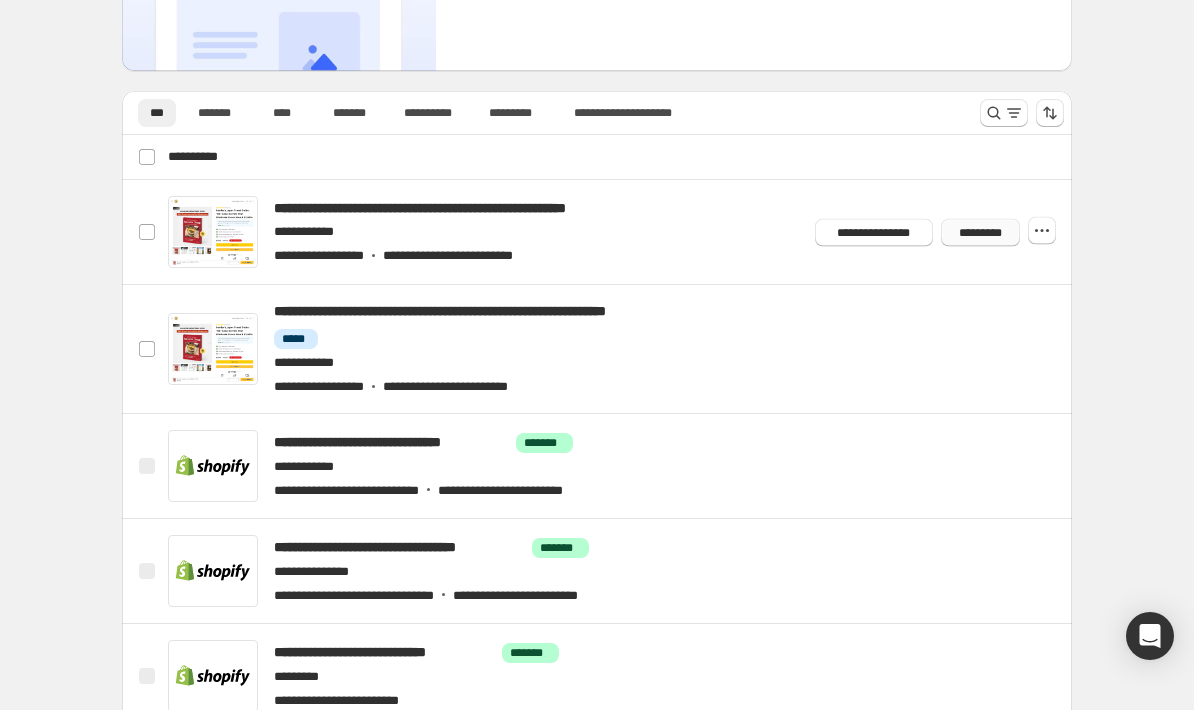 click on "*********" at bounding box center (980, 232) 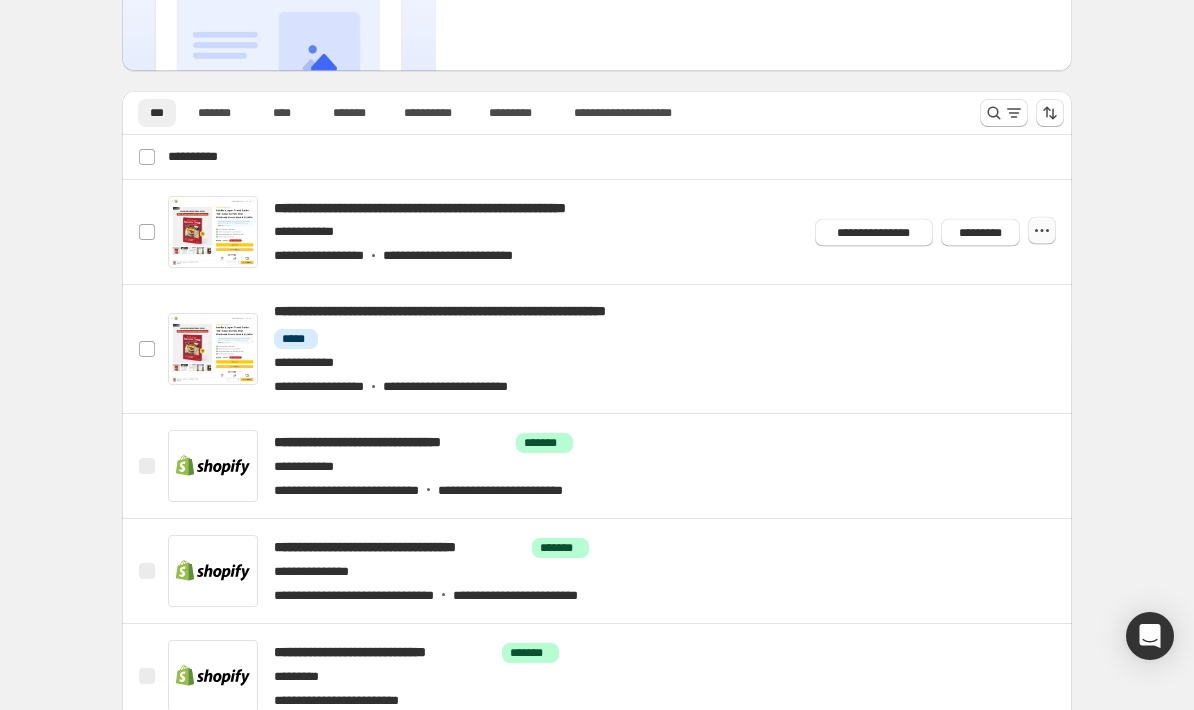click 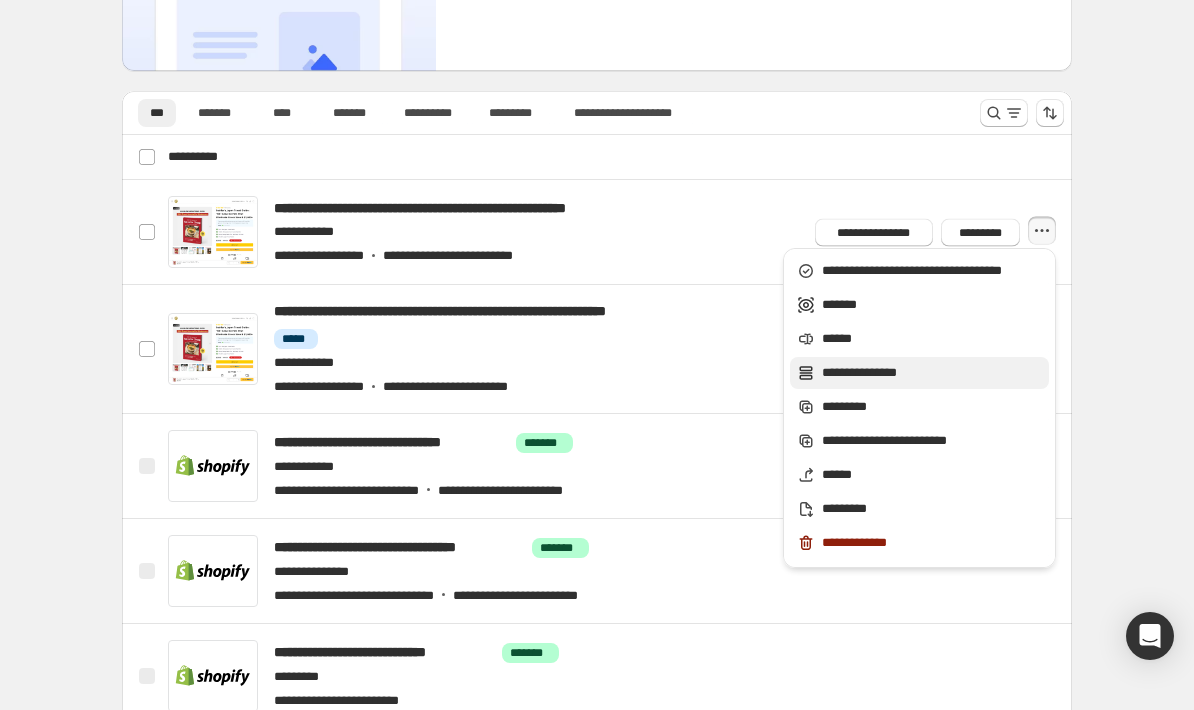 click on "**********" at bounding box center [919, 373] 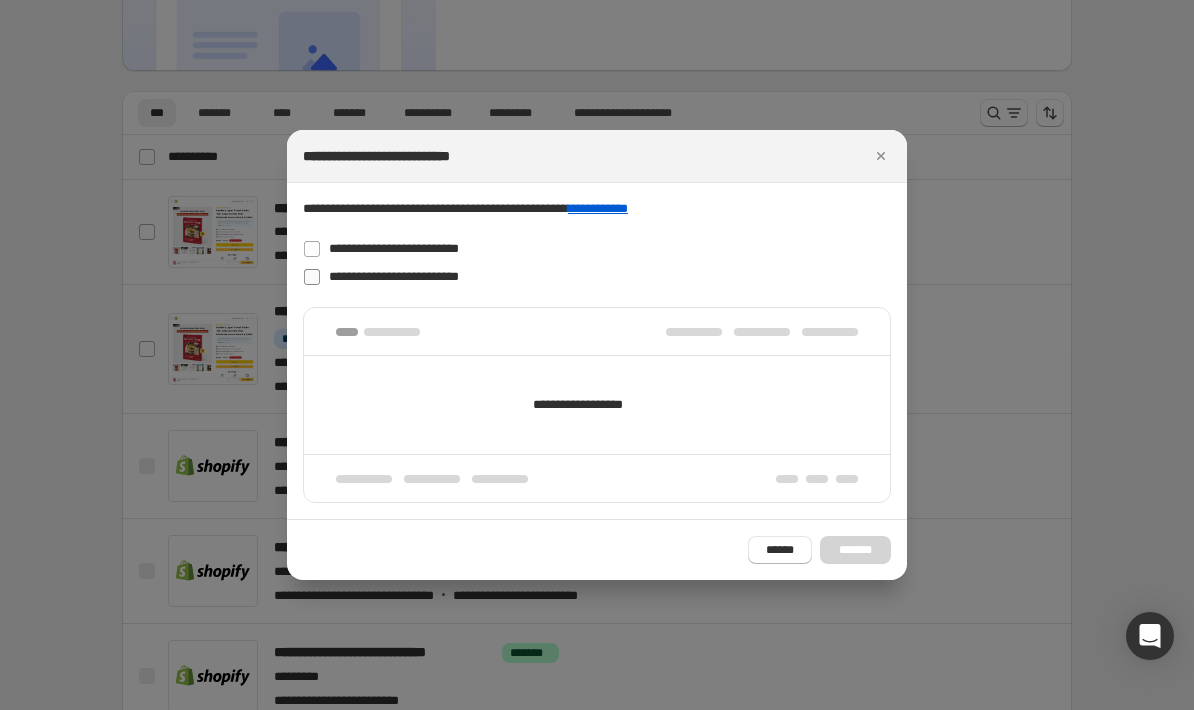 click on "**********" at bounding box center (394, 276) 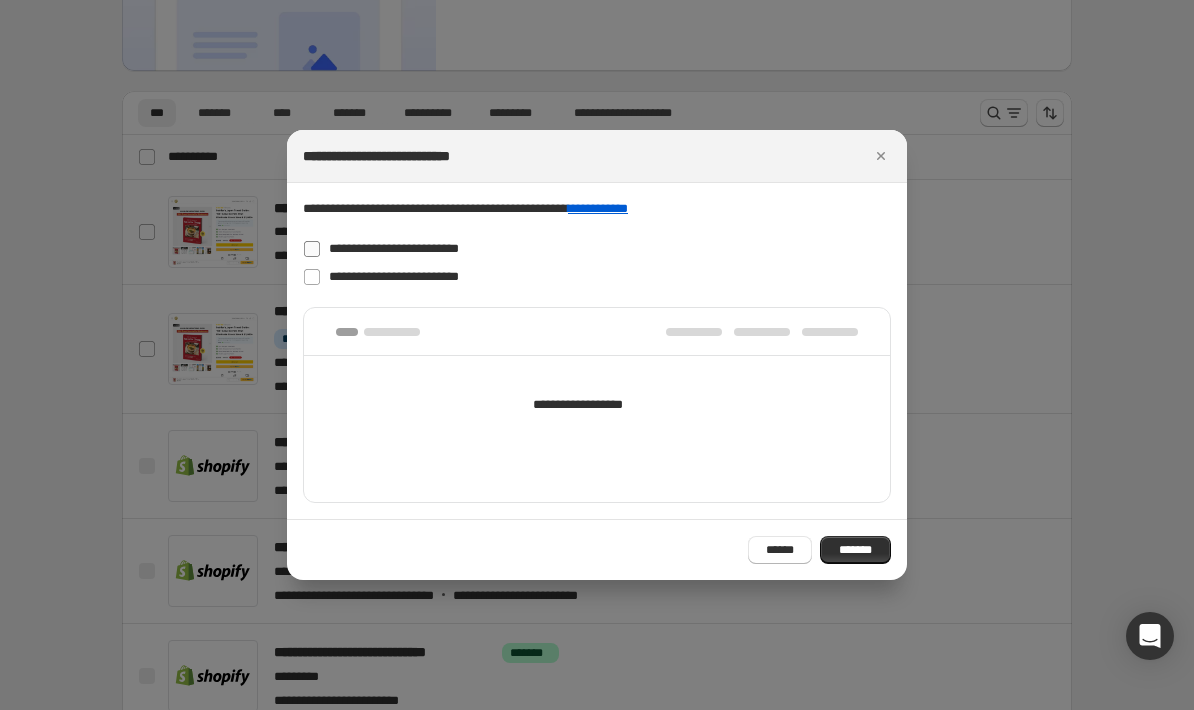click on "**********" at bounding box center (394, 248) 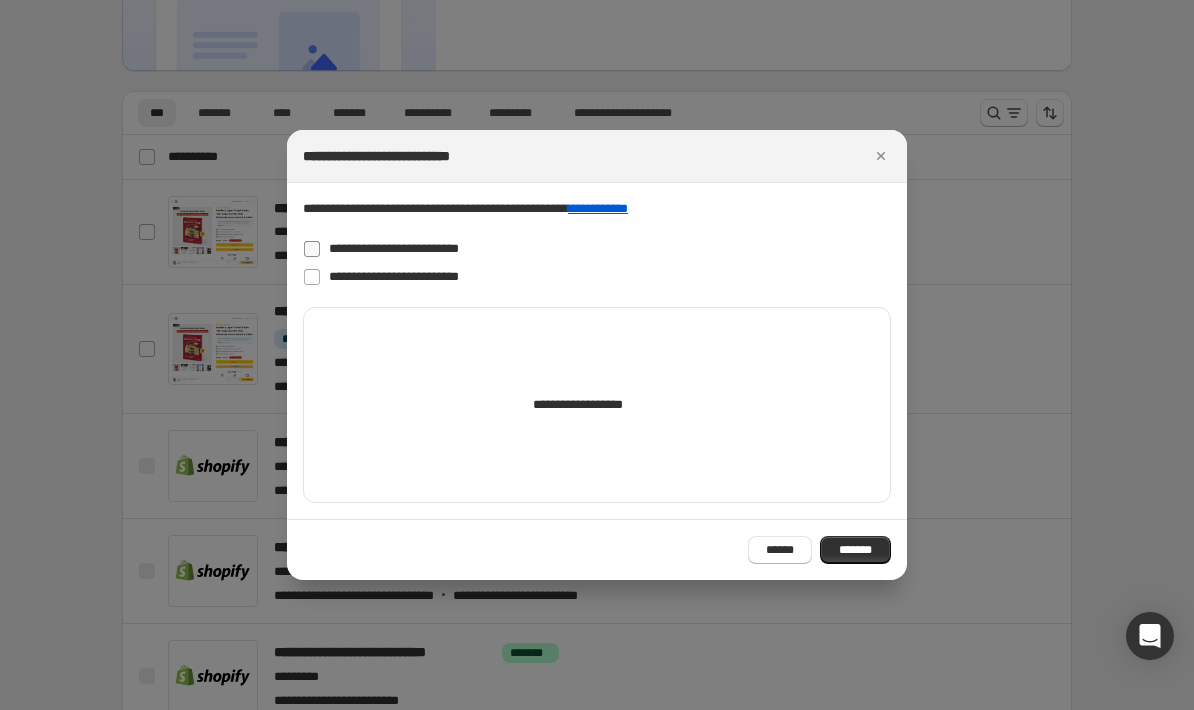 click on "**********" at bounding box center (597, 249) 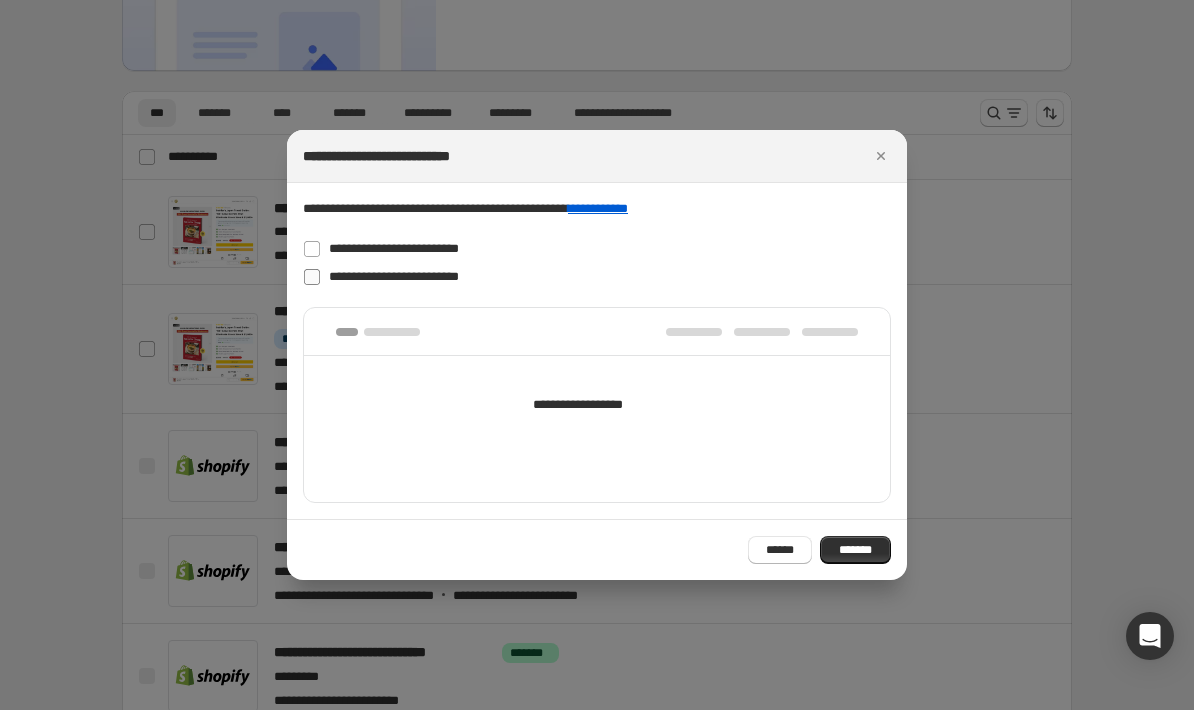 click on "**********" at bounding box center [394, 276] 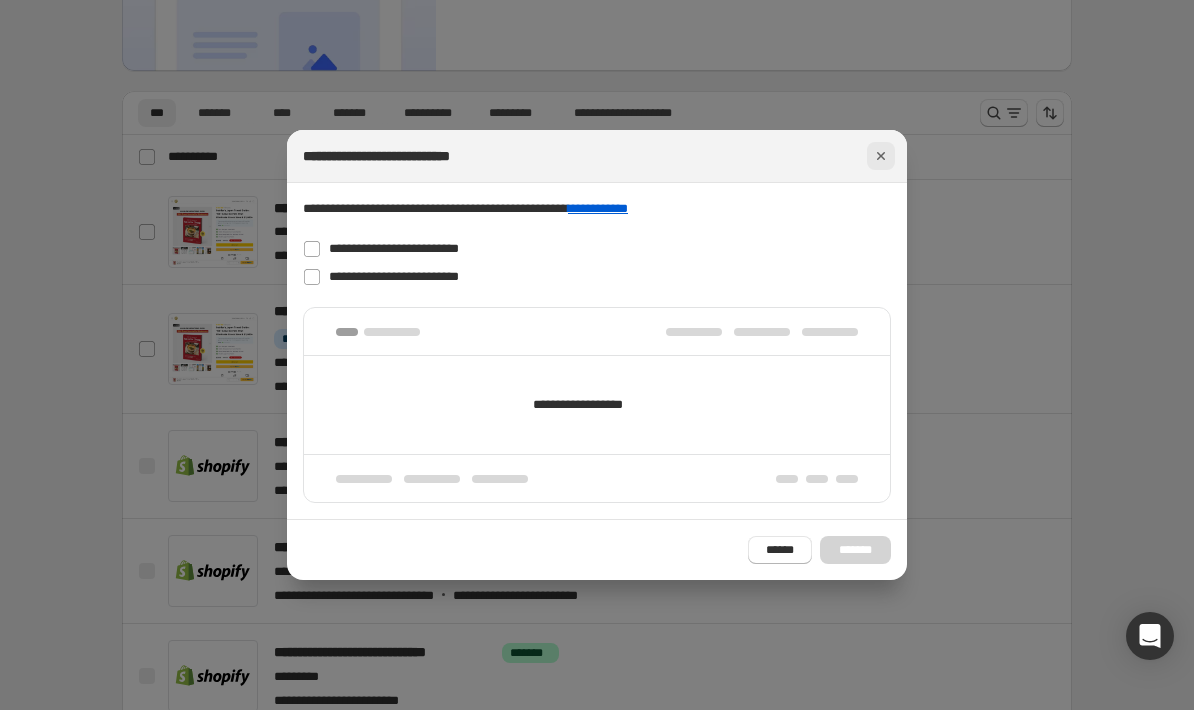 click 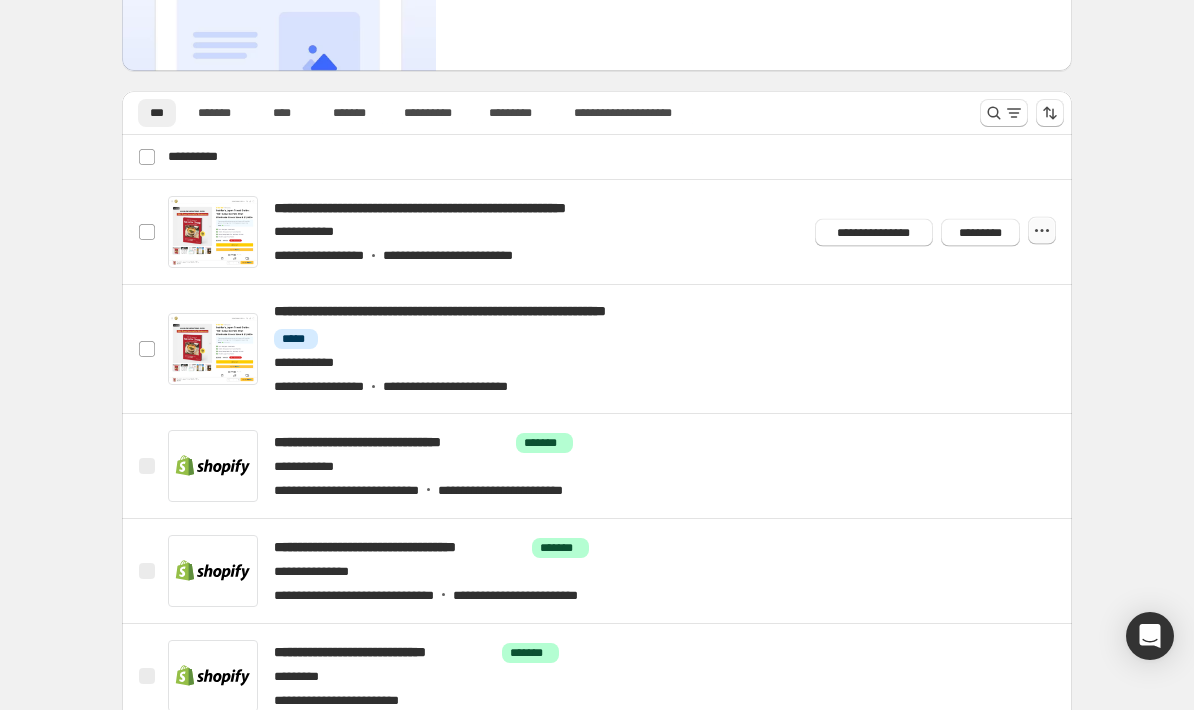 click at bounding box center (1042, 231) 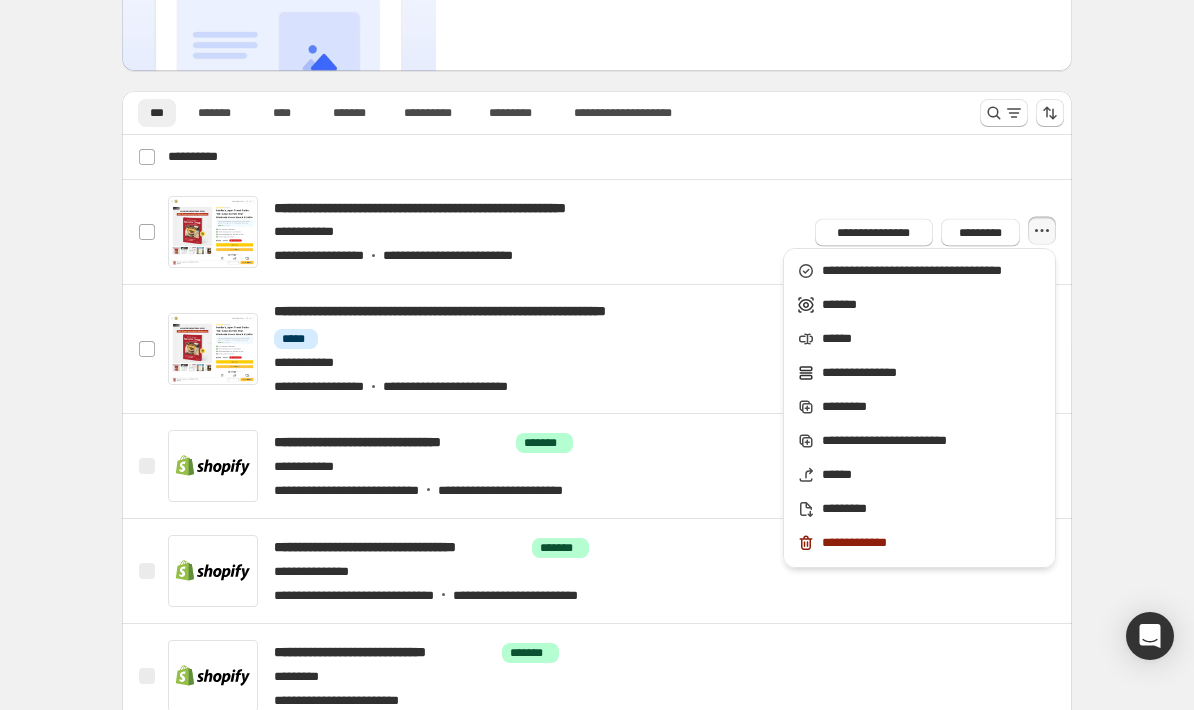 click on "**********" at bounding box center [597, 550] 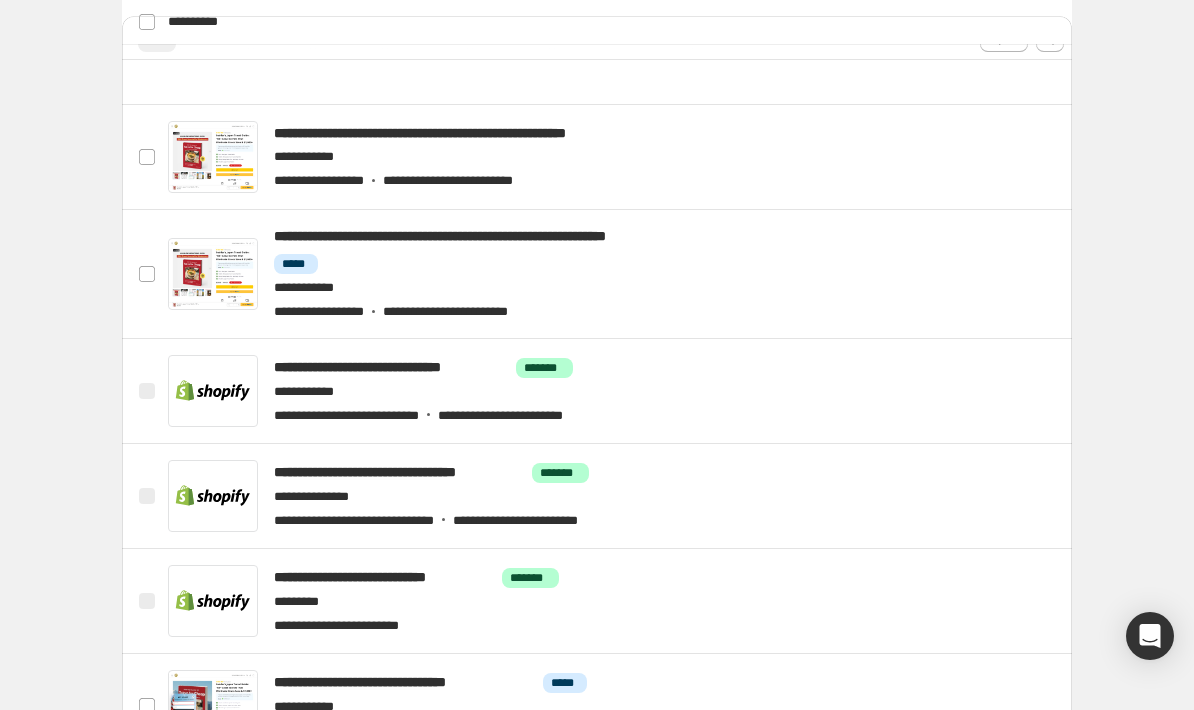 scroll, scrollTop: 356, scrollLeft: 0, axis: vertical 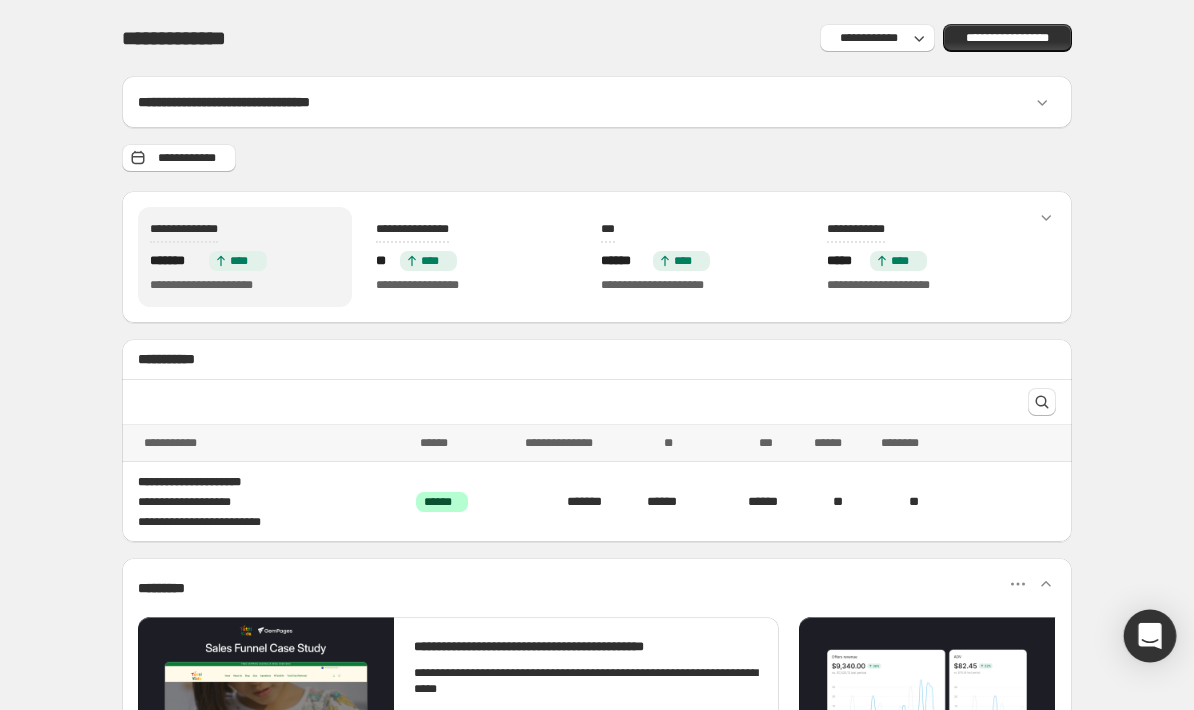 click 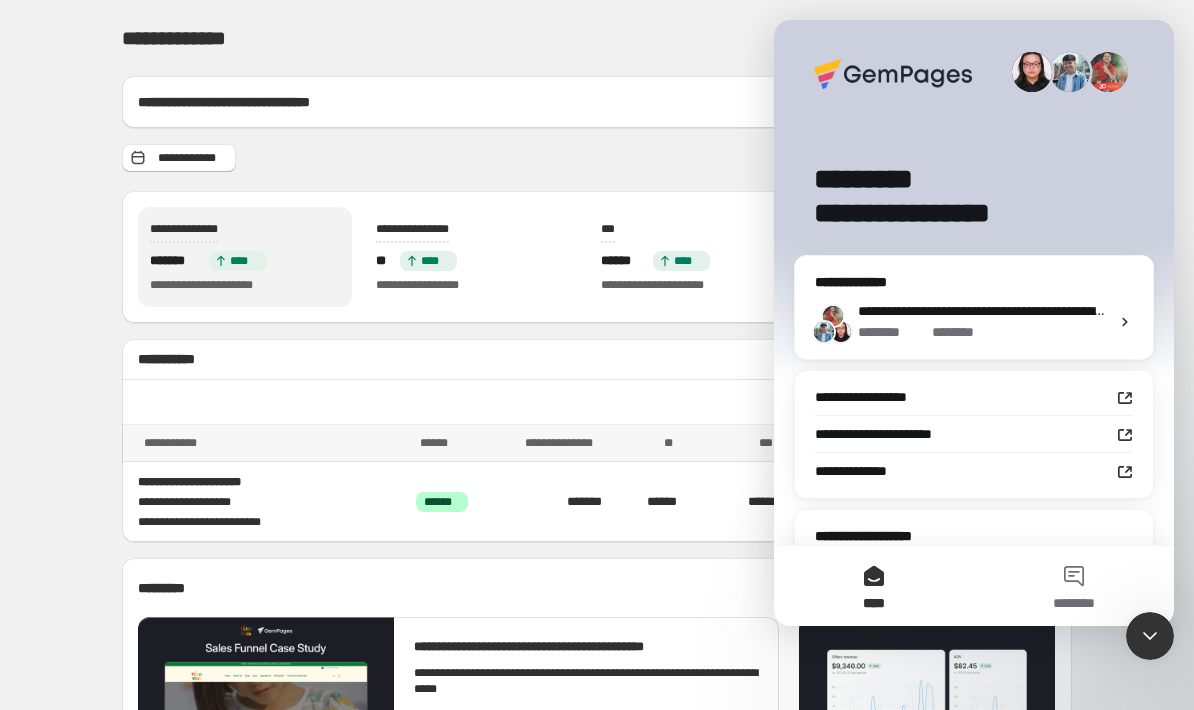 scroll, scrollTop: 0, scrollLeft: 0, axis: both 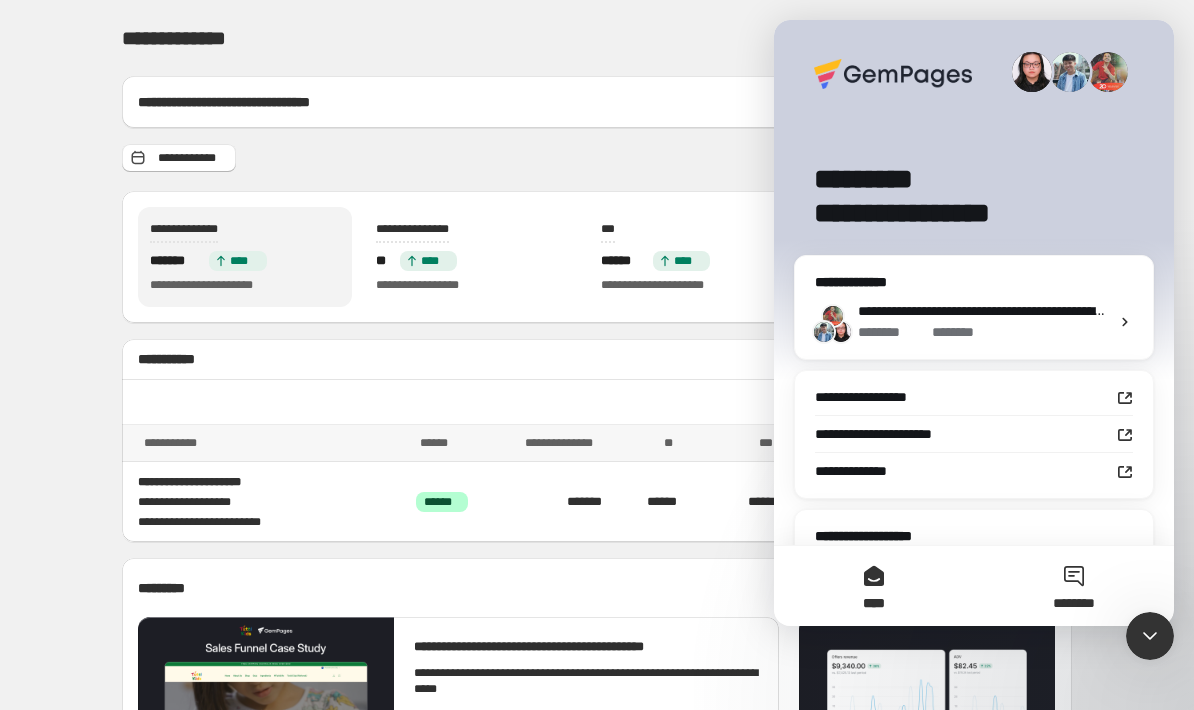click on "********" at bounding box center (1074, 586) 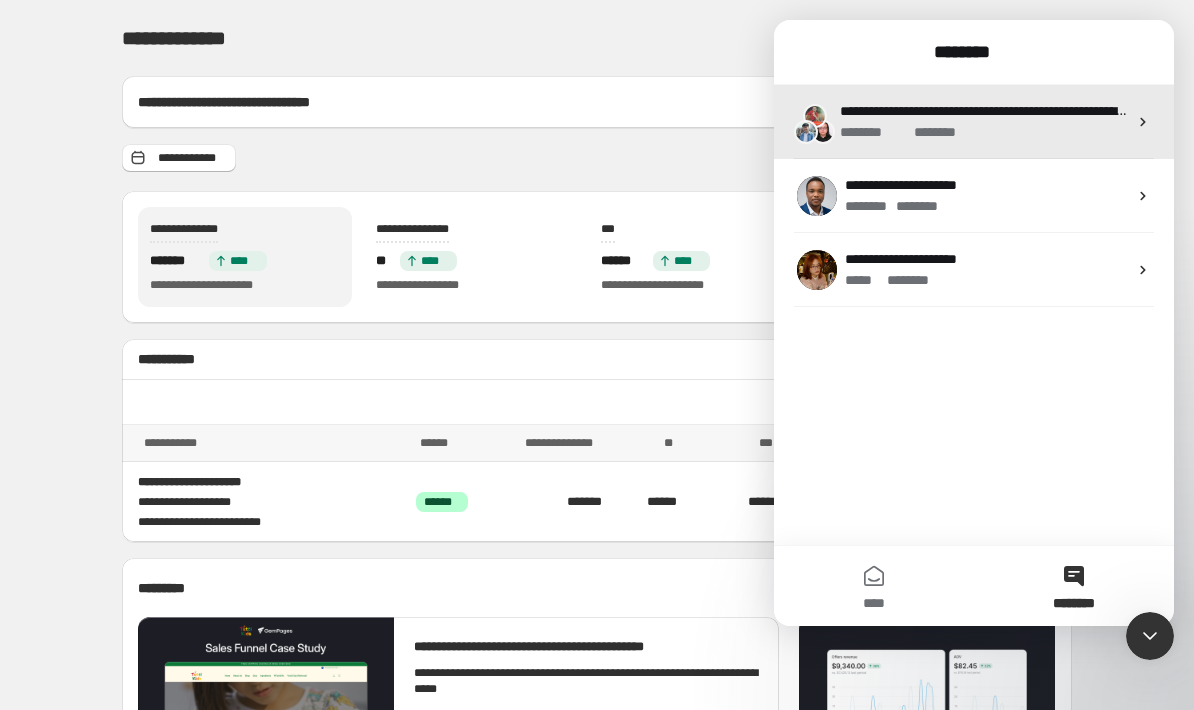 click on "**********" at bounding box center [974, 122] 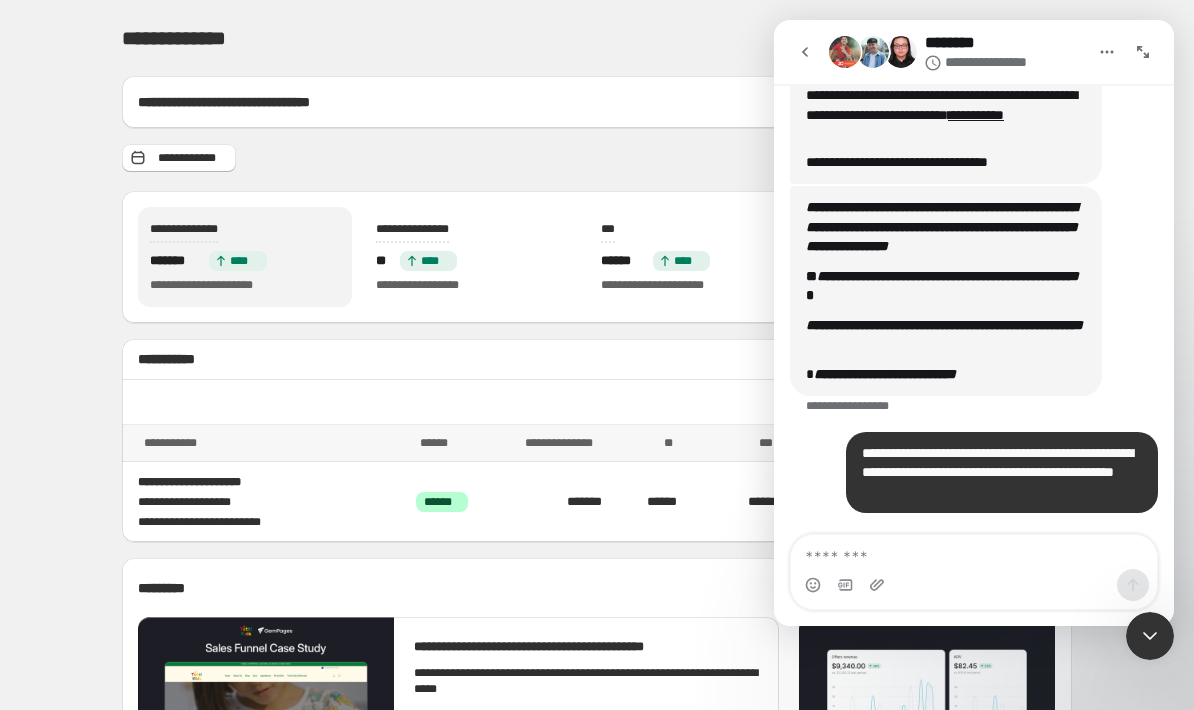 scroll, scrollTop: 406, scrollLeft: 0, axis: vertical 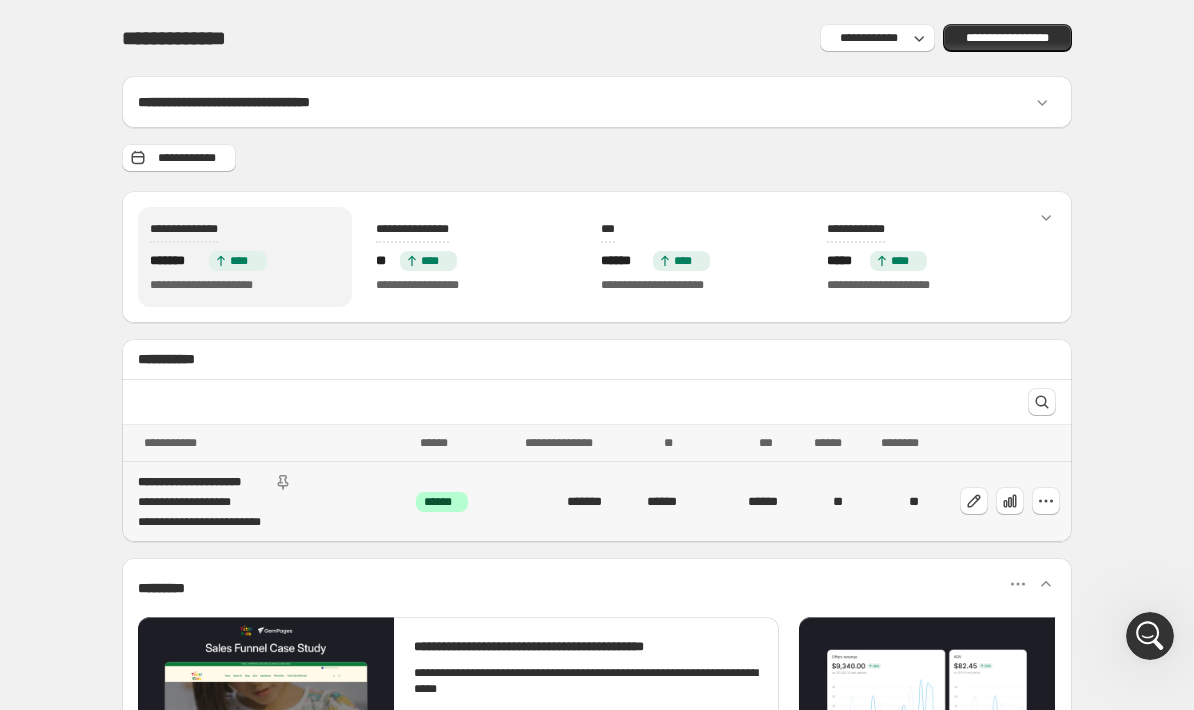 click on "**********" at bounding box center [201, 482] 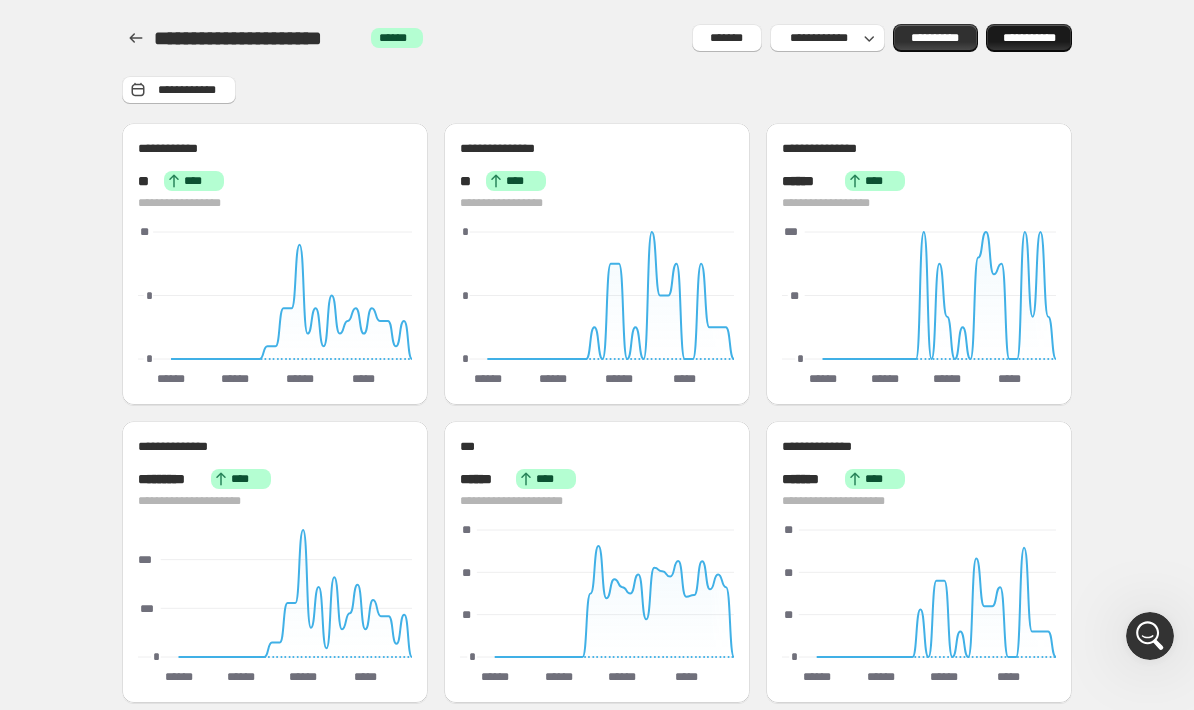 click on "**********" at bounding box center [1029, 38] 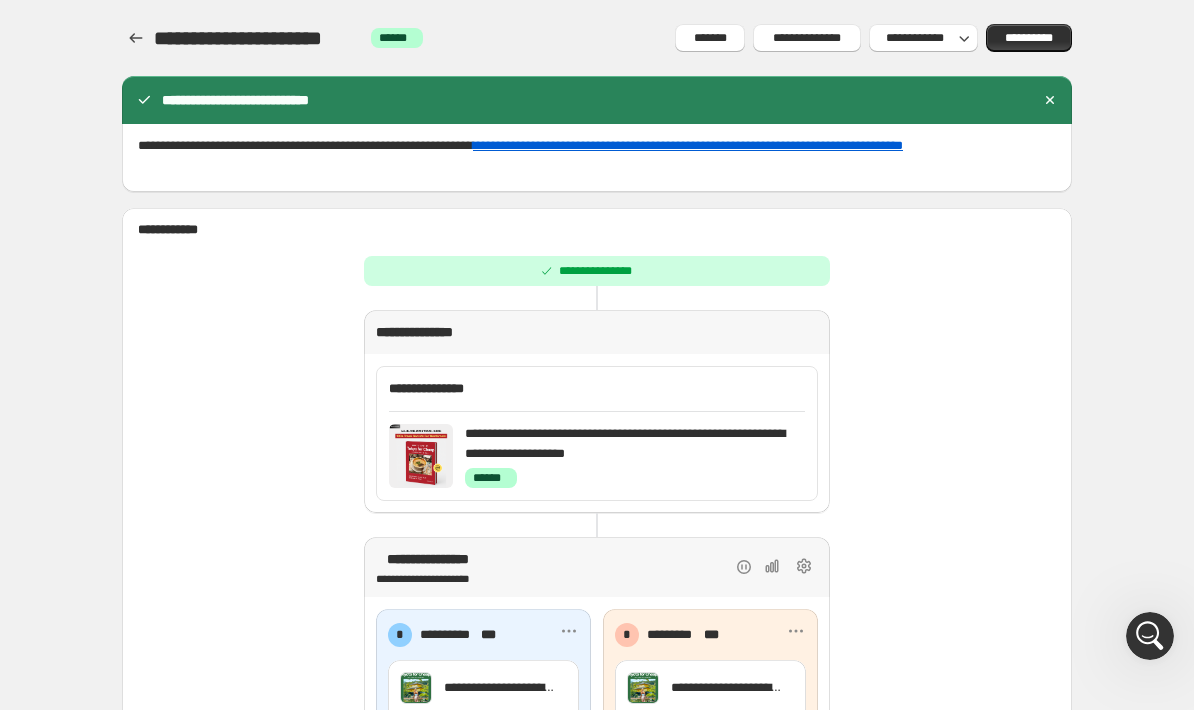 scroll, scrollTop: 0, scrollLeft: 0, axis: both 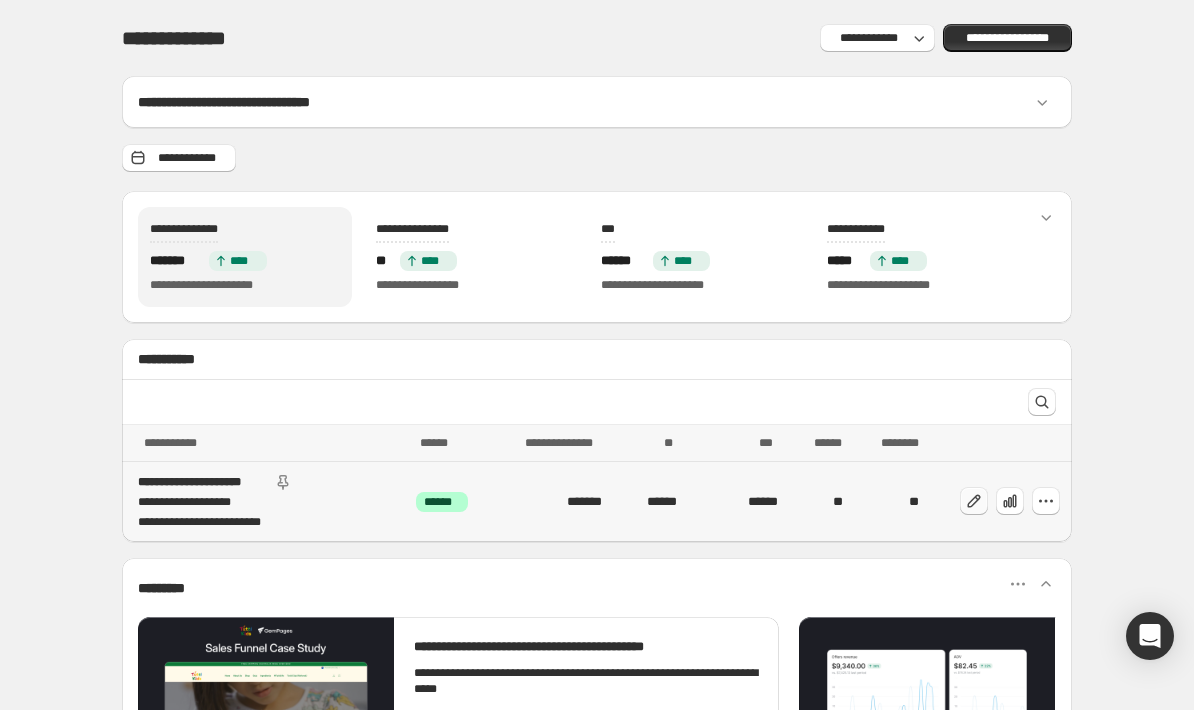 click 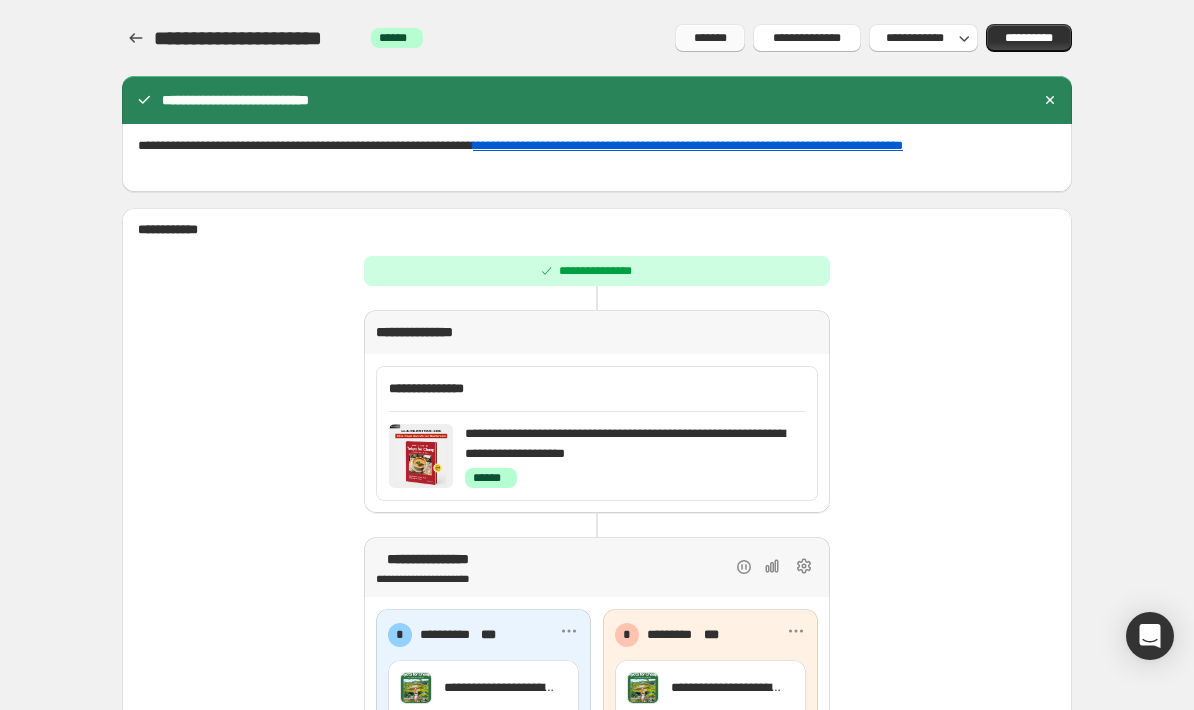 click on "*******" at bounding box center [710, 38] 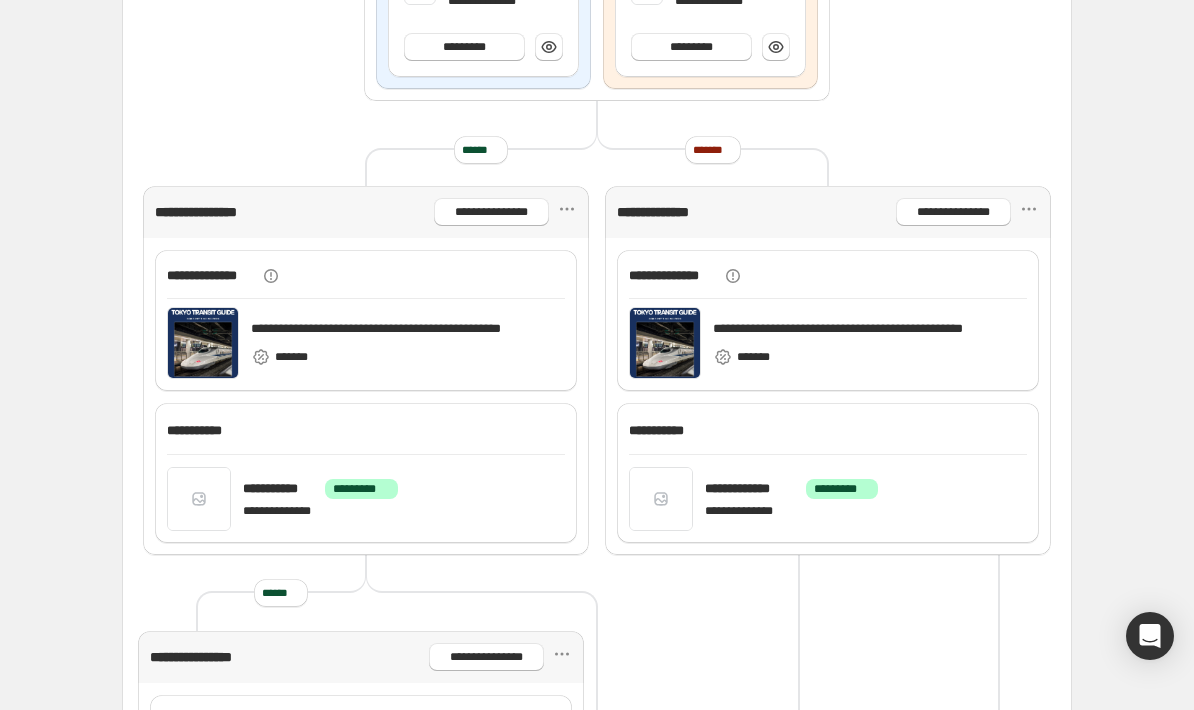scroll, scrollTop: 814, scrollLeft: 0, axis: vertical 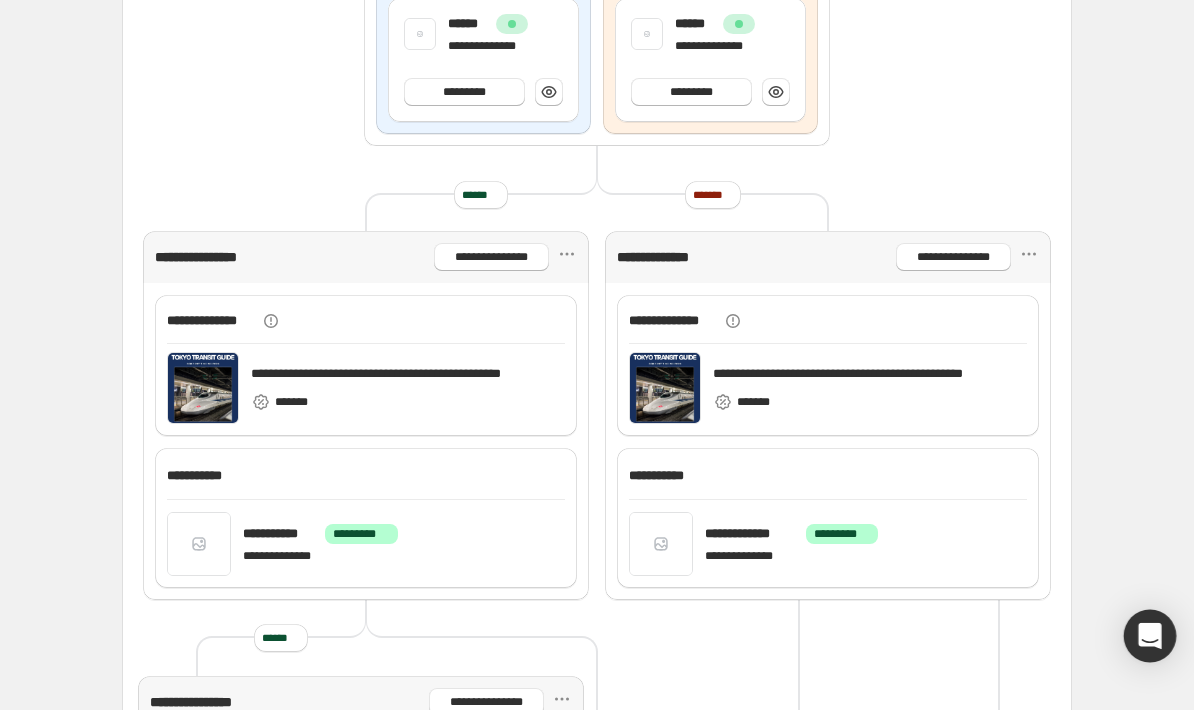 click 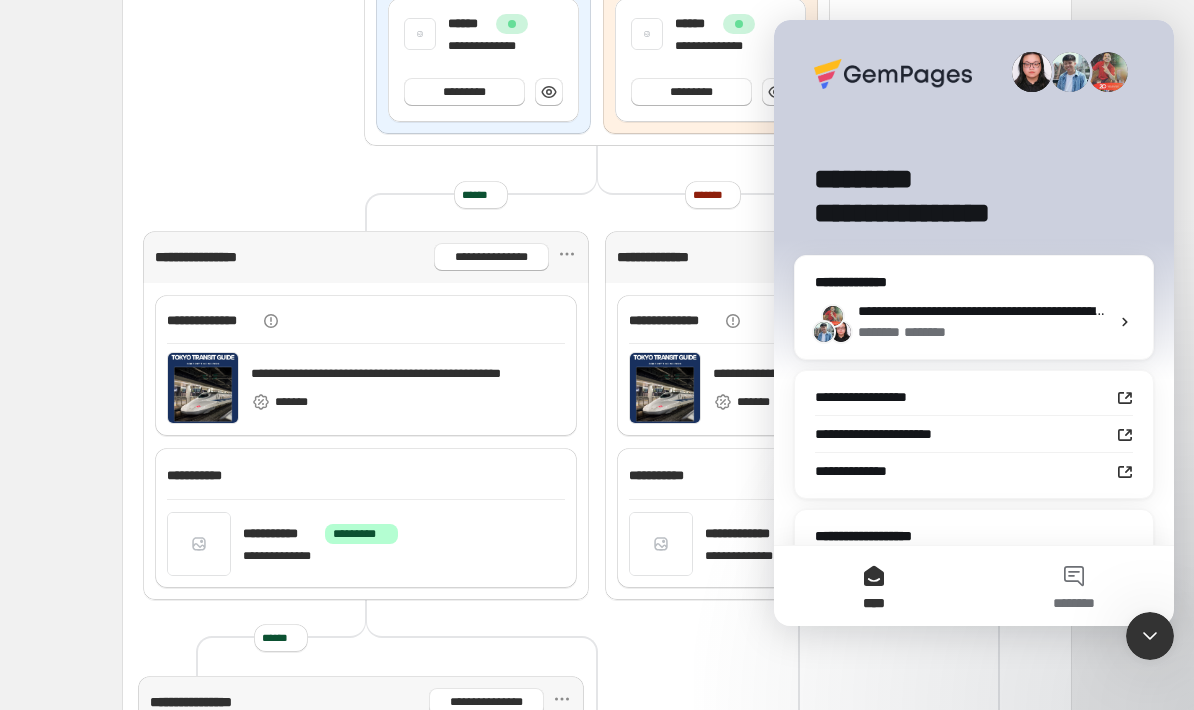 scroll, scrollTop: 0, scrollLeft: 0, axis: both 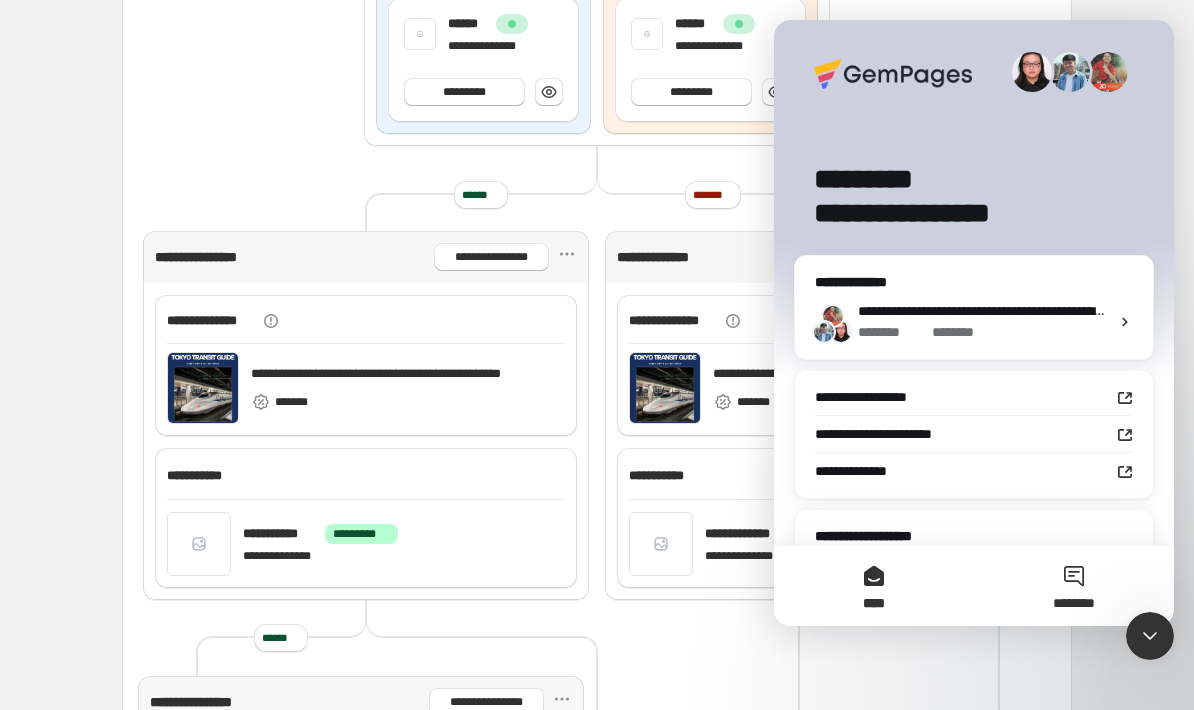 click on "********" at bounding box center [1074, 586] 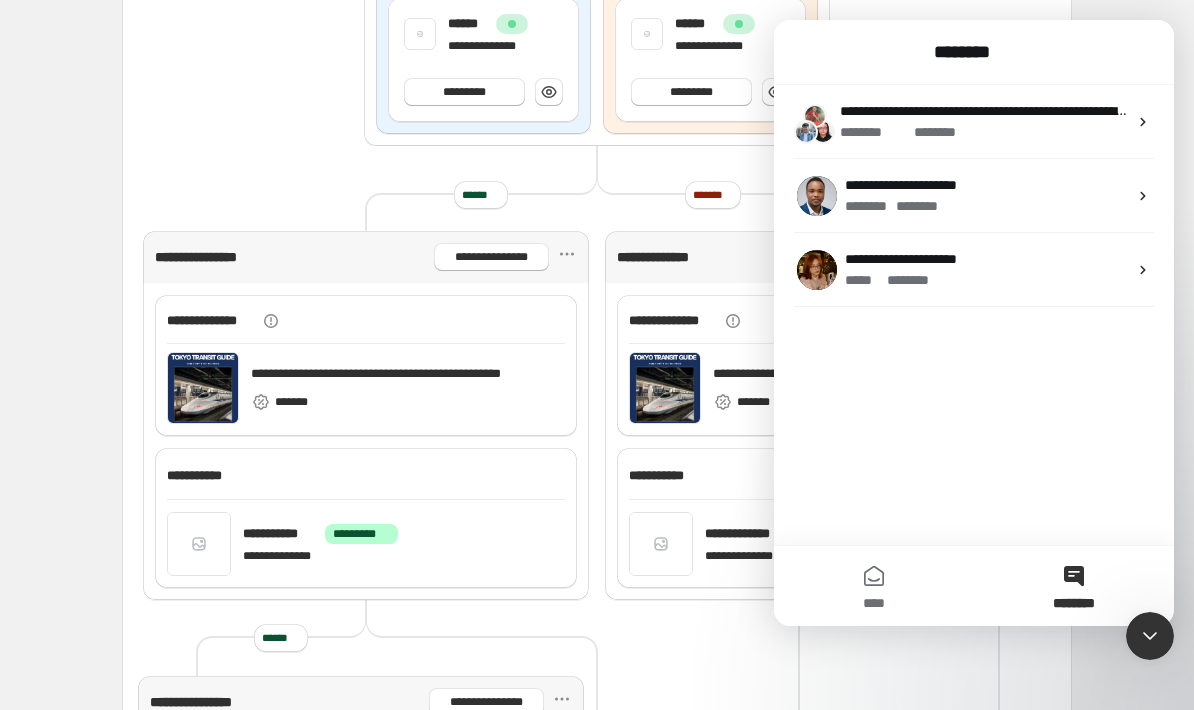 click on "**********" at bounding box center (483, -36) 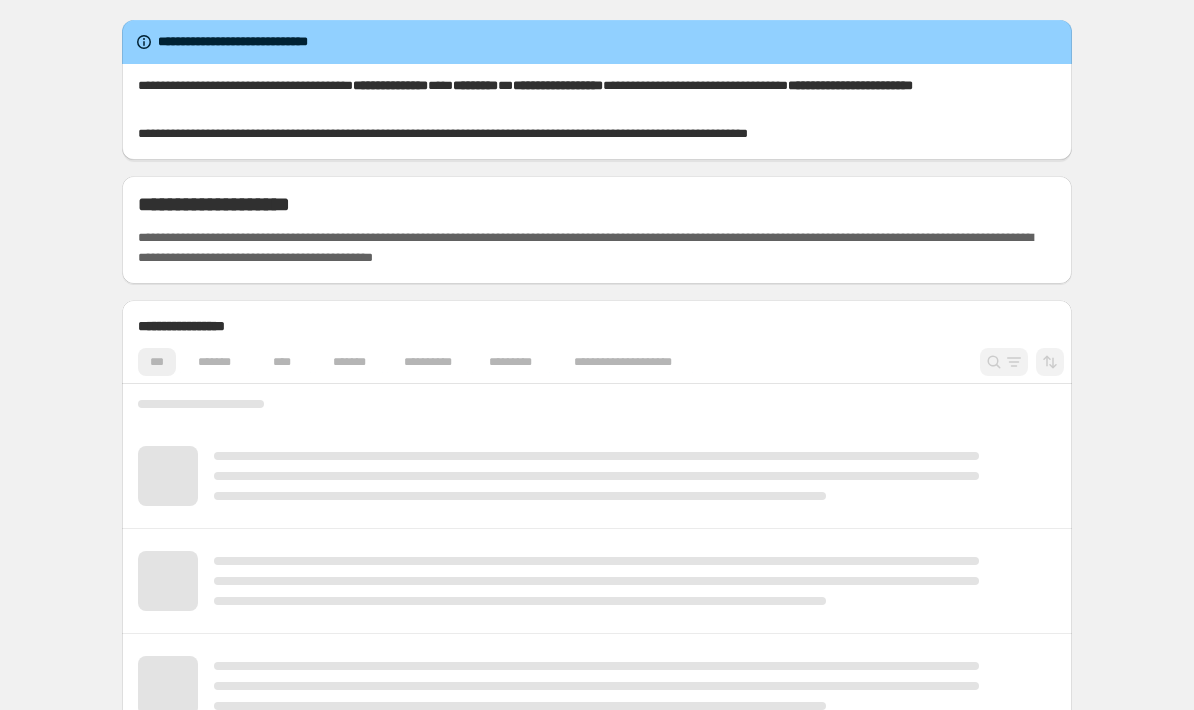 scroll, scrollTop: 0, scrollLeft: 0, axis: both 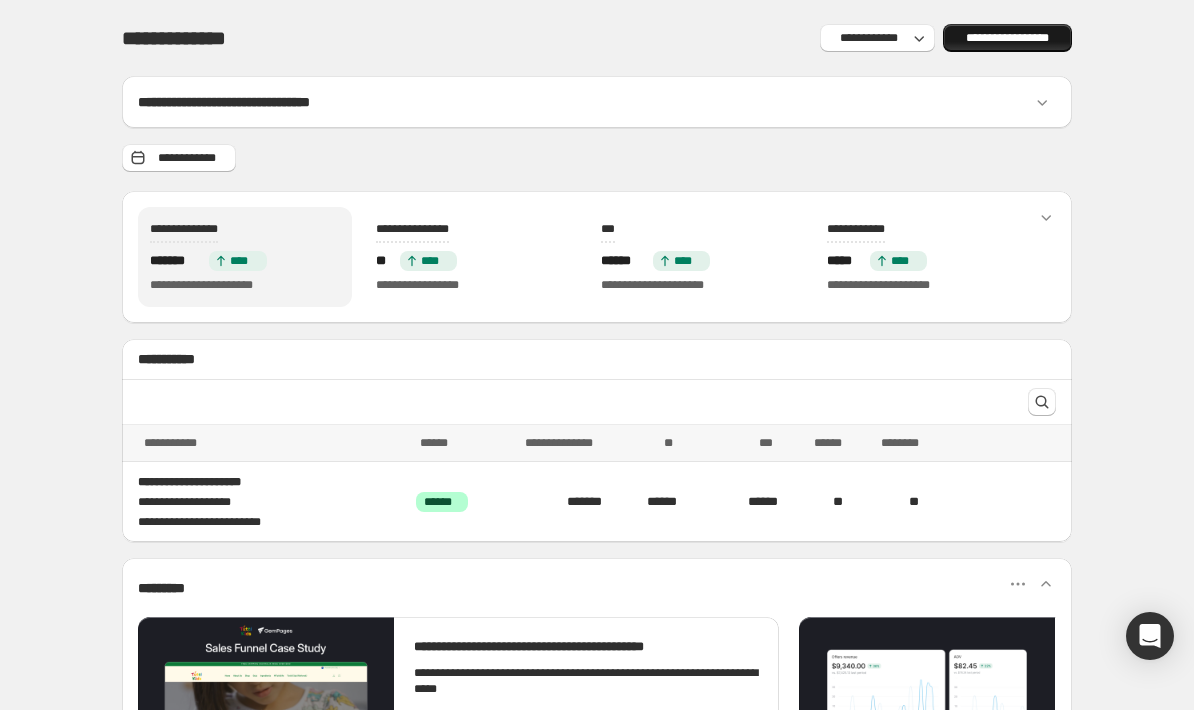 click on "**********" at bounding box center (1007, 38) 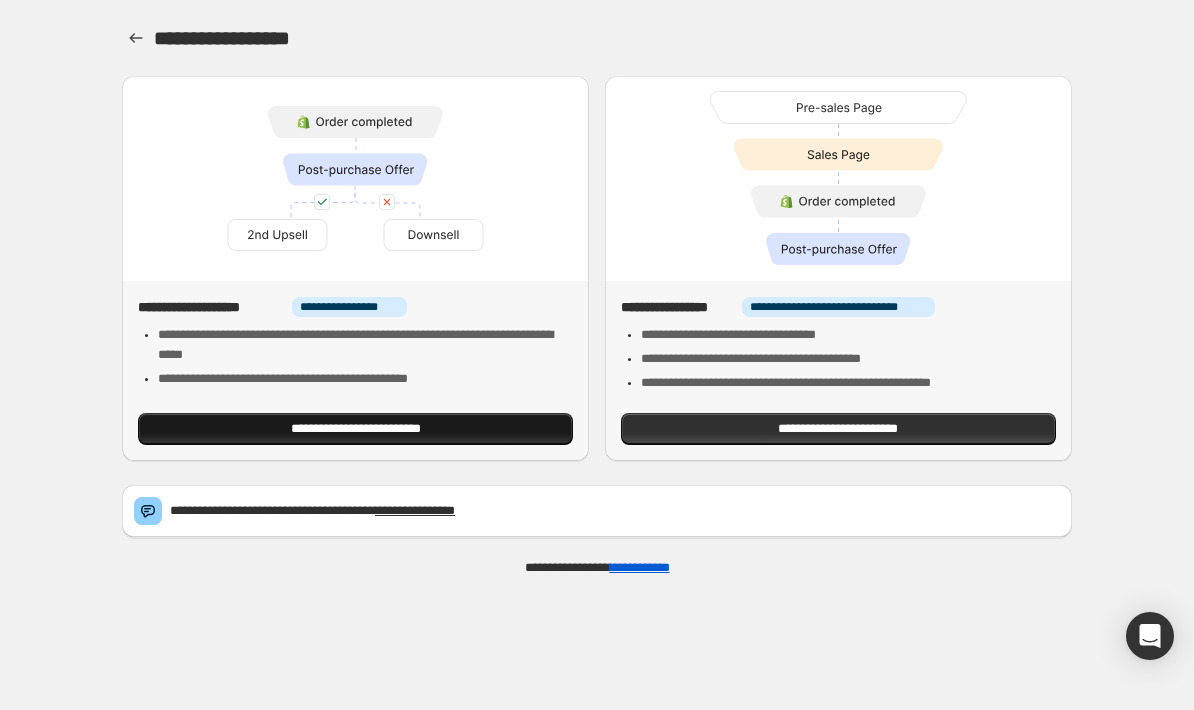 click on "**********" at bounding box center [355, 429] 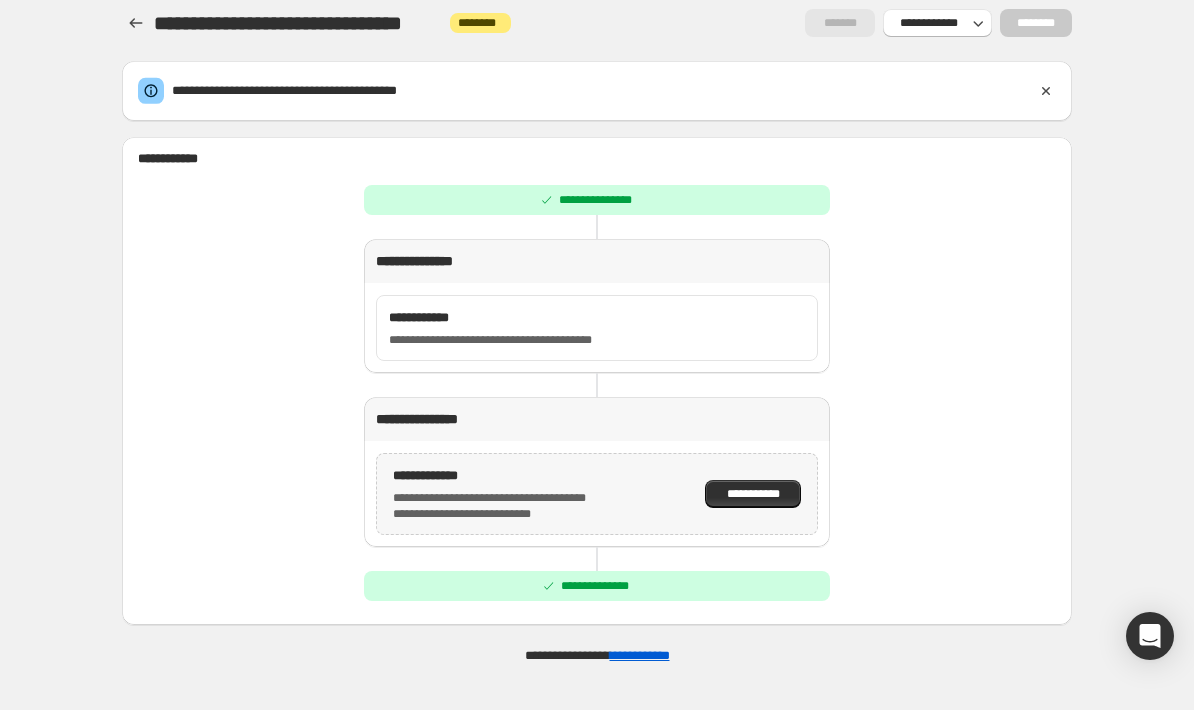 scroll, scrollTop: 22, scrollLeft: 0, axis: vertical 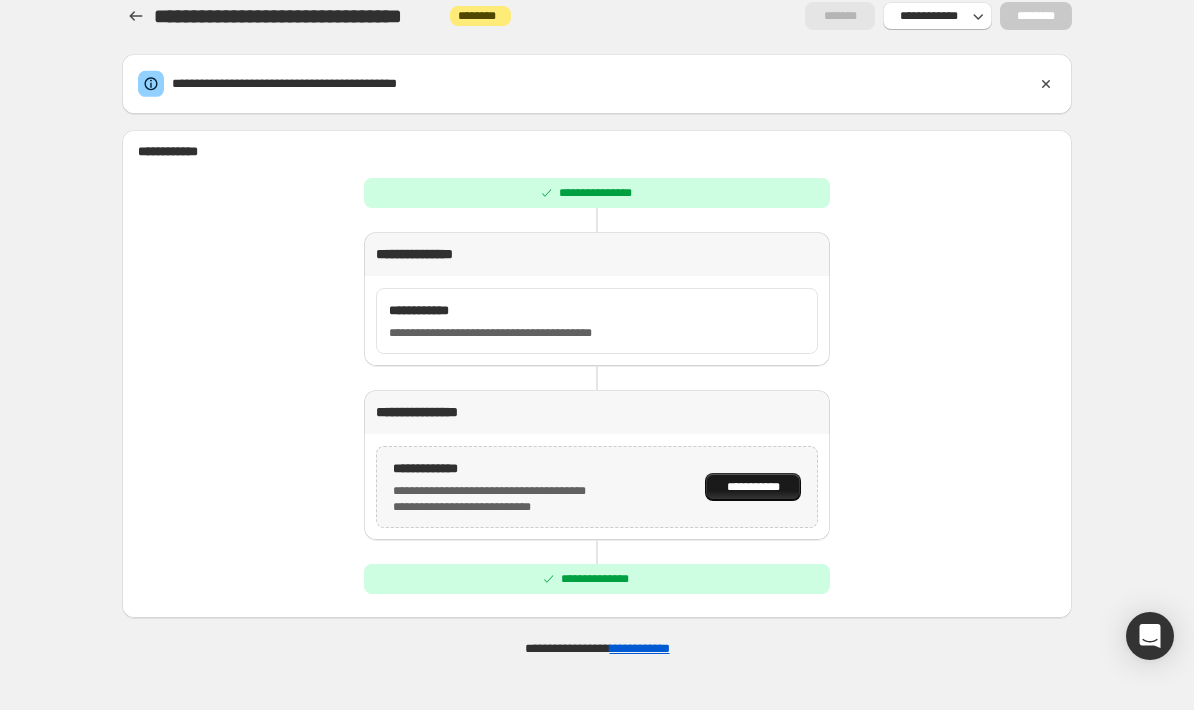 click on "**********" at bounding box center (753, 487) 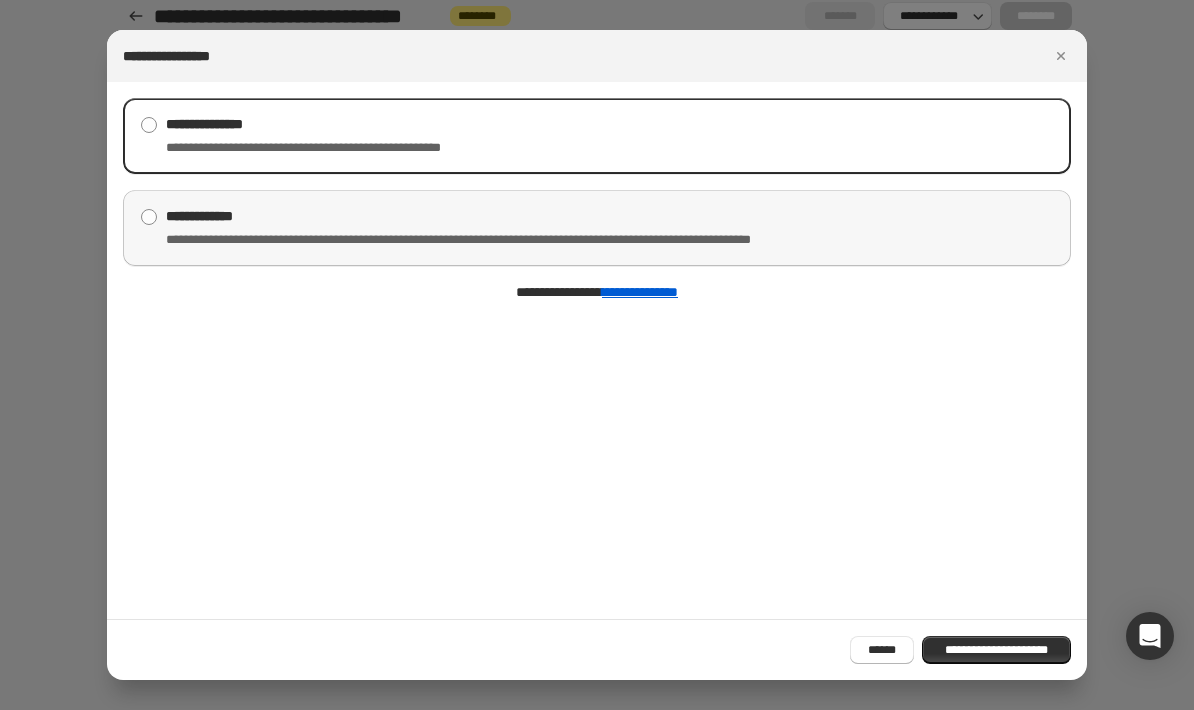 click on "**********" at bounding box center (526, 216) 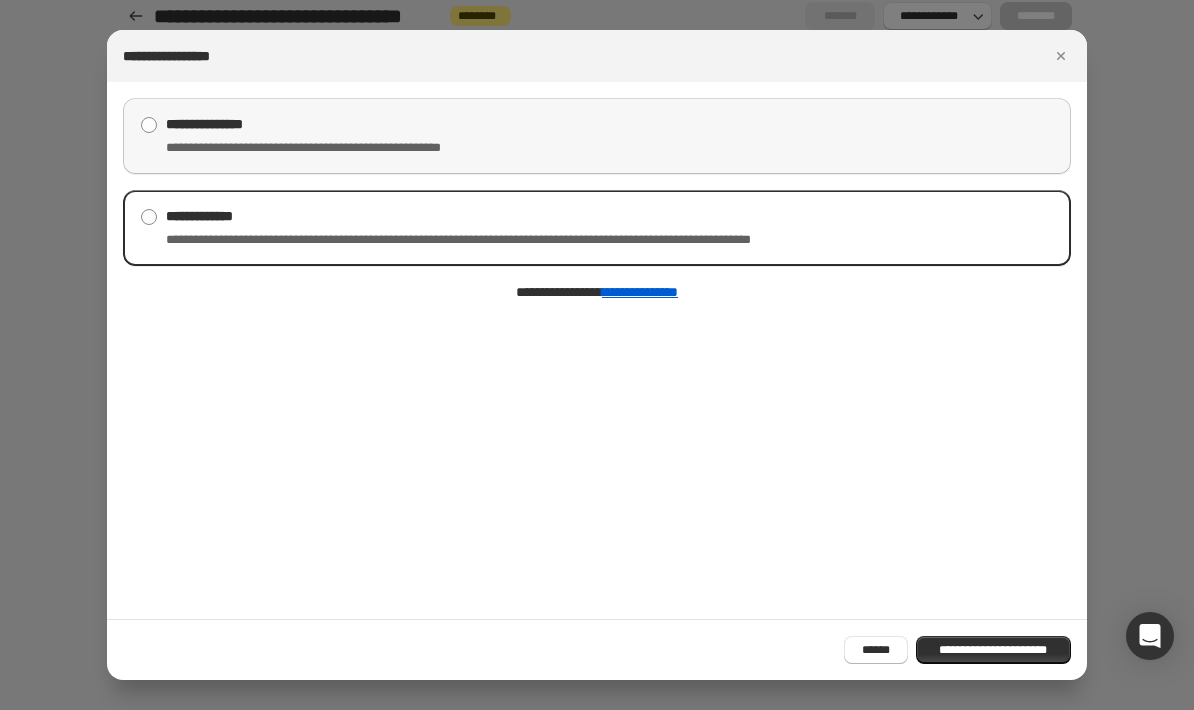 click on "**********" at bounding box center [597, 136] 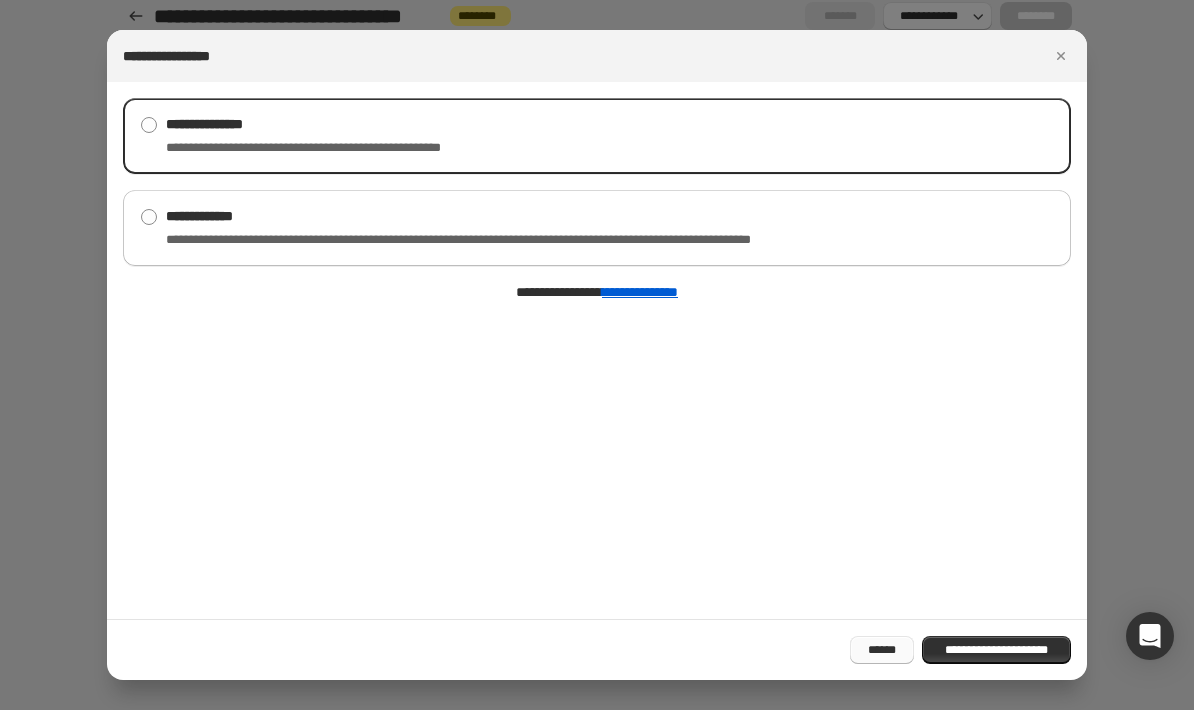 click on "******" at bounding box center [882, 650] 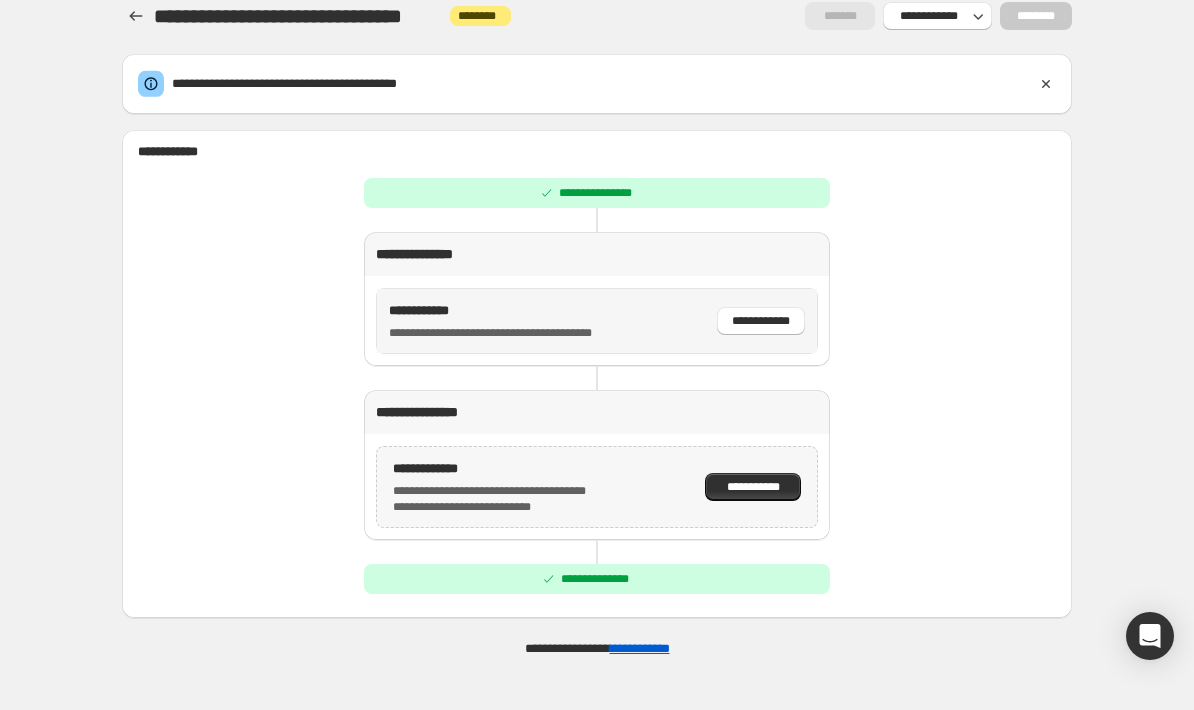 click on "**********" at bounding box center [597, 321] 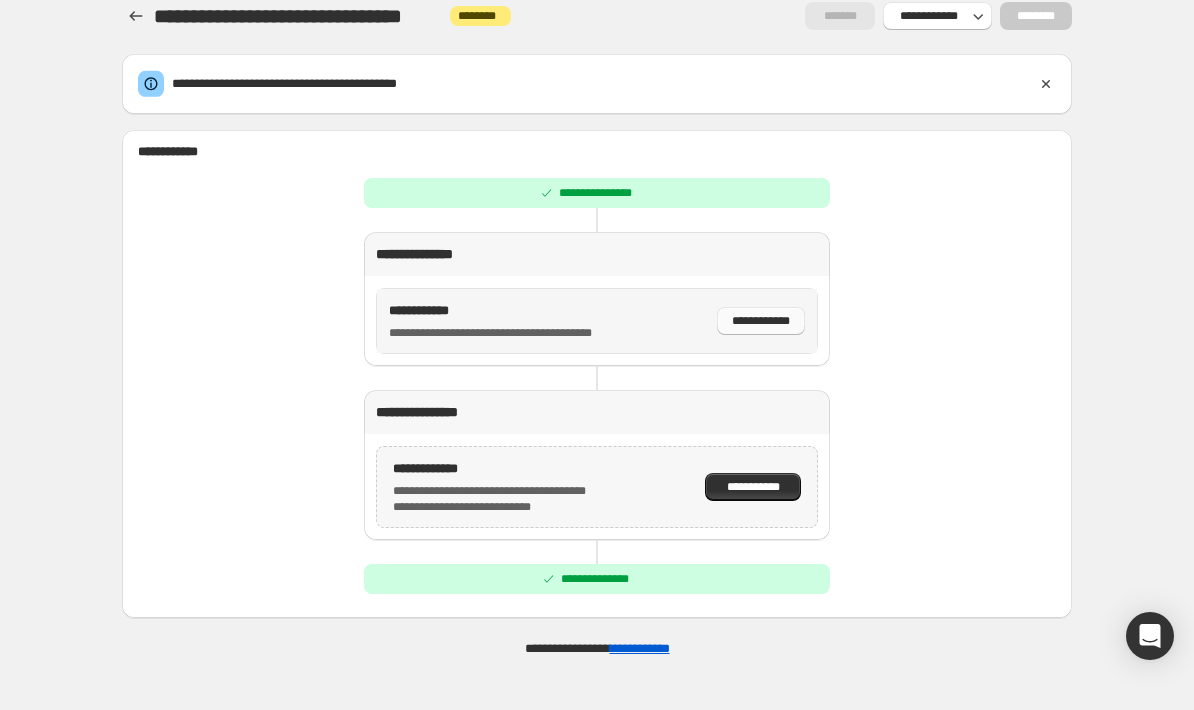 click on "**********" at bounding box center [761, 321] 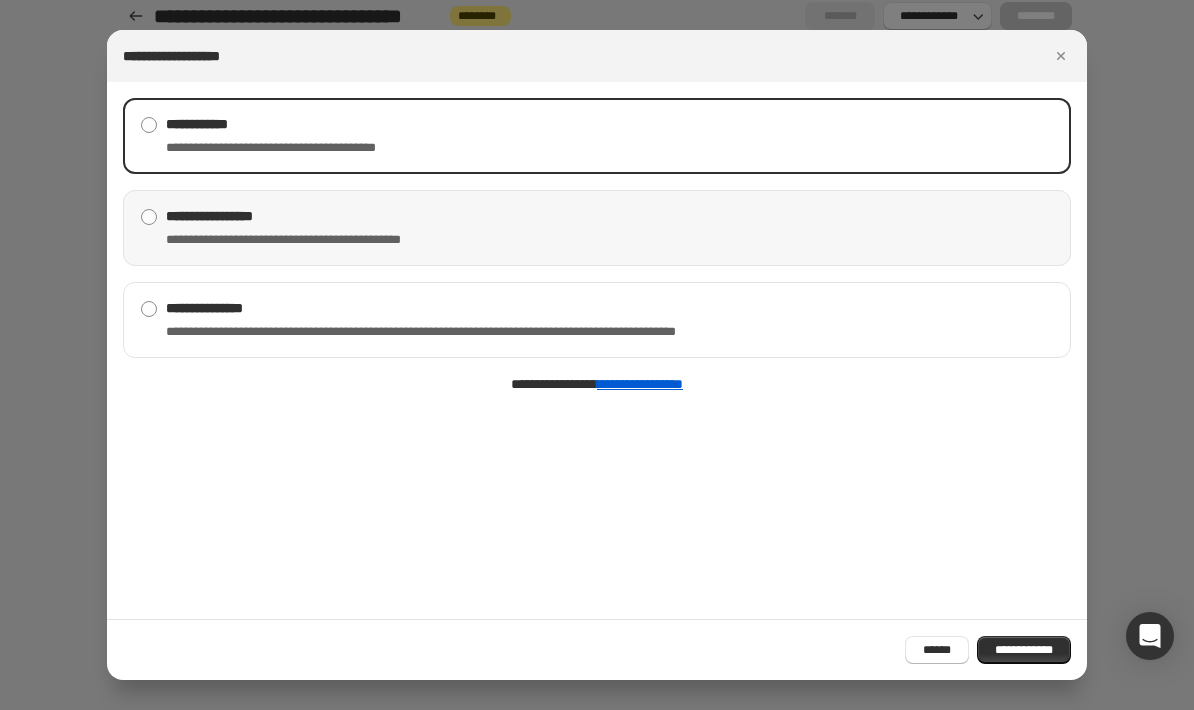 click on "**********" at bounding box center (310, 240) 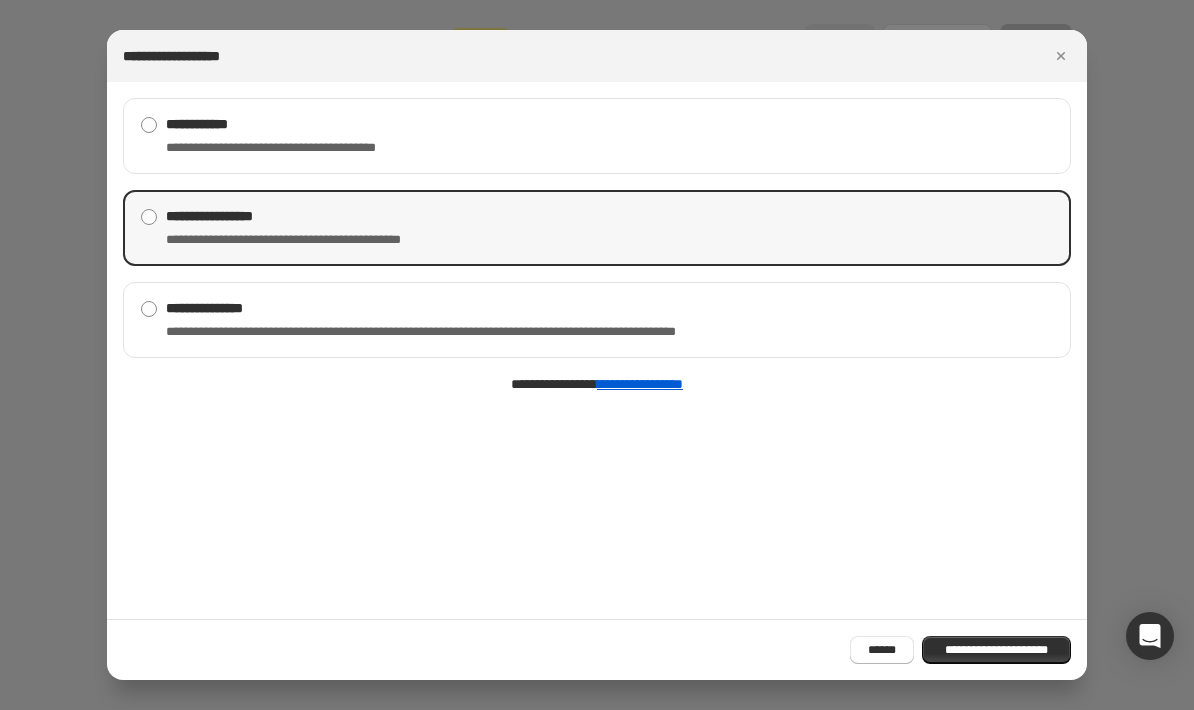 scroll, scrollTop: 0, scrollLeft: 0, axis: both 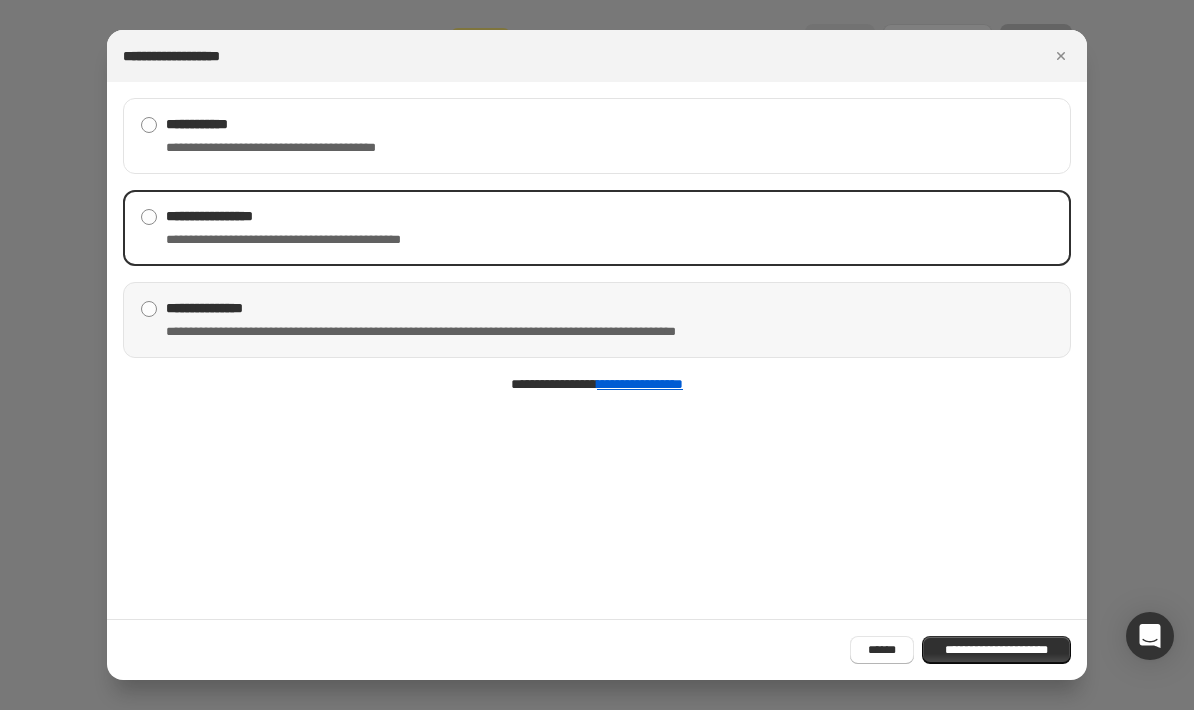 click on "**********" at bounding box center [490, 308] 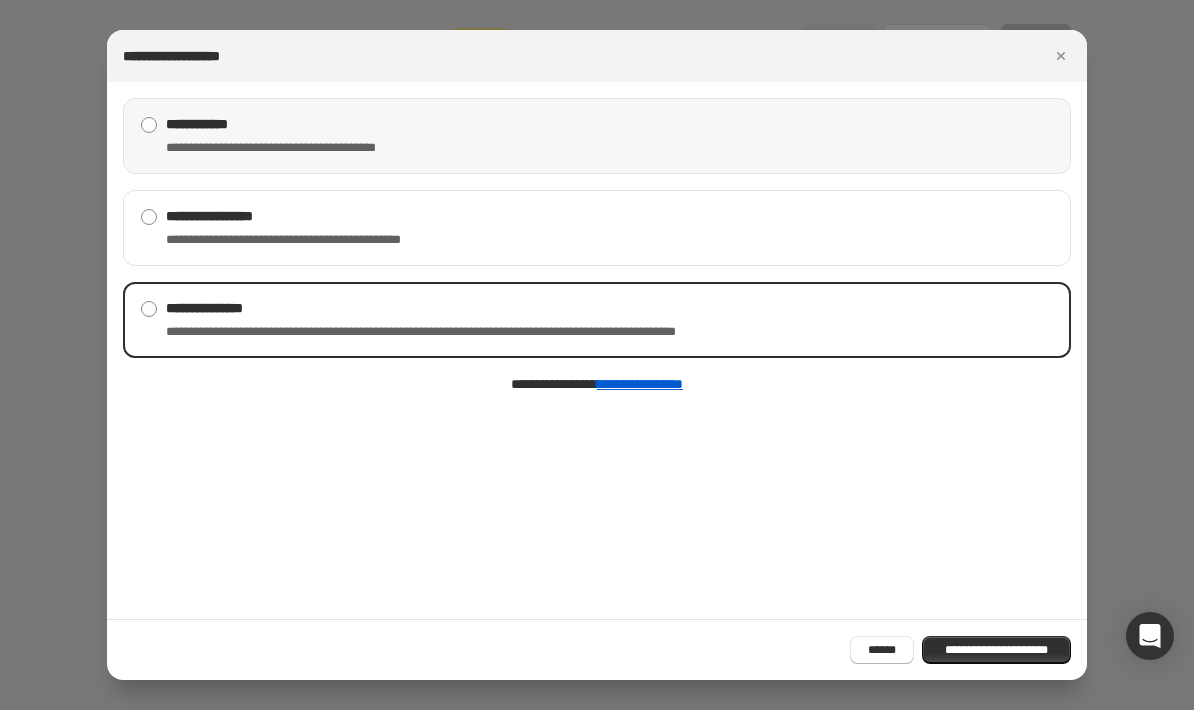 click on "**********" at bounding box center (297, 148) 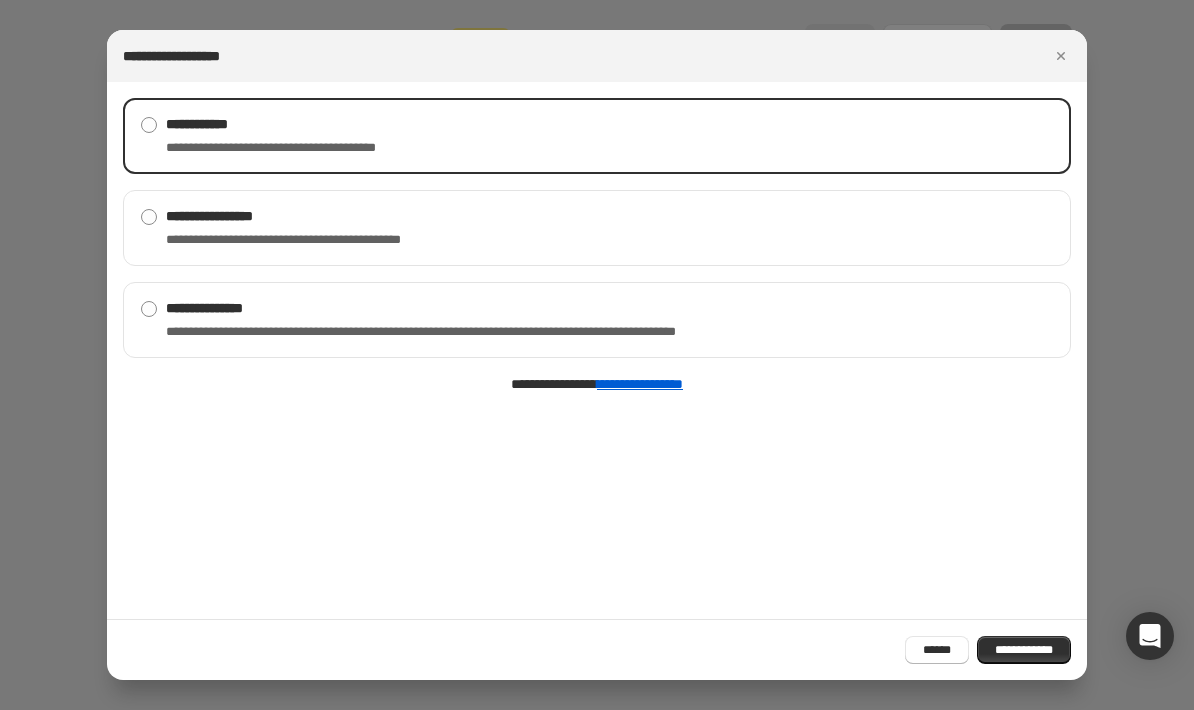 click on "**********" at bounding box center (597, 649) 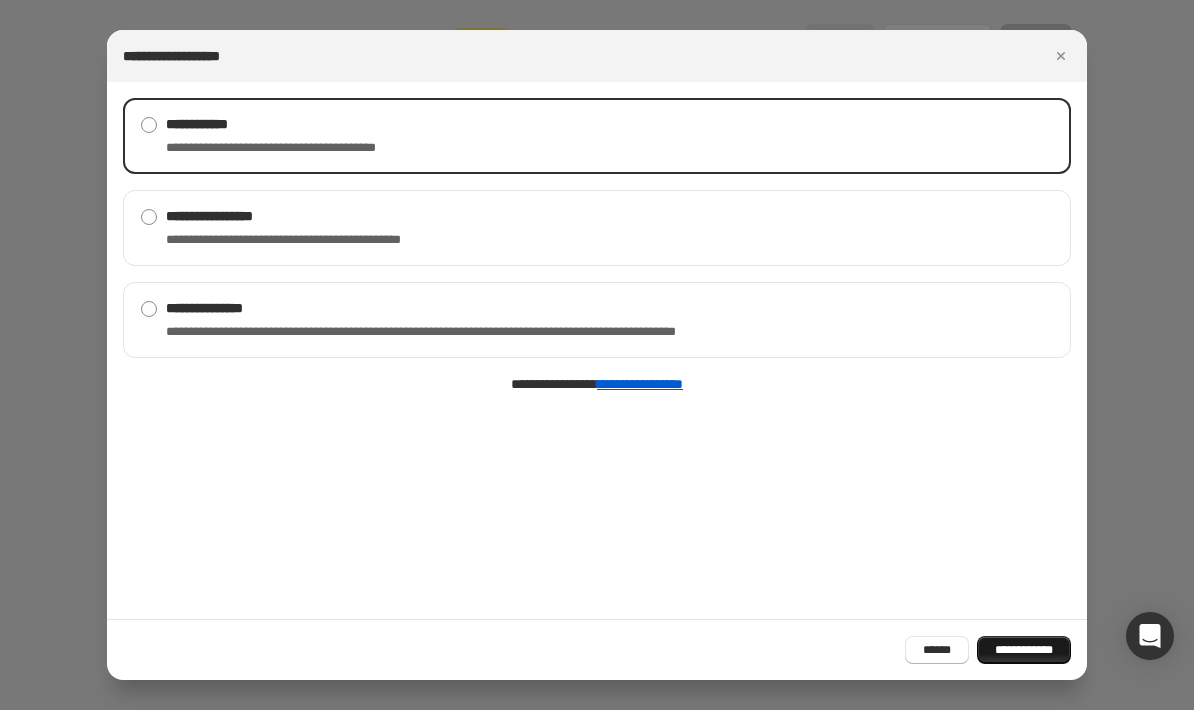 click on "**********" at bounding box center (1024, 650) 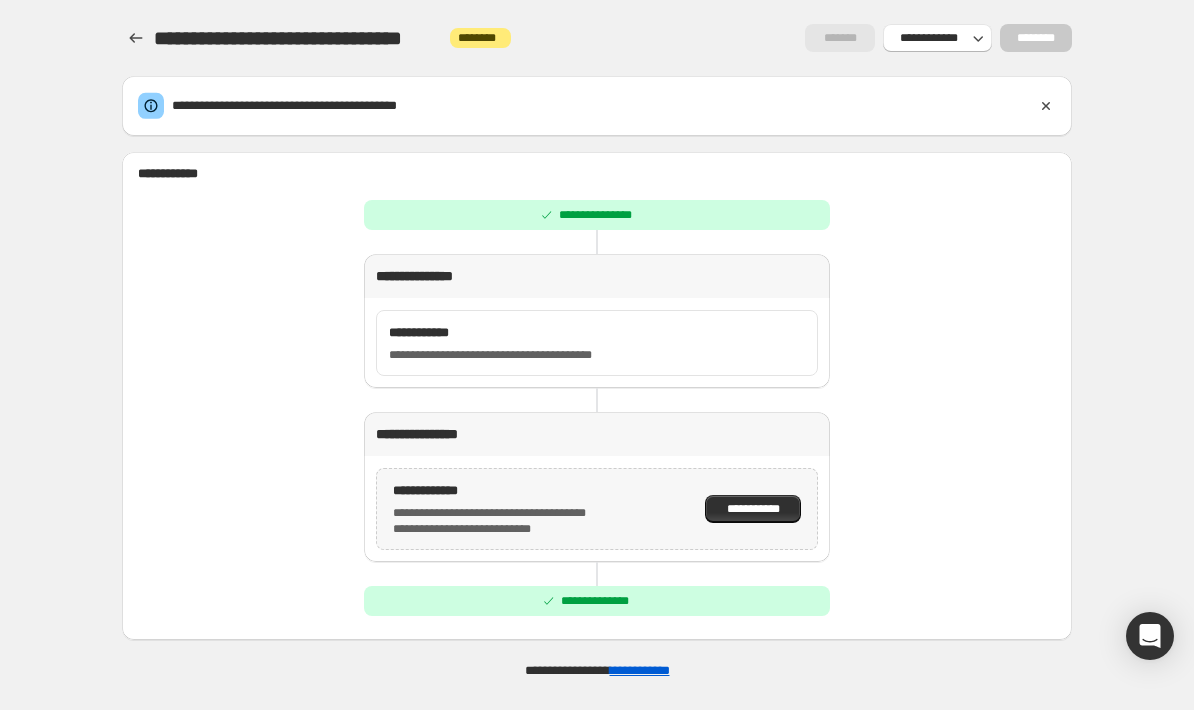 scroll, scrollTop: 22, scrollLeft: 0, axis: vertical 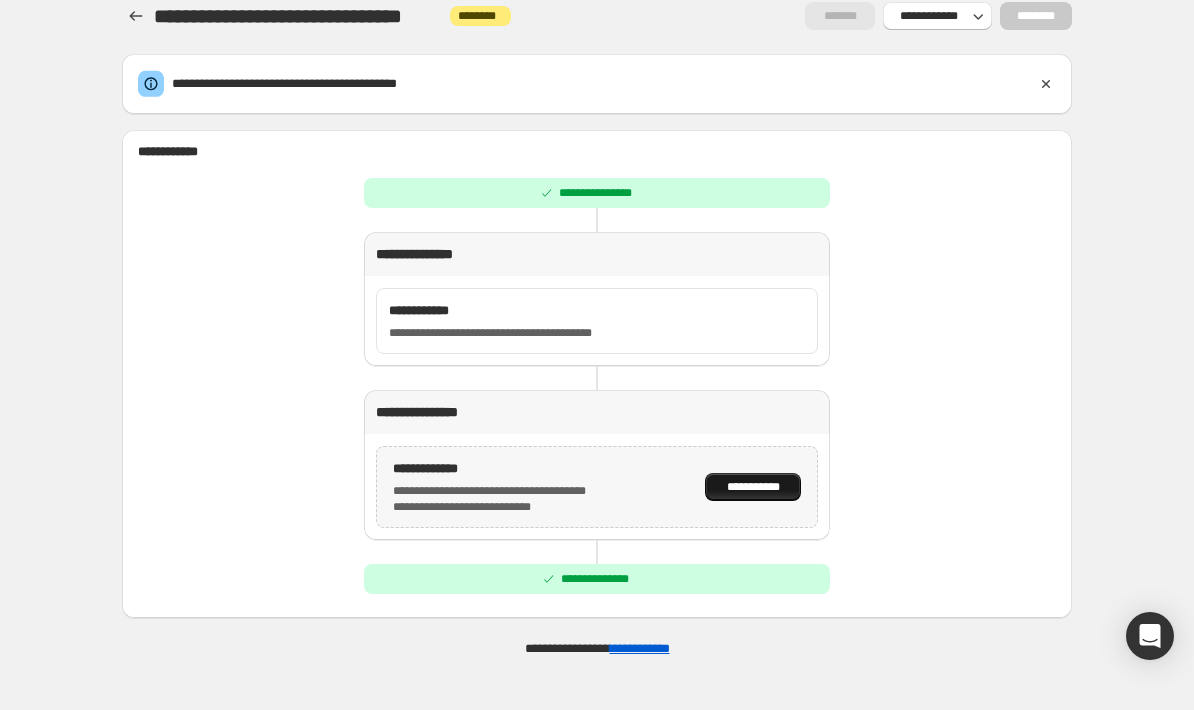 click on "**********" at bounding box center [753, 487] 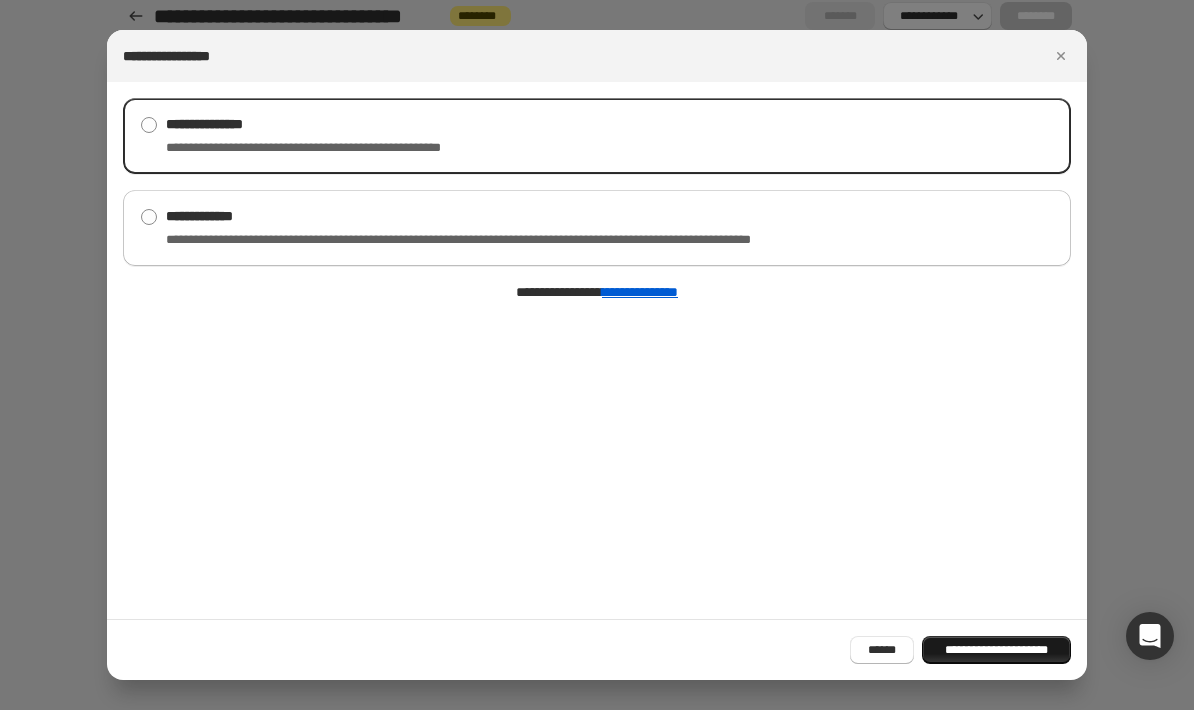 click on "**********" at bounding box center [996, 650] 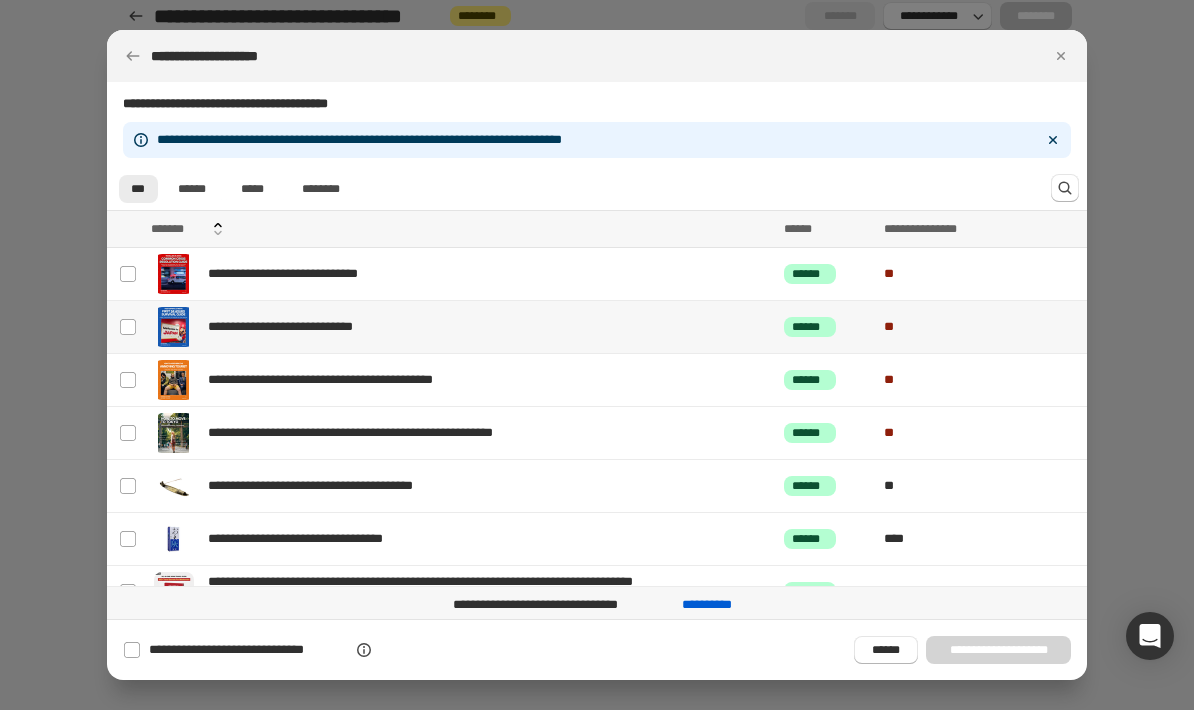 click on "**********" at bounding box center (458, 327) 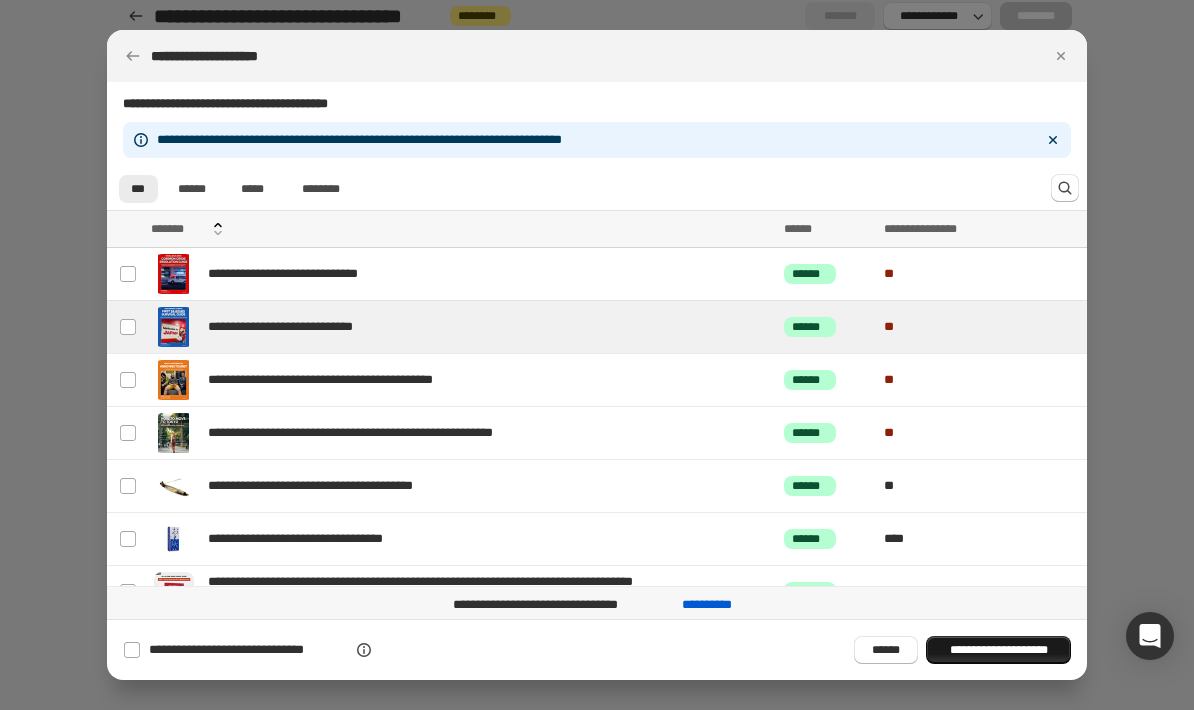 click on "**********" at bounding box center (998, 650) 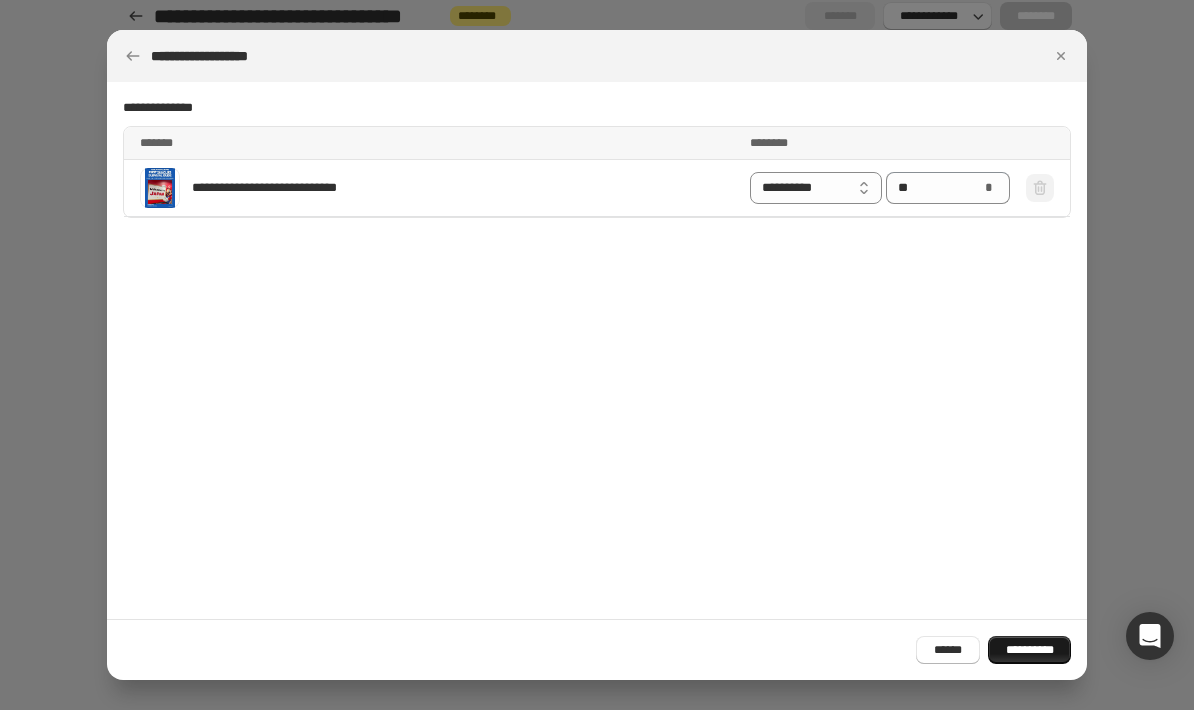 click on "**********" at bounding box center (1029, 650) 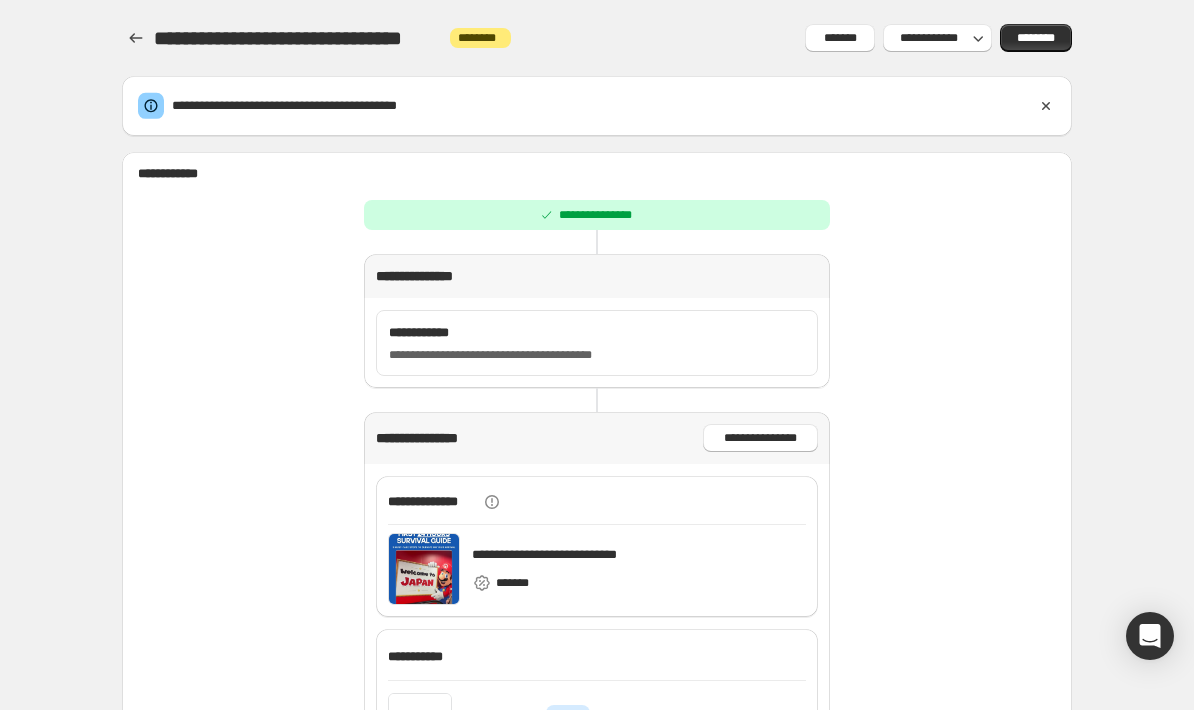 scroll, scrollTop: 0, scrollLeft: 0, axis: both 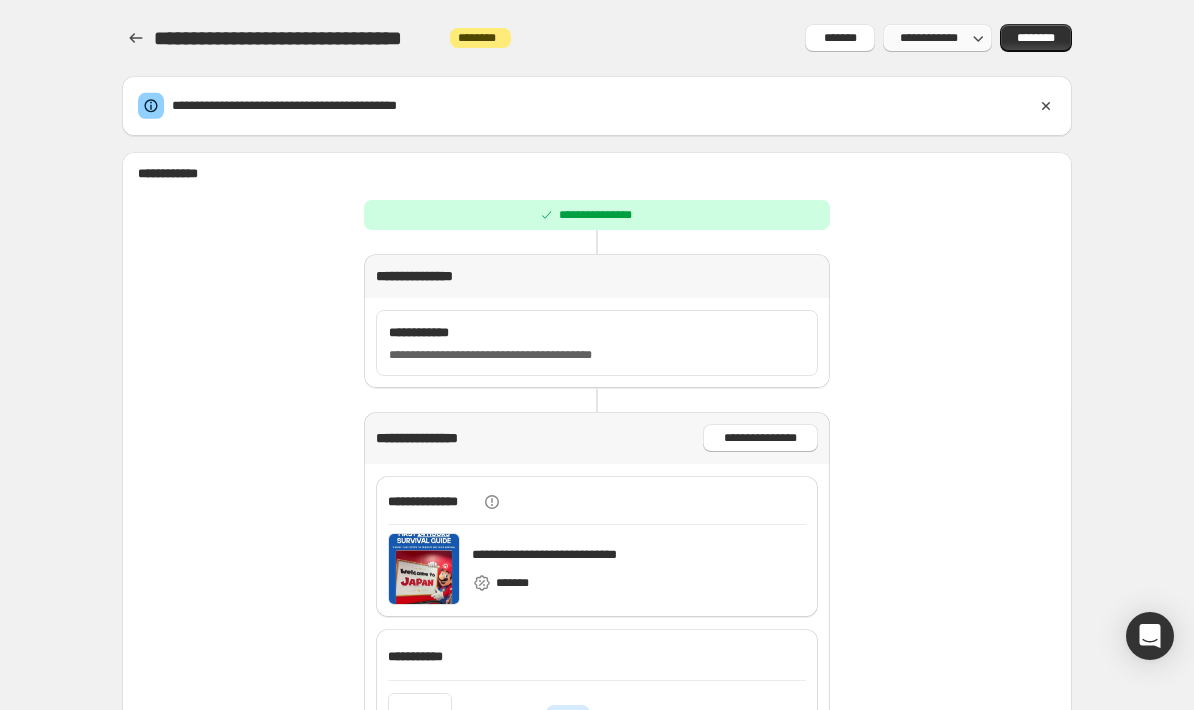 click on "**********" at bounding box center [928, 38] 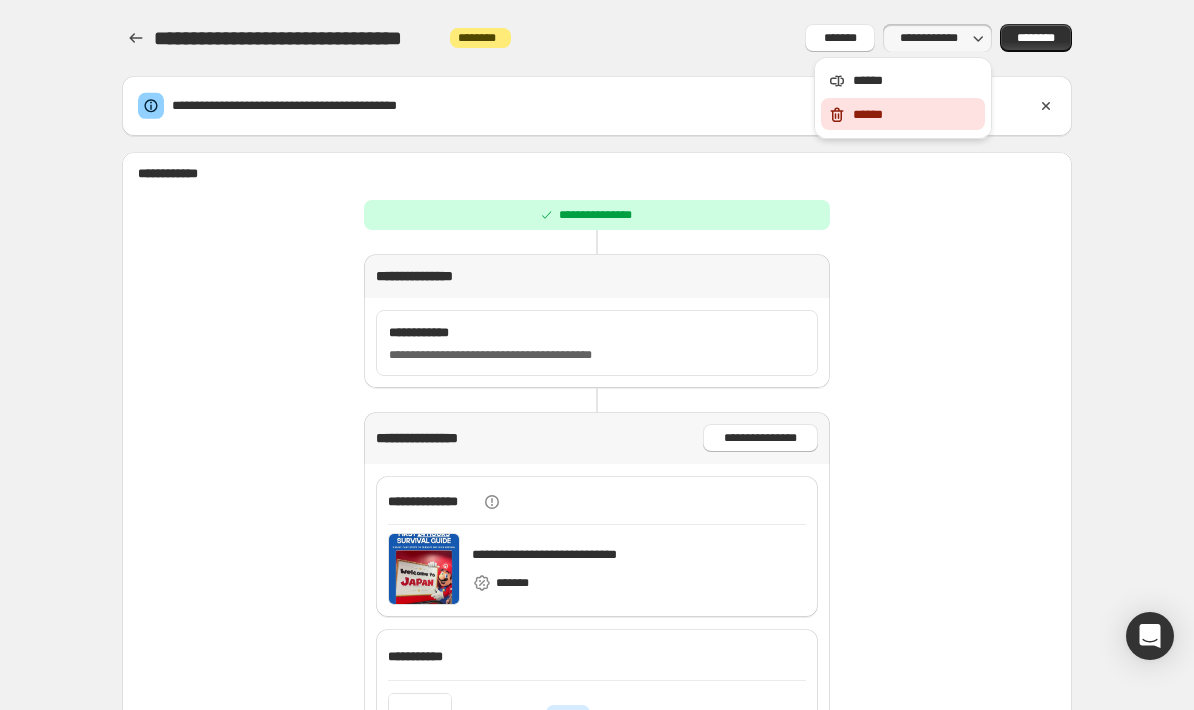 click on "******" at bounding box center (916, 115) 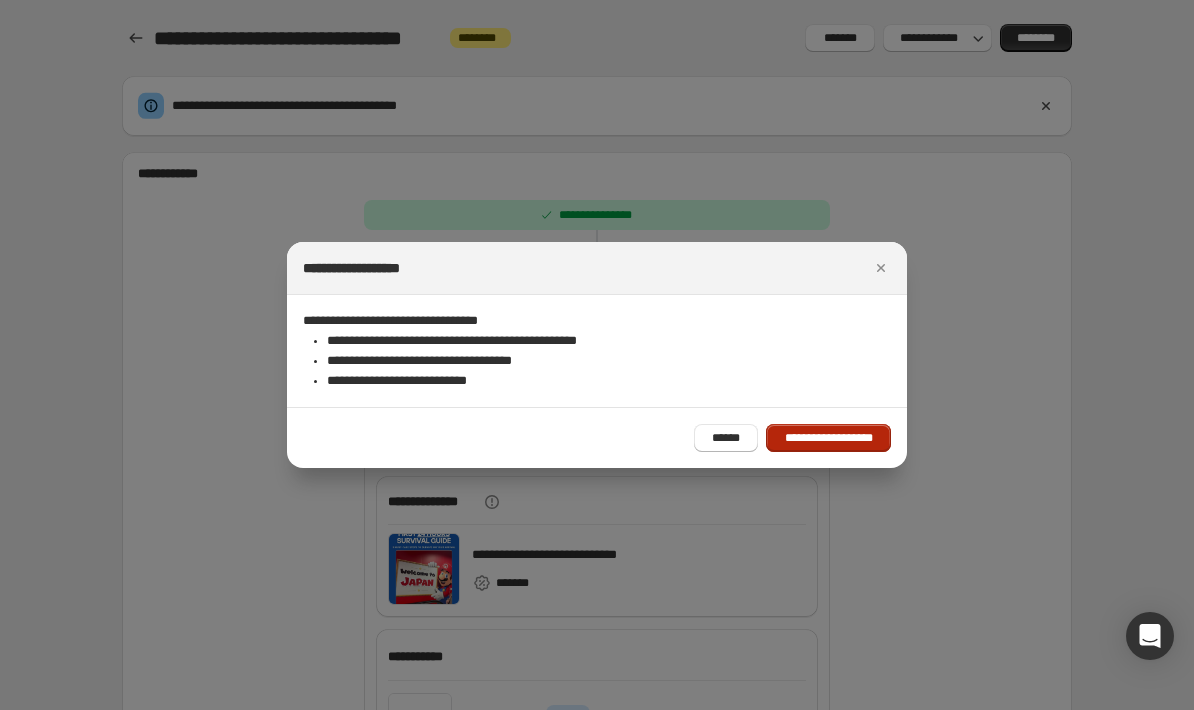 click on "**********" at bounding box center [828, 438] 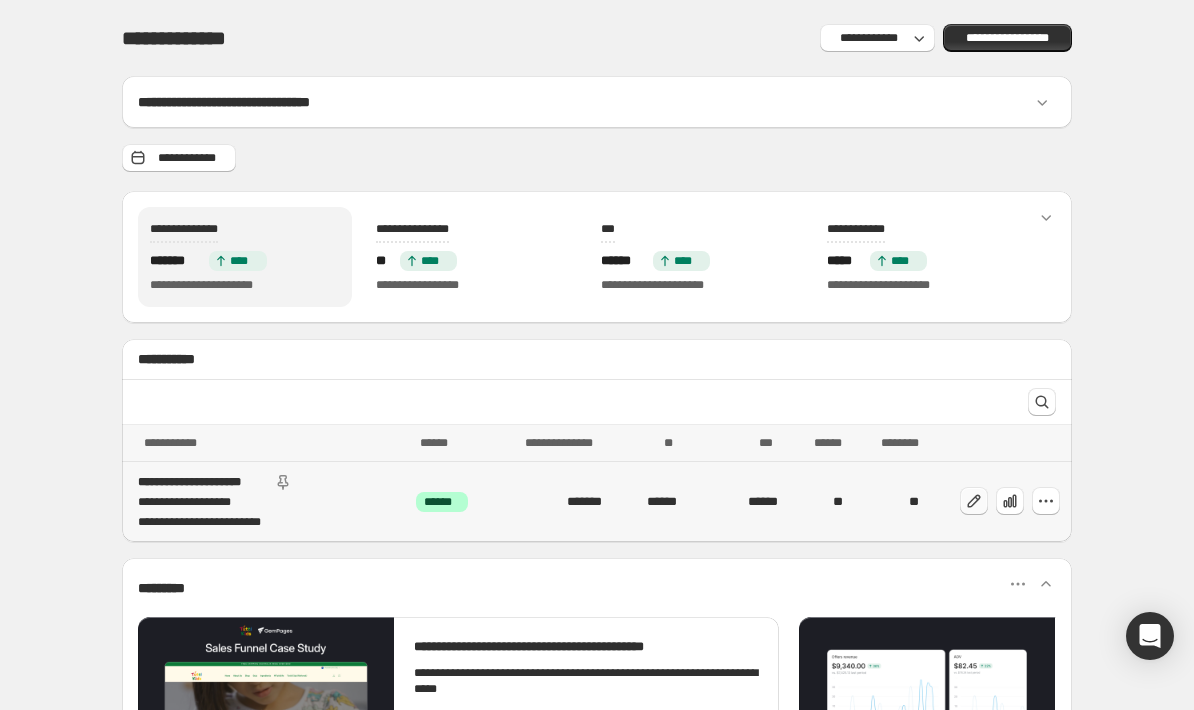 click at bounding box center [974, 501] 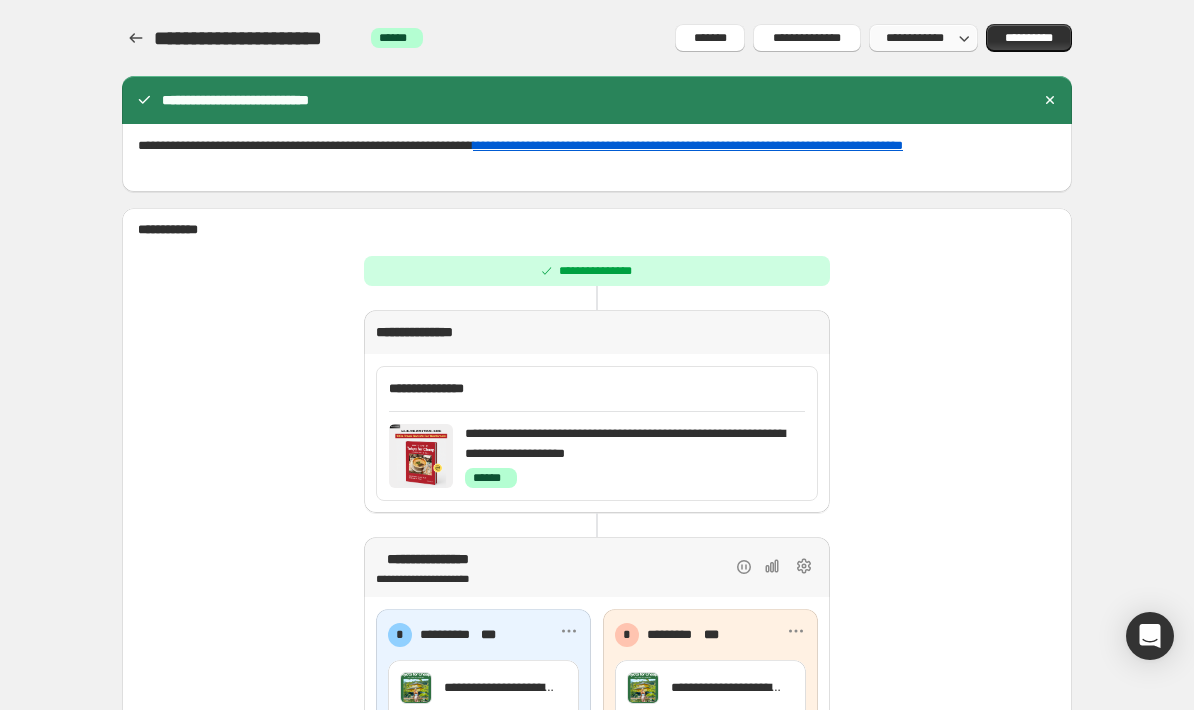 click on "**********" at bounding box center (914, 38) 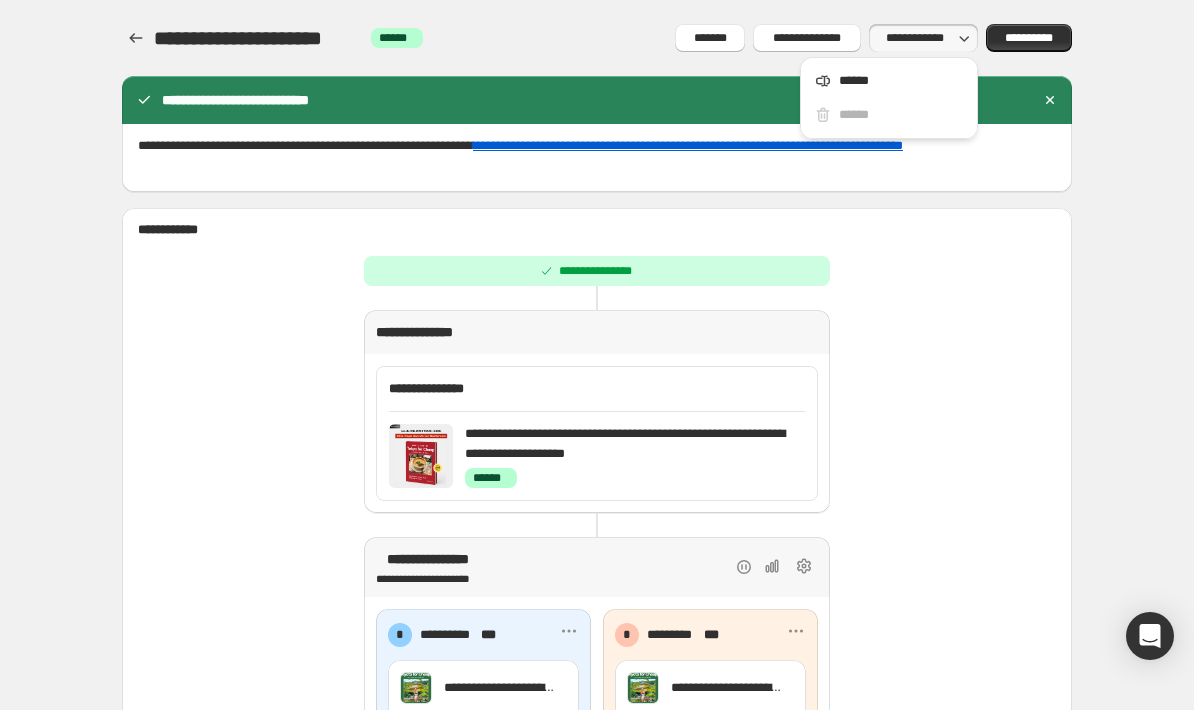 click on "**********" at bounding box center [914, 38] 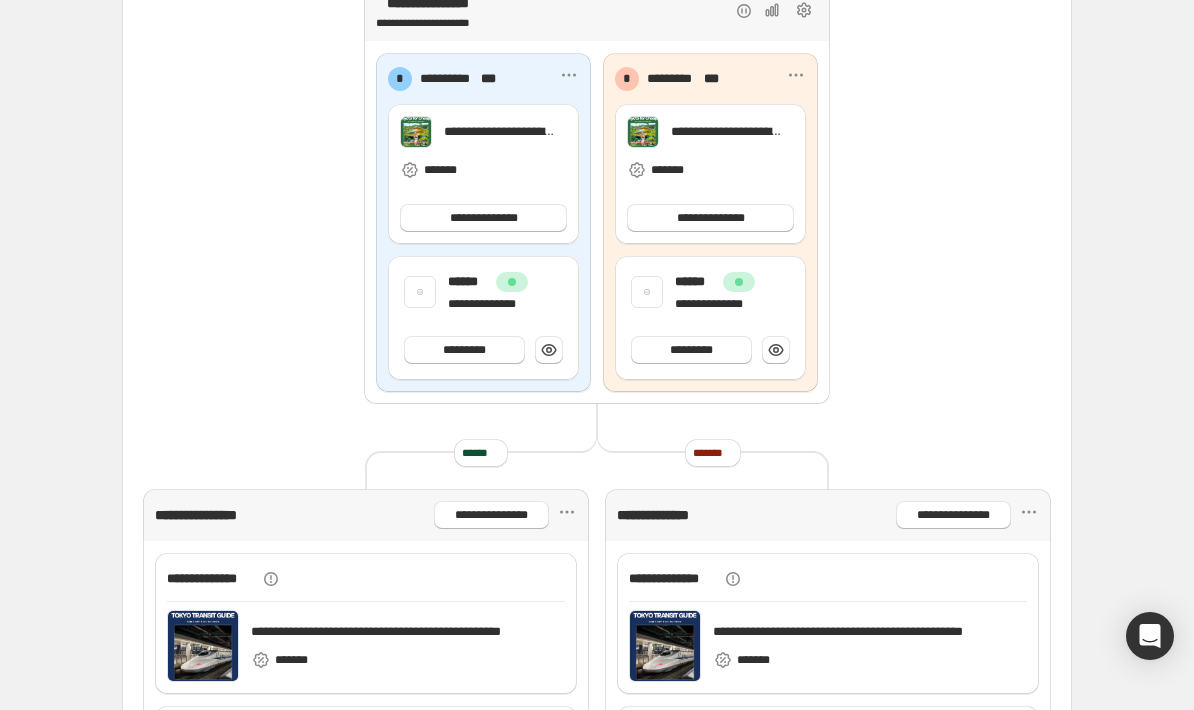 scroll, scrollTop: 565, scrollLeft: 0, axis: vertical 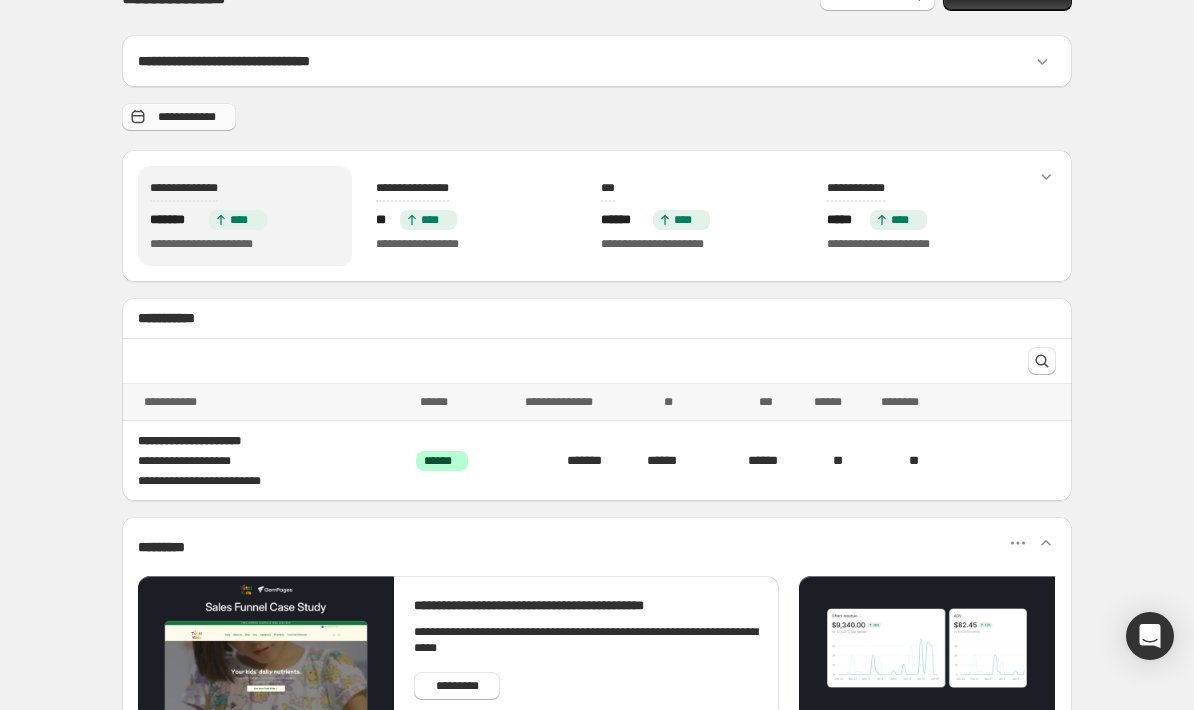 click on "**********" at bounding box center (187, 117) 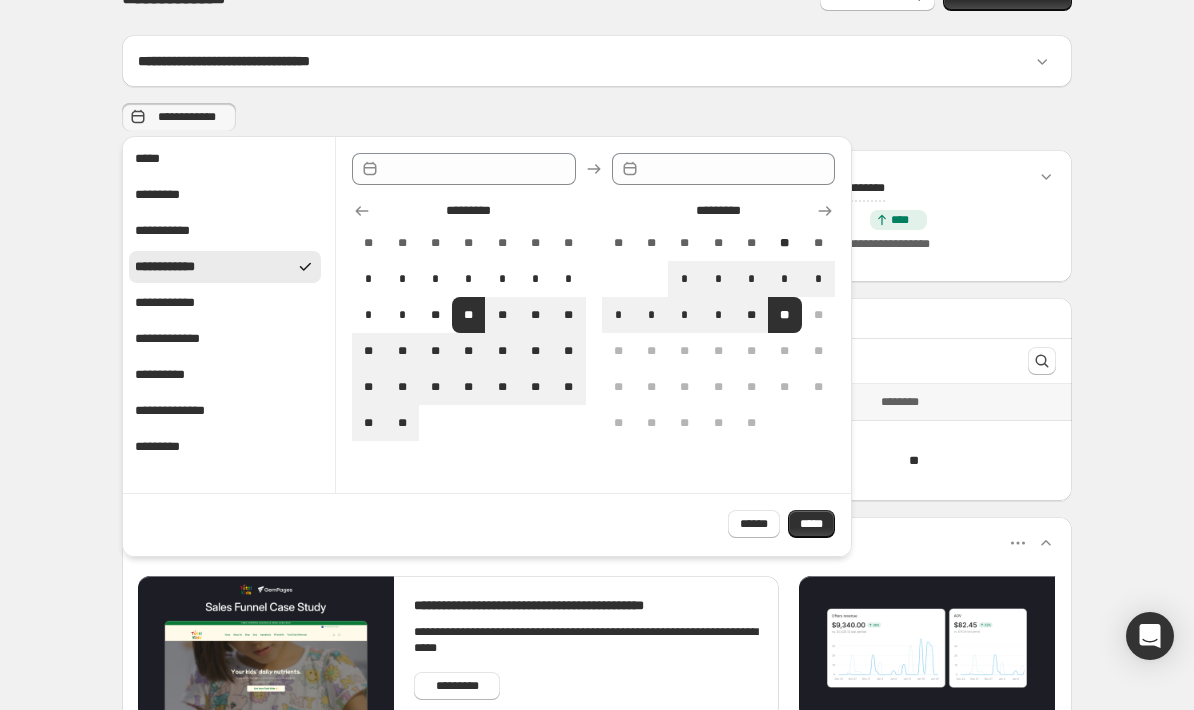 type on "**********" 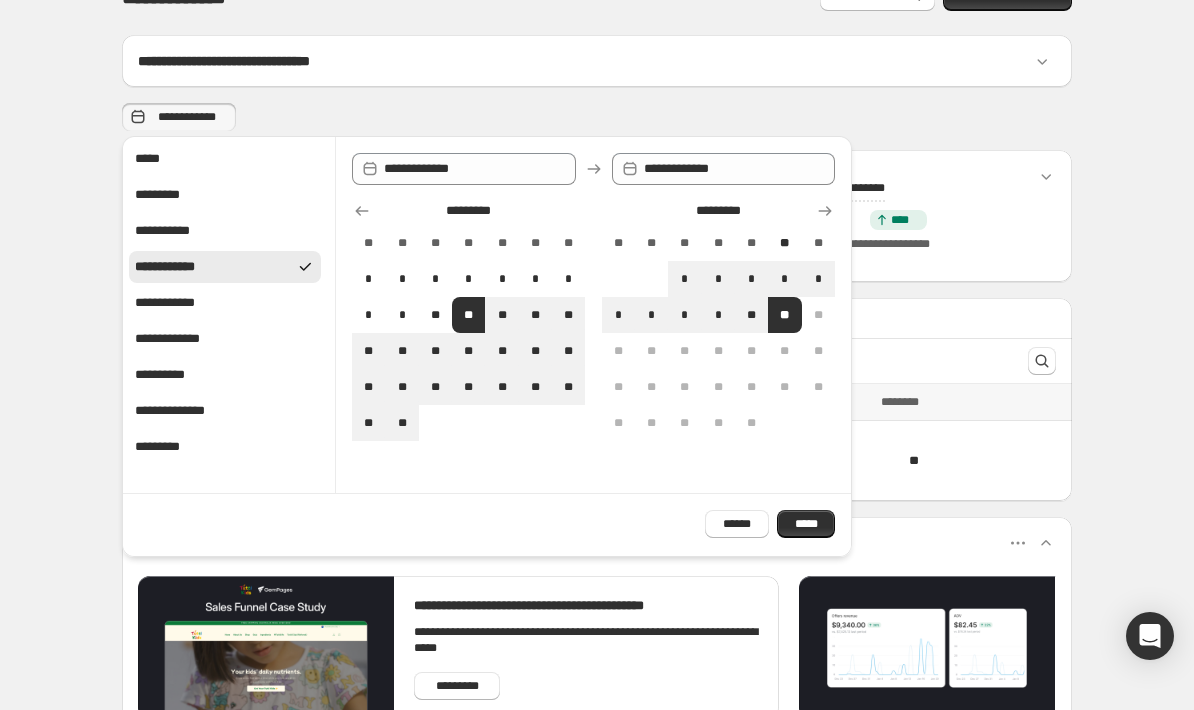 click on "**********" at bounding box center (187, 117) 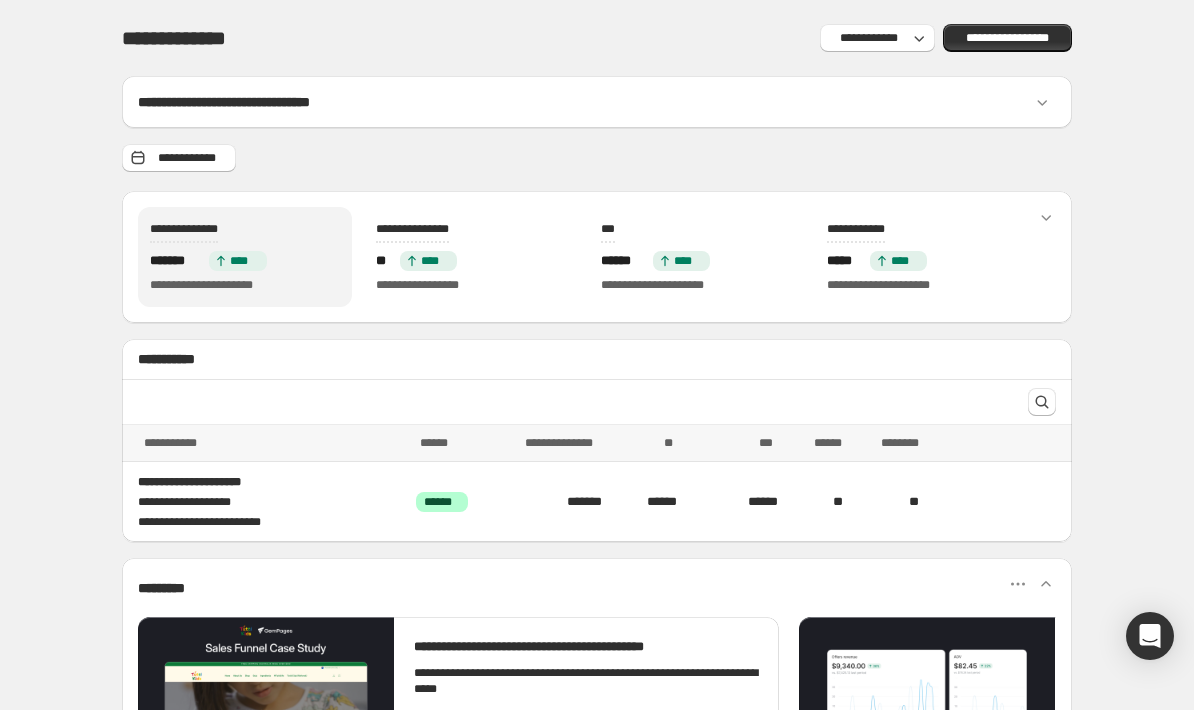 scroll, scrollTop: 0, scrollLeft: 0, axis: both 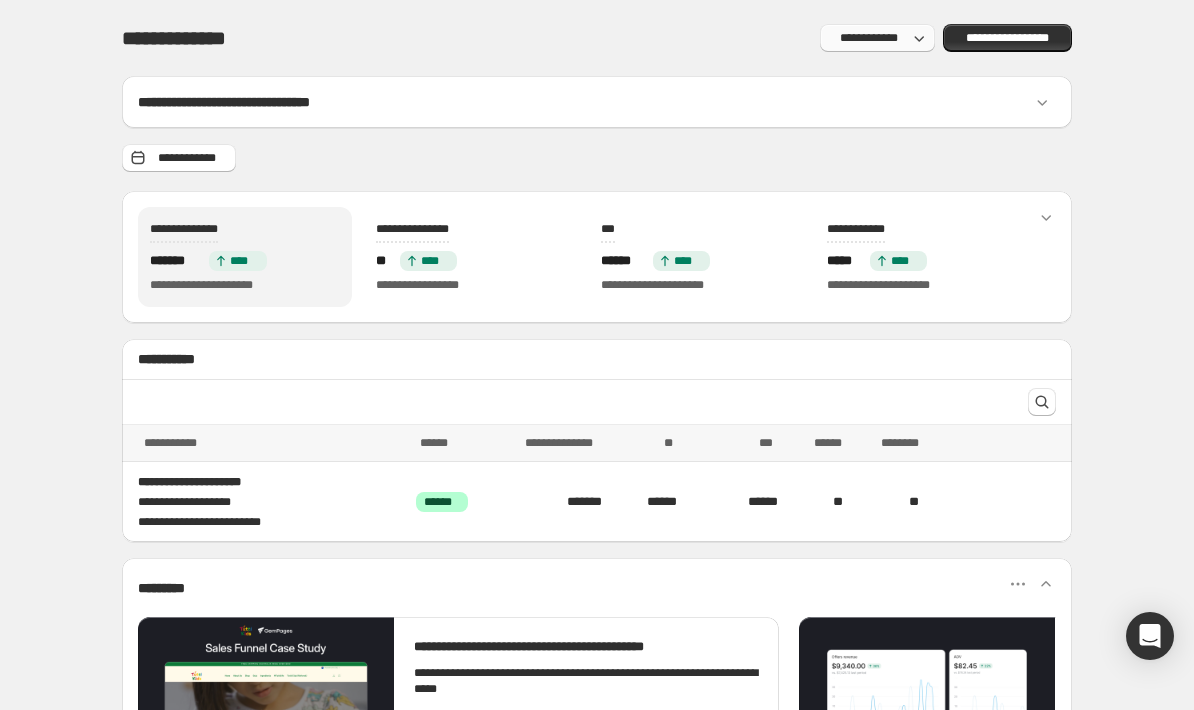 click on "**********" at bounding box center (869, 38) 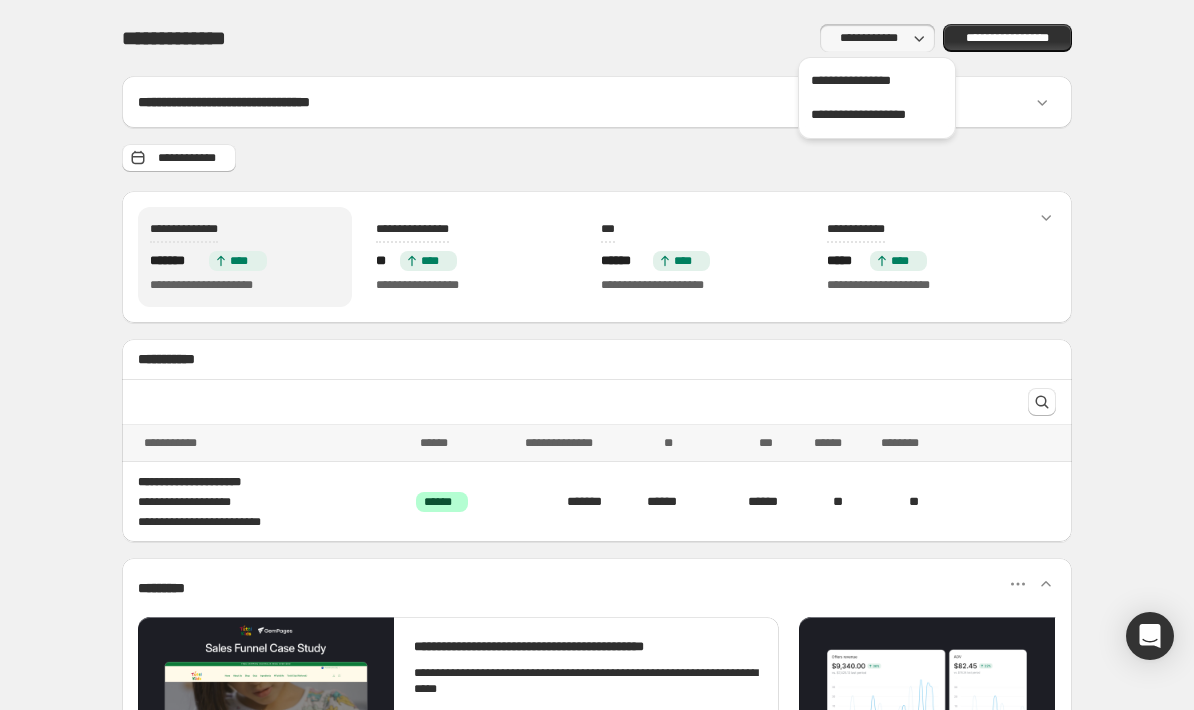 click on "**********" at bounding box center (869, 38) 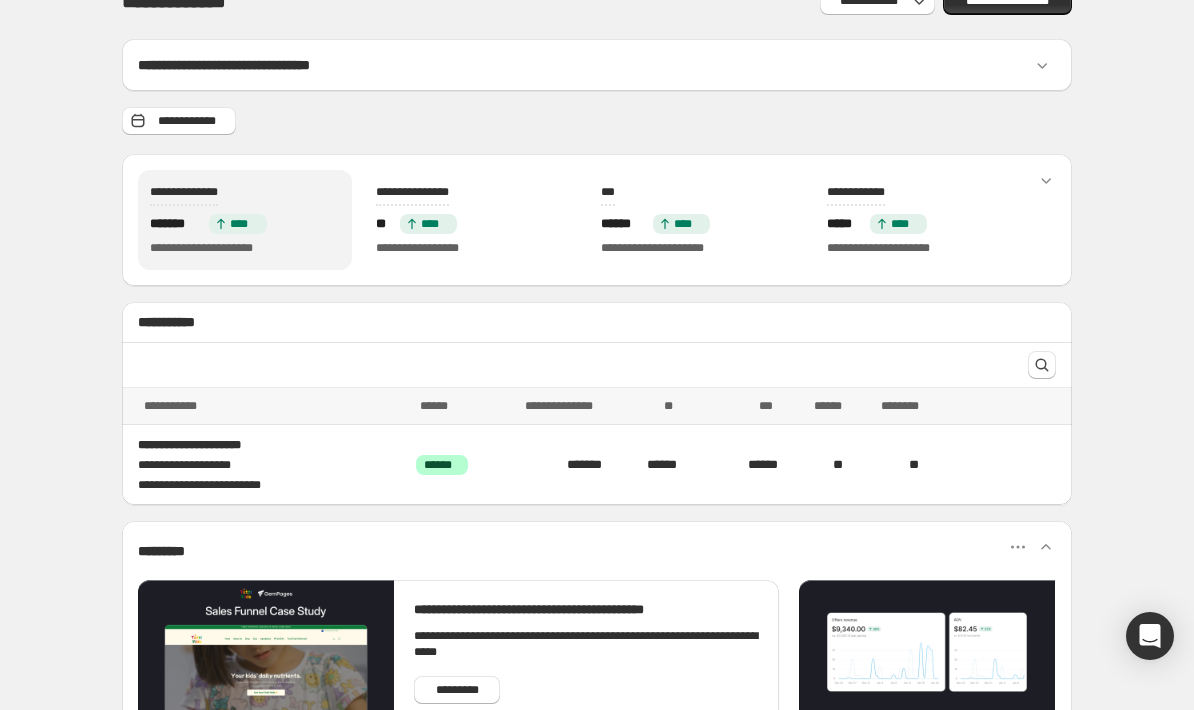 scroll, scrollTop: 65, scrollLeft: 0, axis: vertical 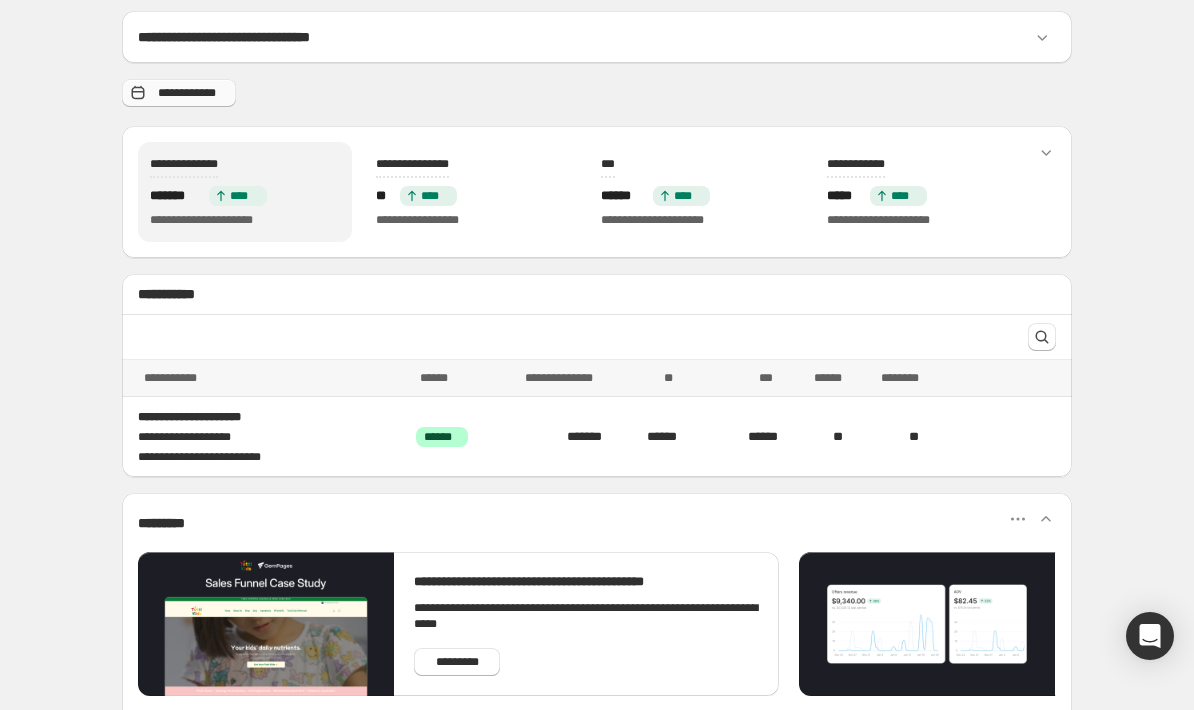 click on "**********" at bounding box center (187, 93) 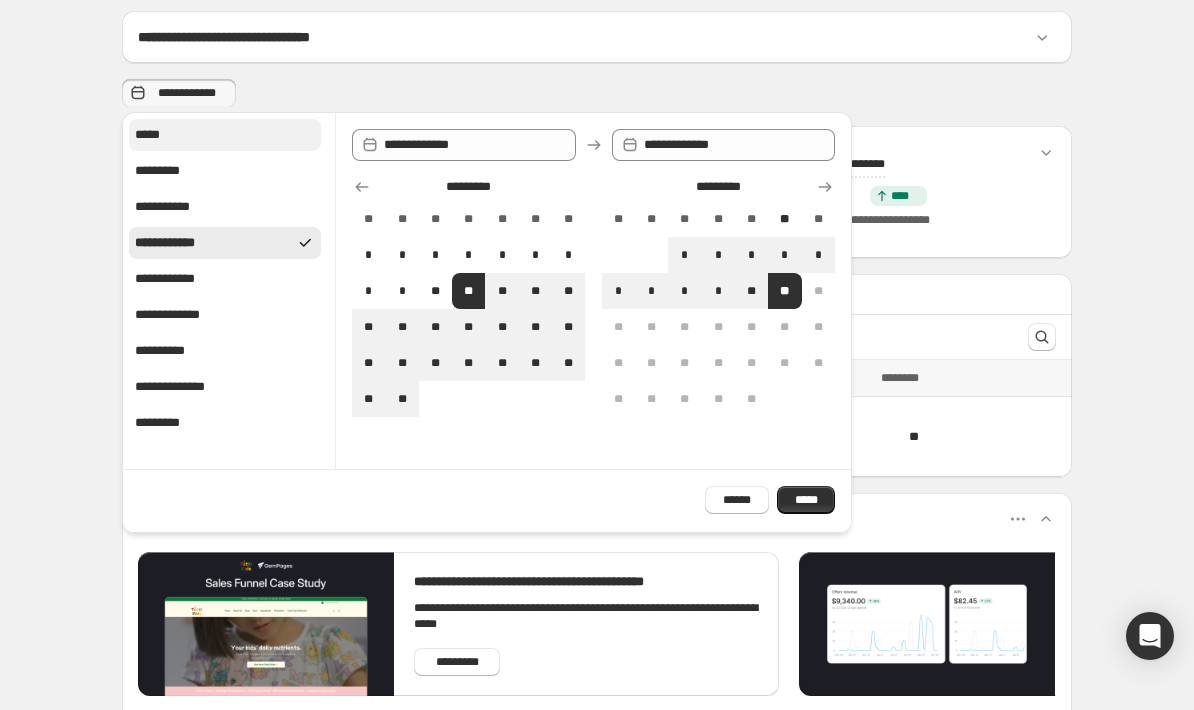 click on "*****" at bounding box center [225, 135] 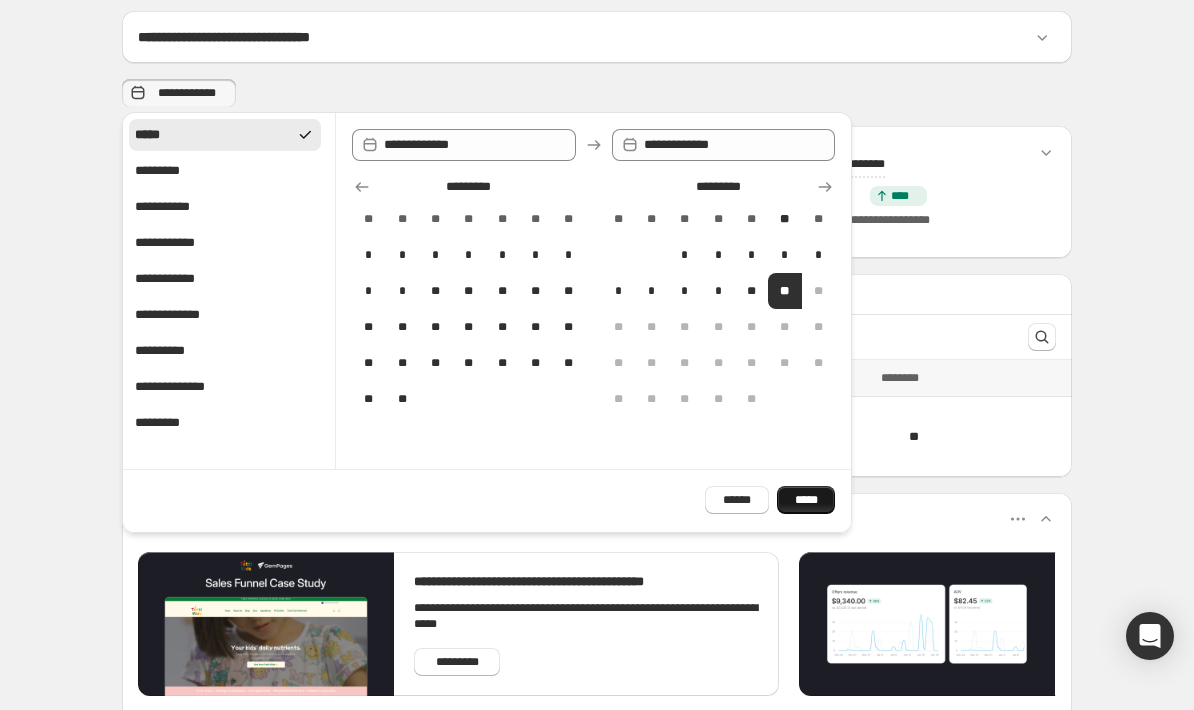 click on "*****" at bounding box center [806, 500] 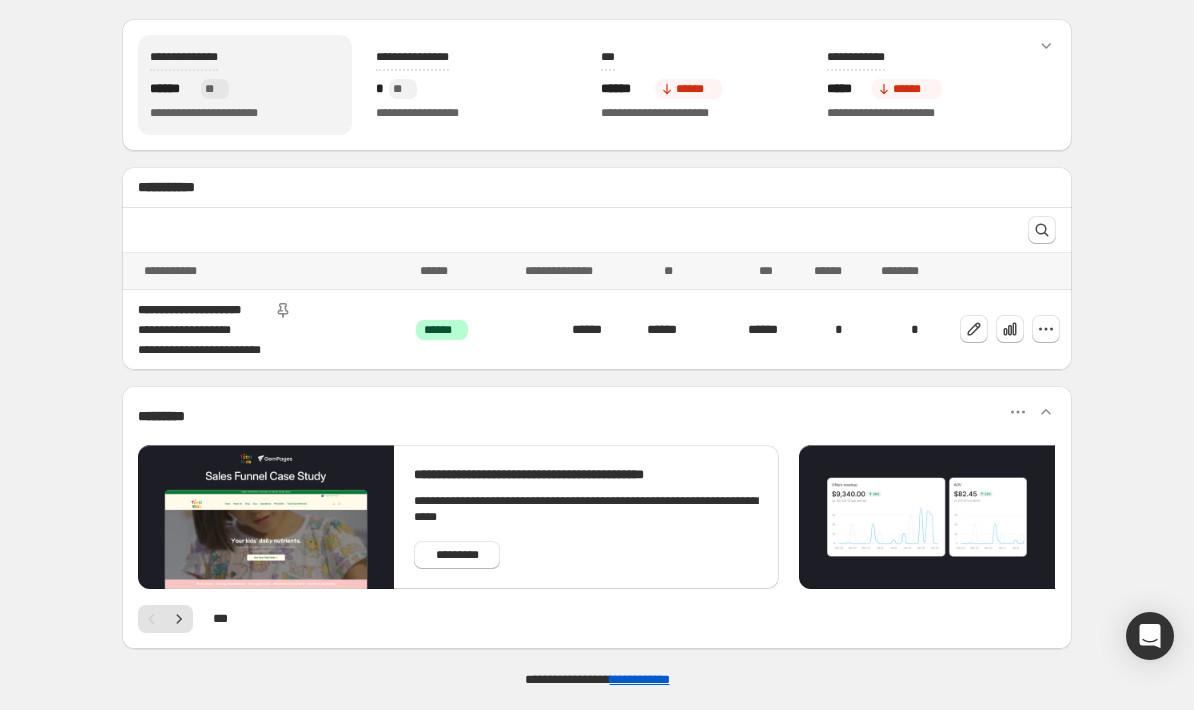 scroll, scrollTop: 167, scrollLeft: 0, axis: vertical 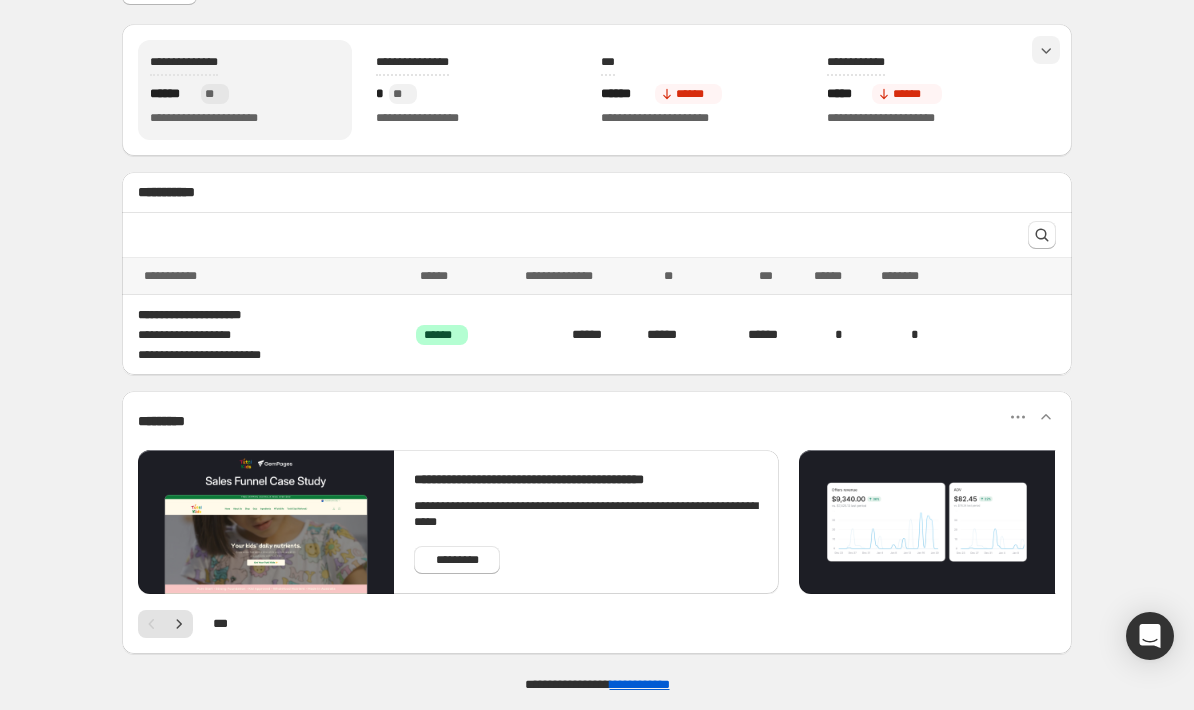 click at bounding box center (1046, 50) 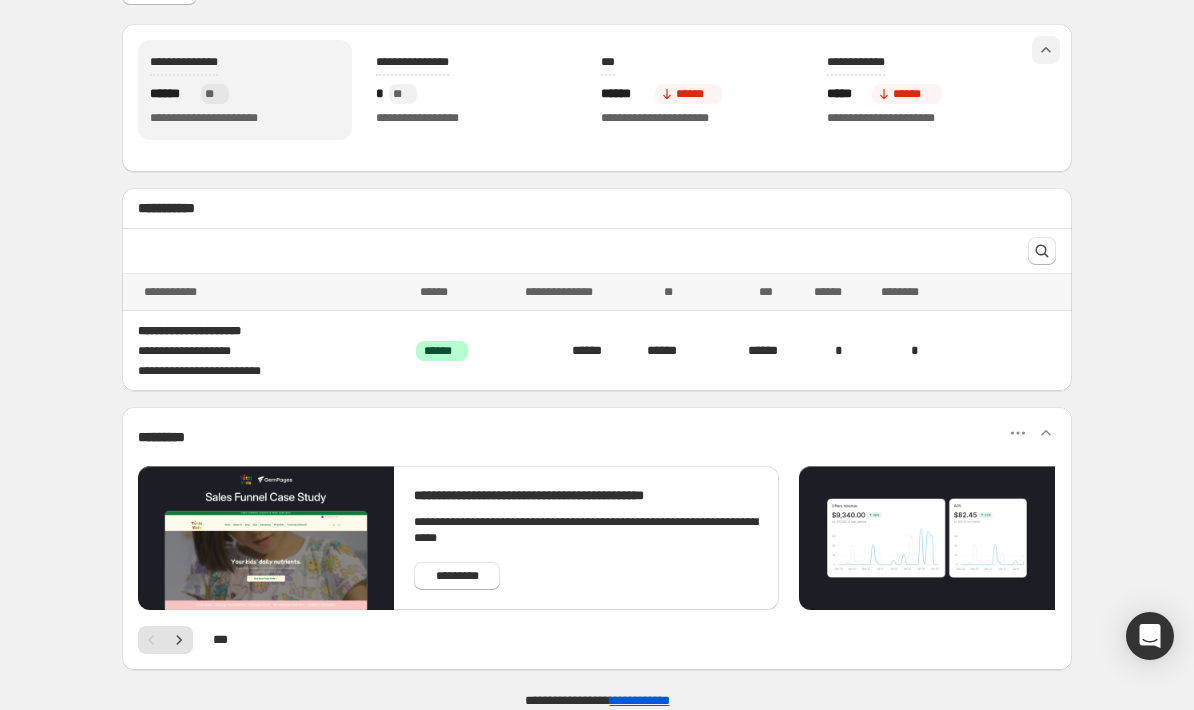 click at bounding box center [1046, 50] 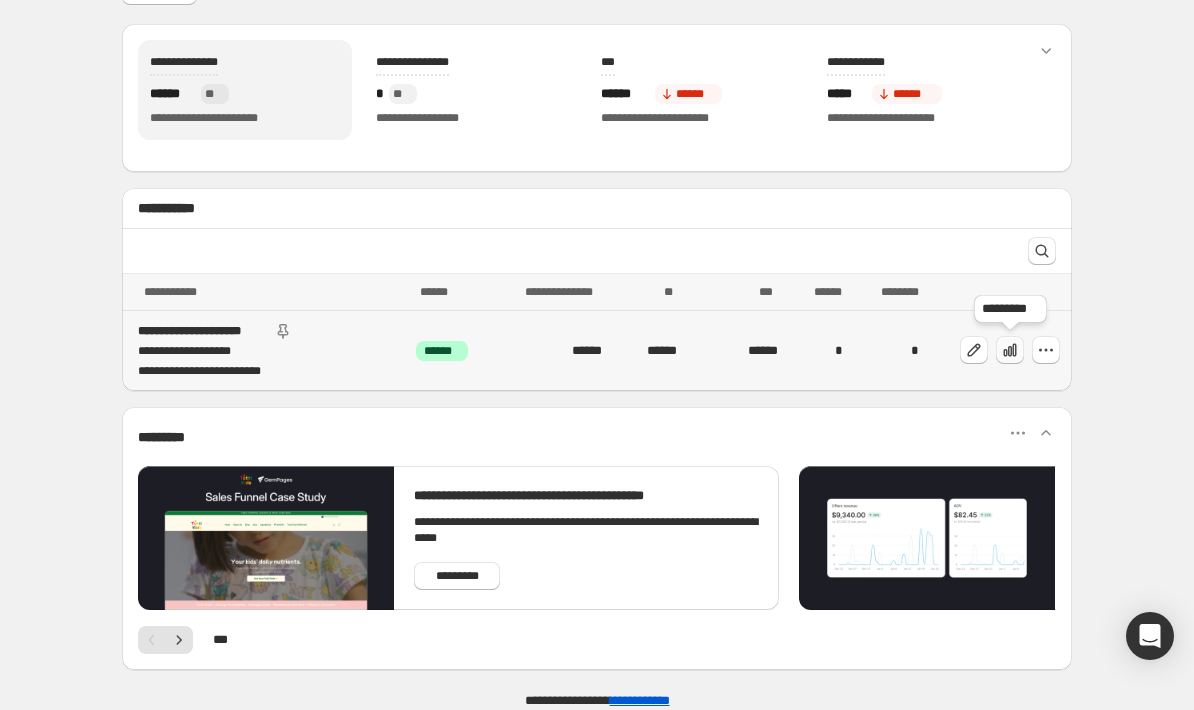 click 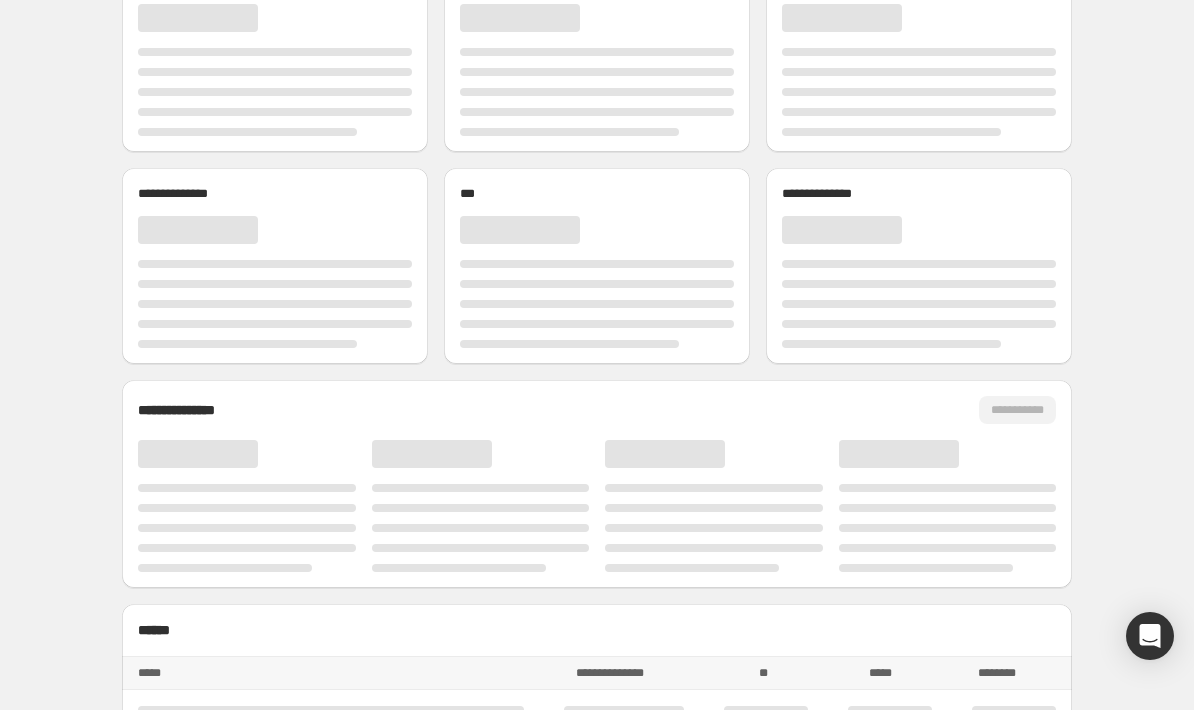 scroll, scrollTop: 0, scrollLeft: 0, axis: both 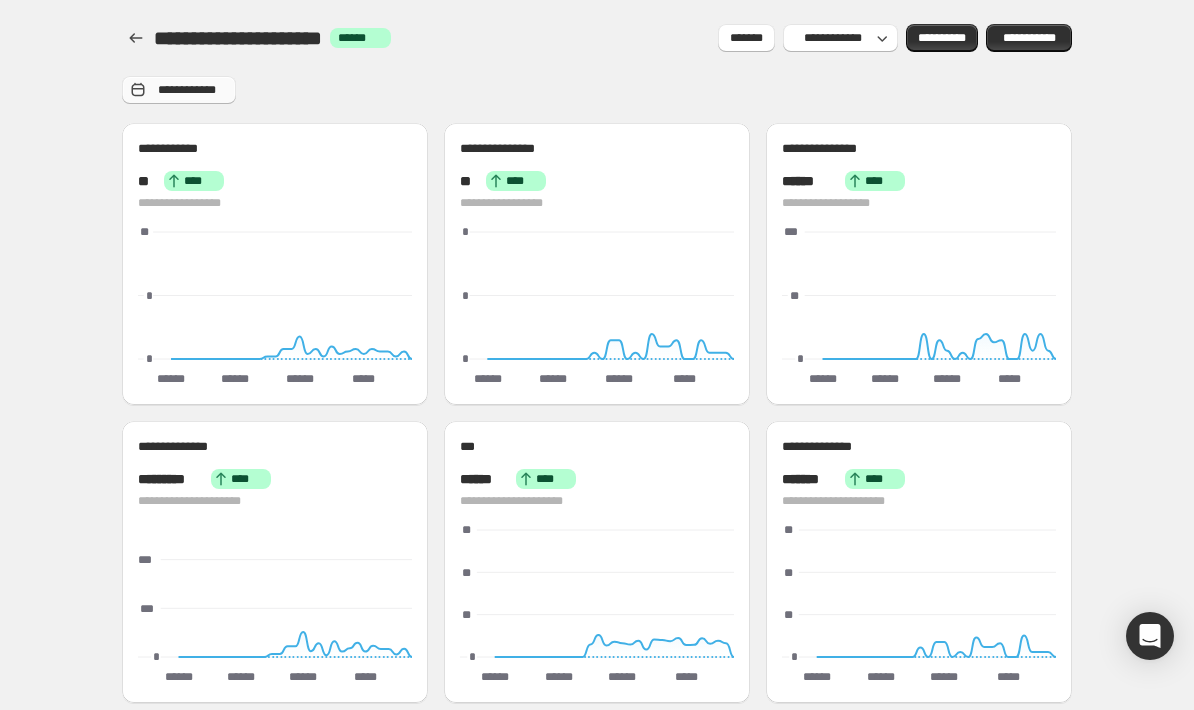 click on "**********" at bounding box center [187, 90] 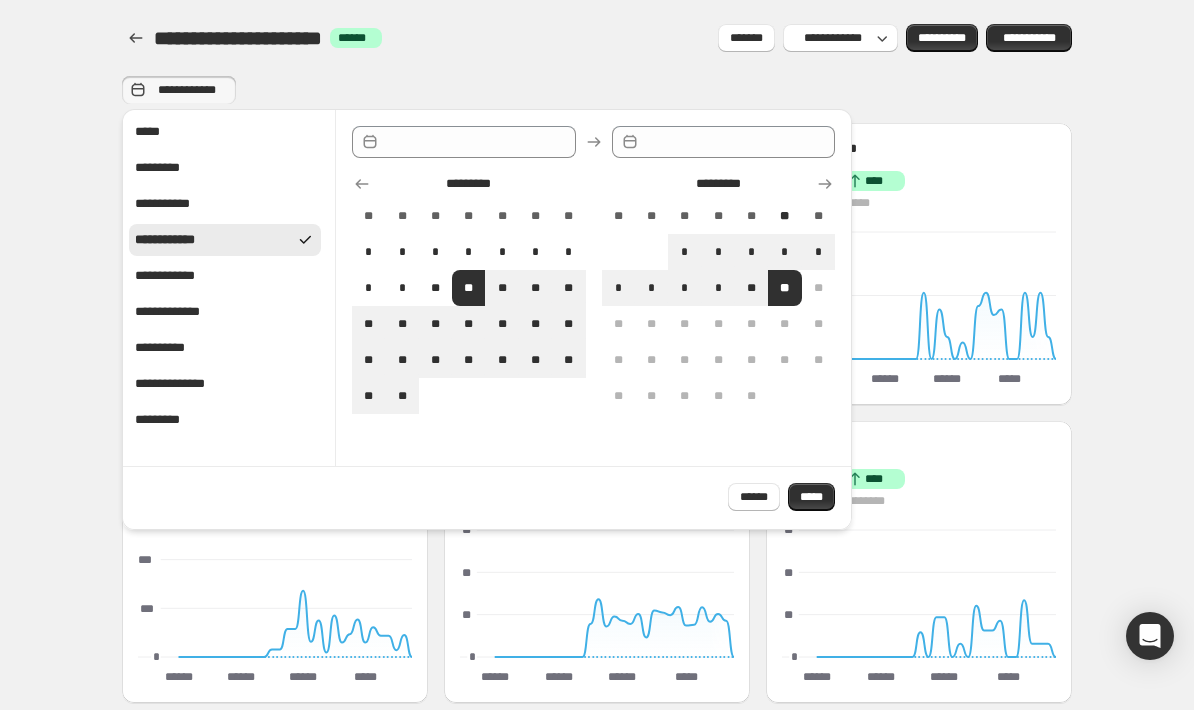 type on "**********" 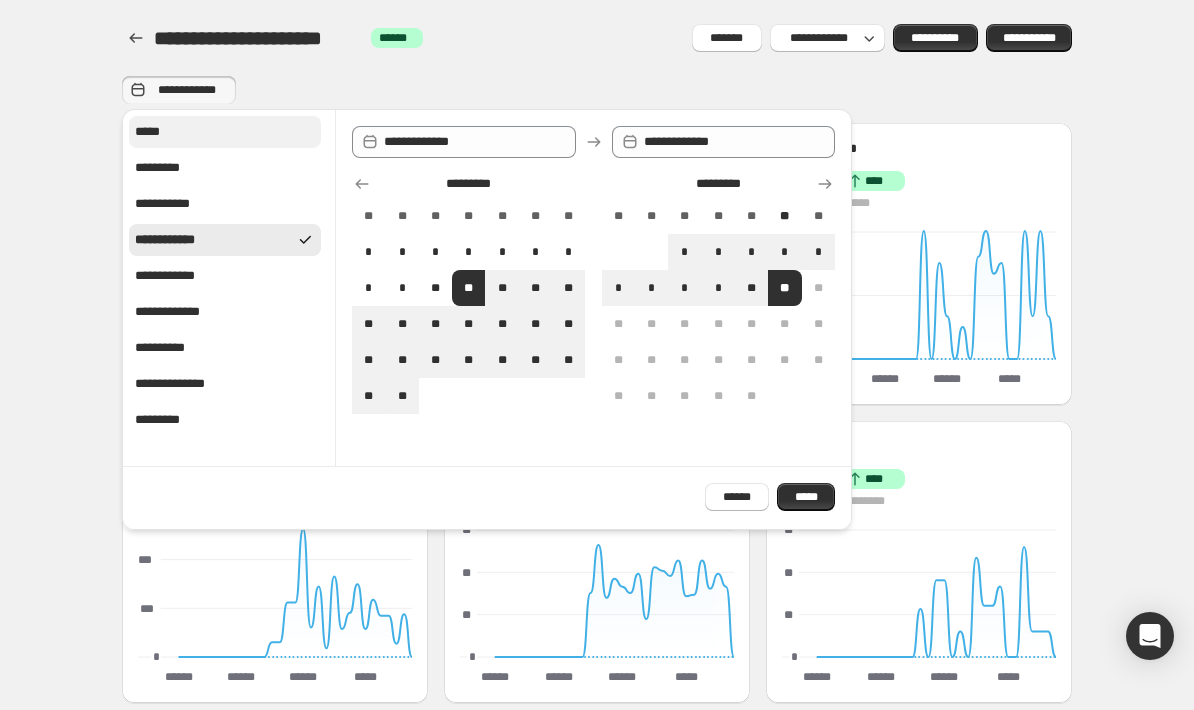 click on "*****" at bounding box center [154, 132] 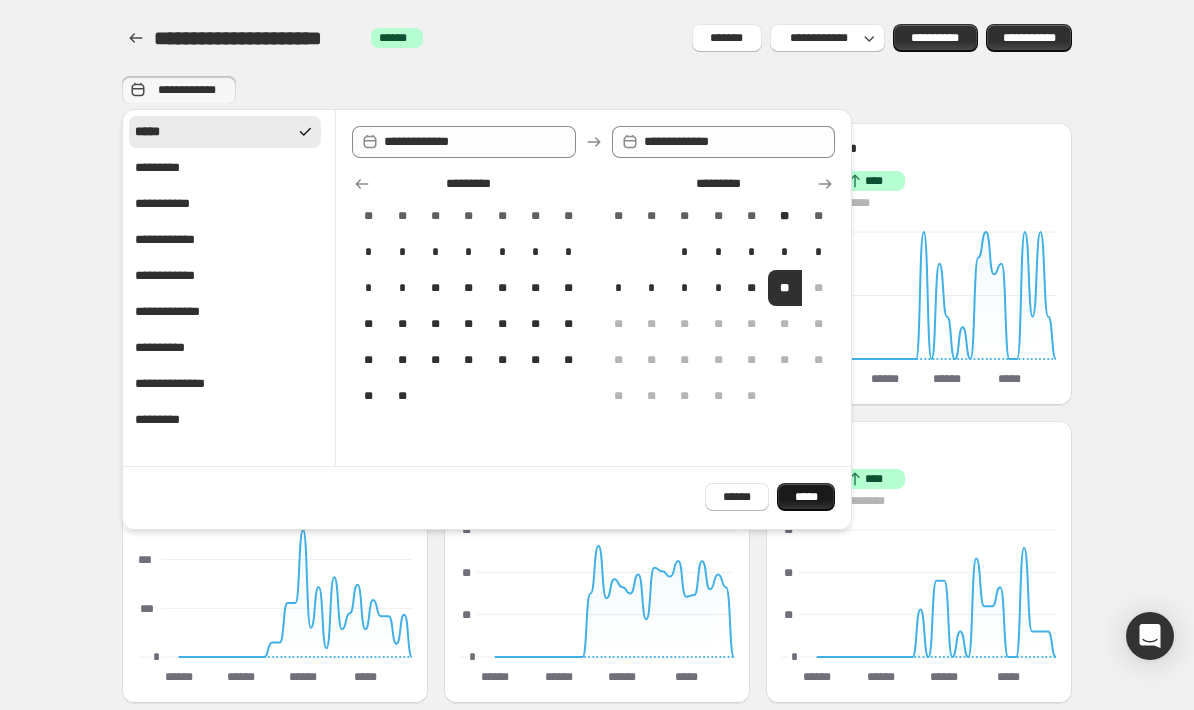 click on "*****" at bounding box center (806, 497) 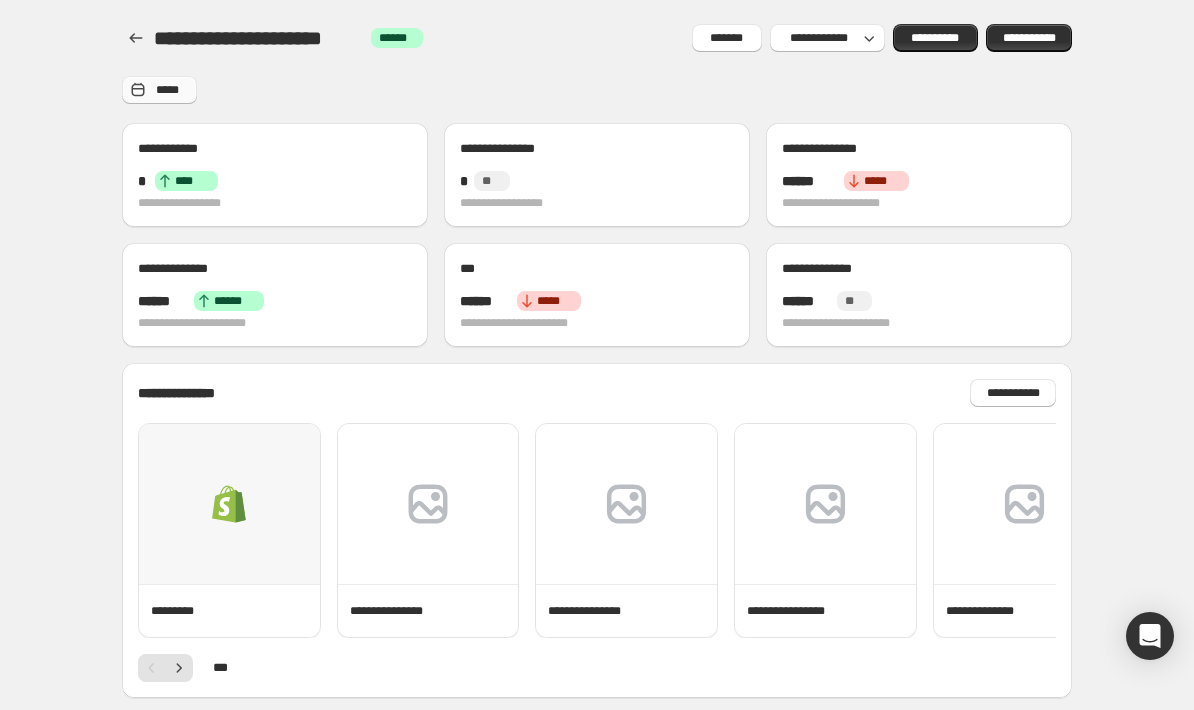 scroll, scrollTop: 0, scrollLeft: 0, axis: both 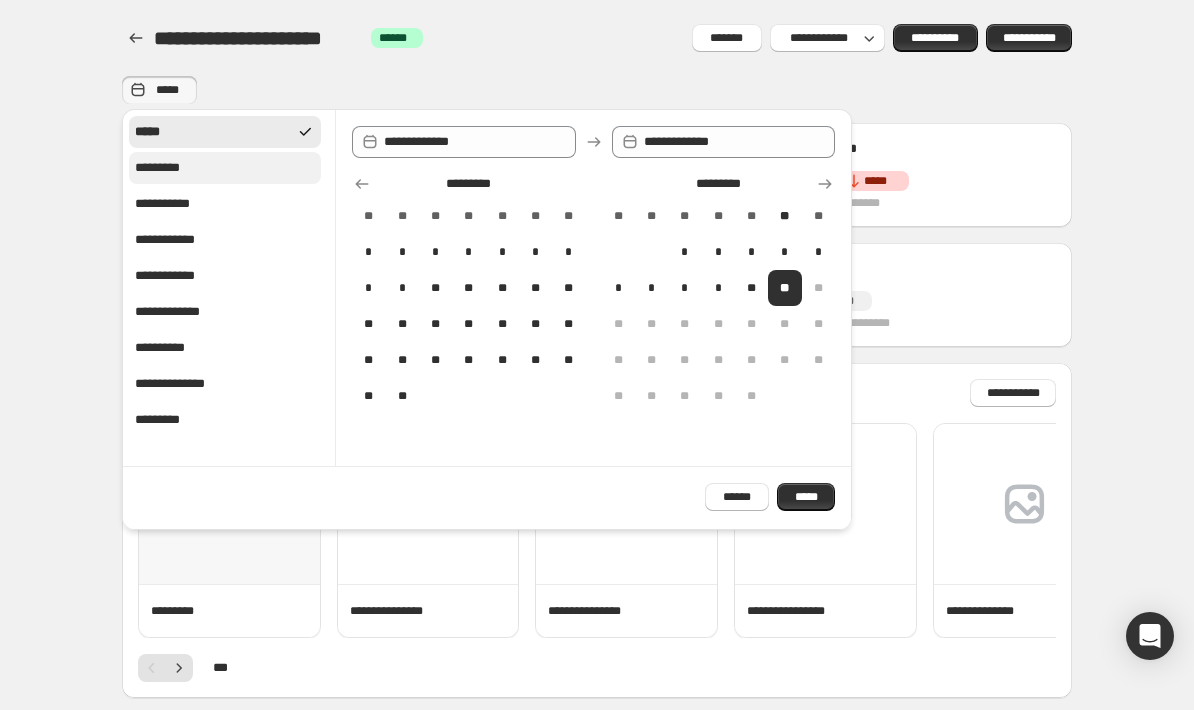 click on "*********" at bounding box center (225, 168) 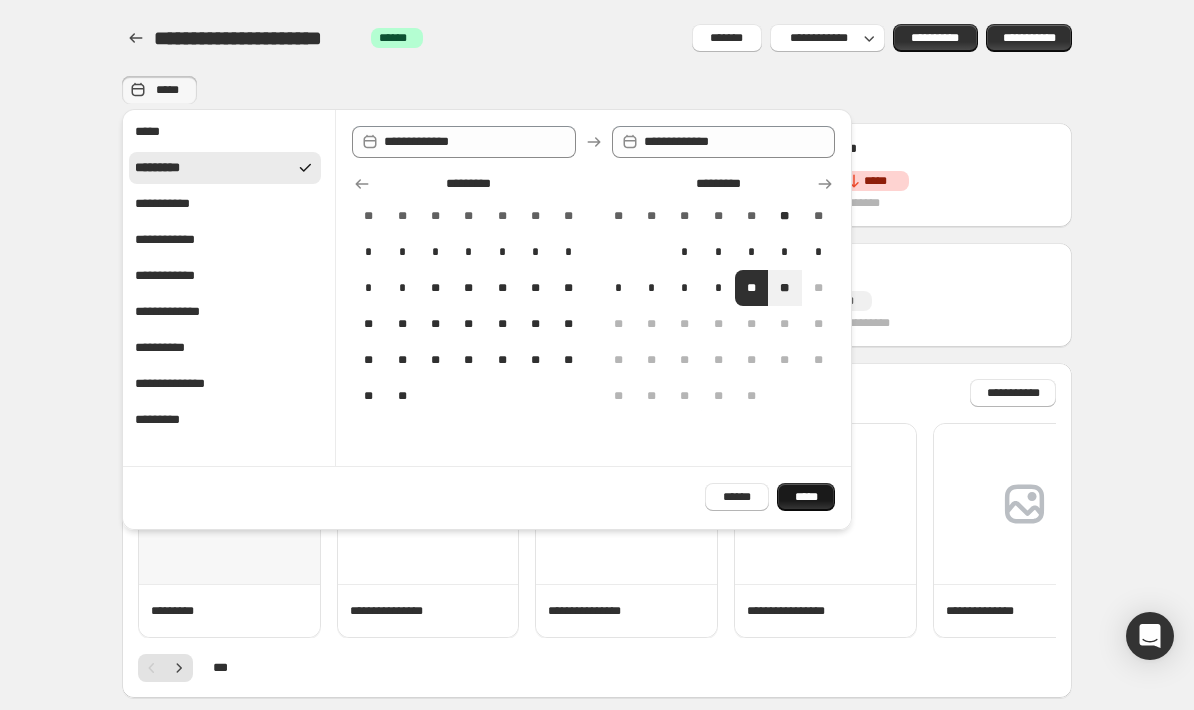 click on "*****" at bounding box center (806, 497) 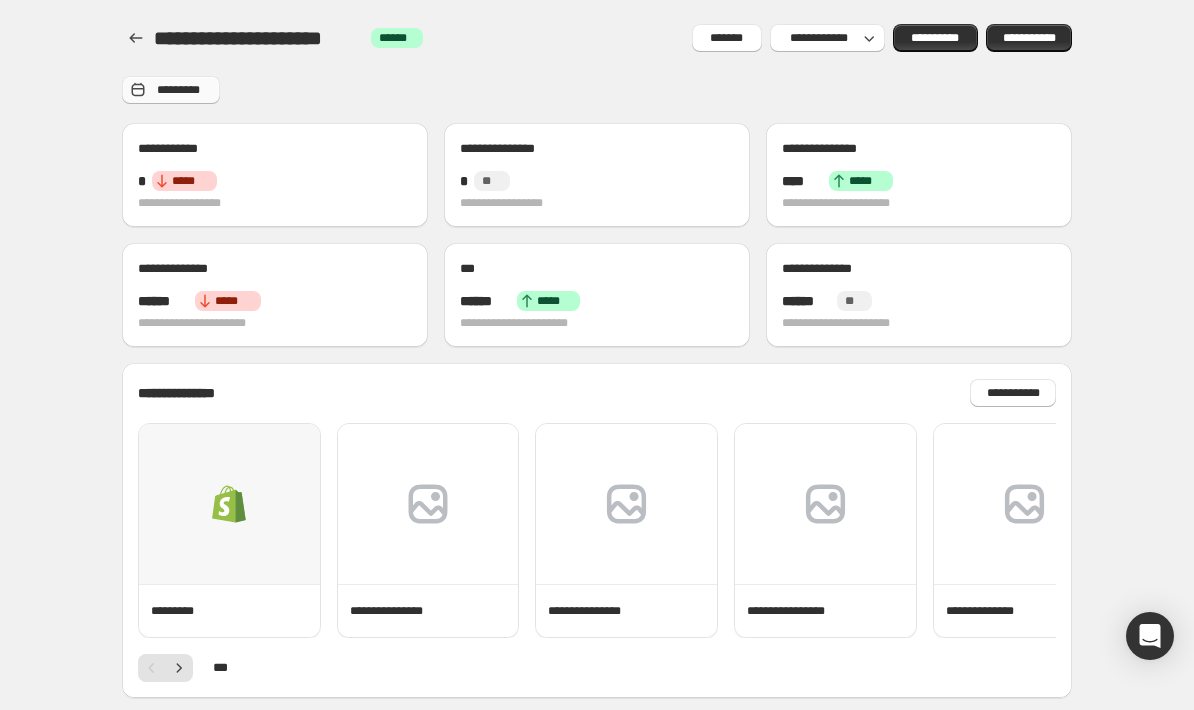 click on "*********" at bounding box center [171, 90] 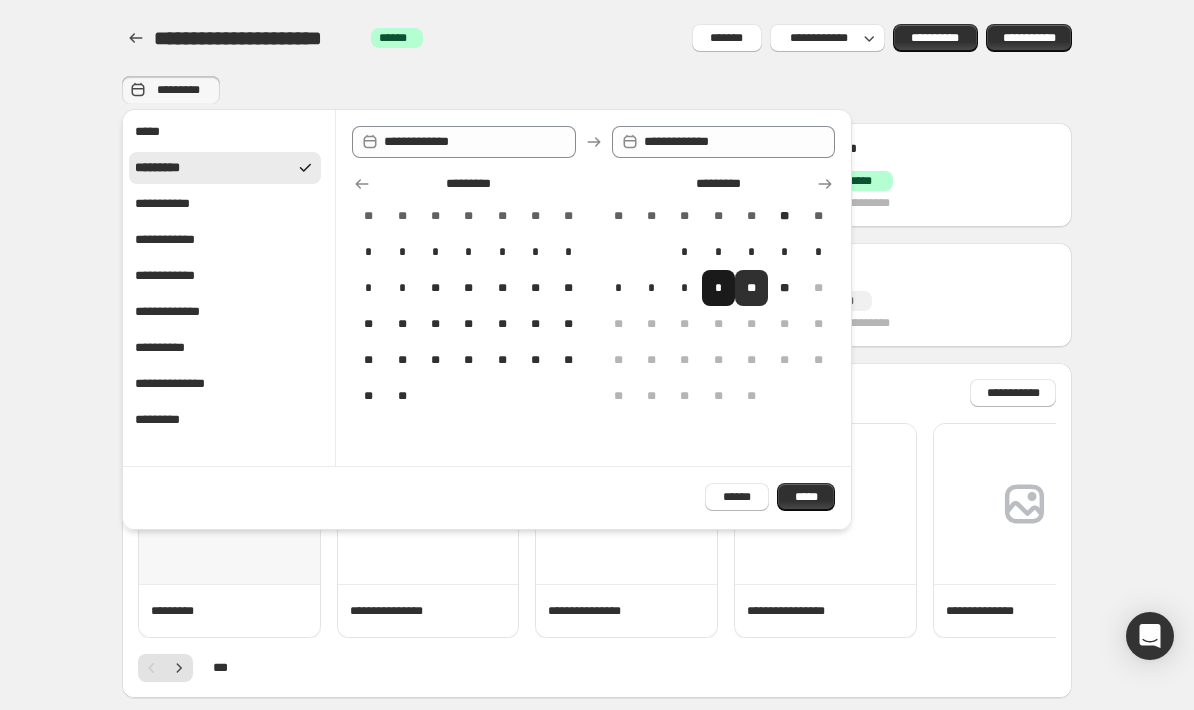 click on "*" at bounding box center [718, 288] 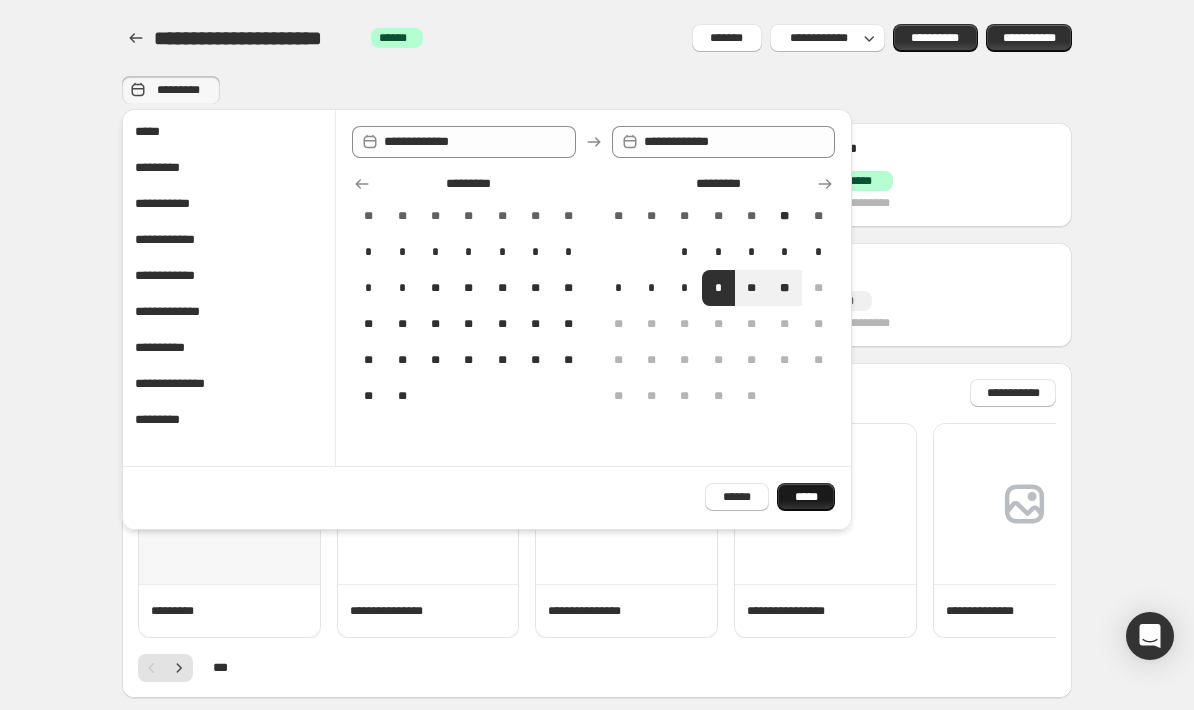 click on "*****" at bounding box center (806, 497) 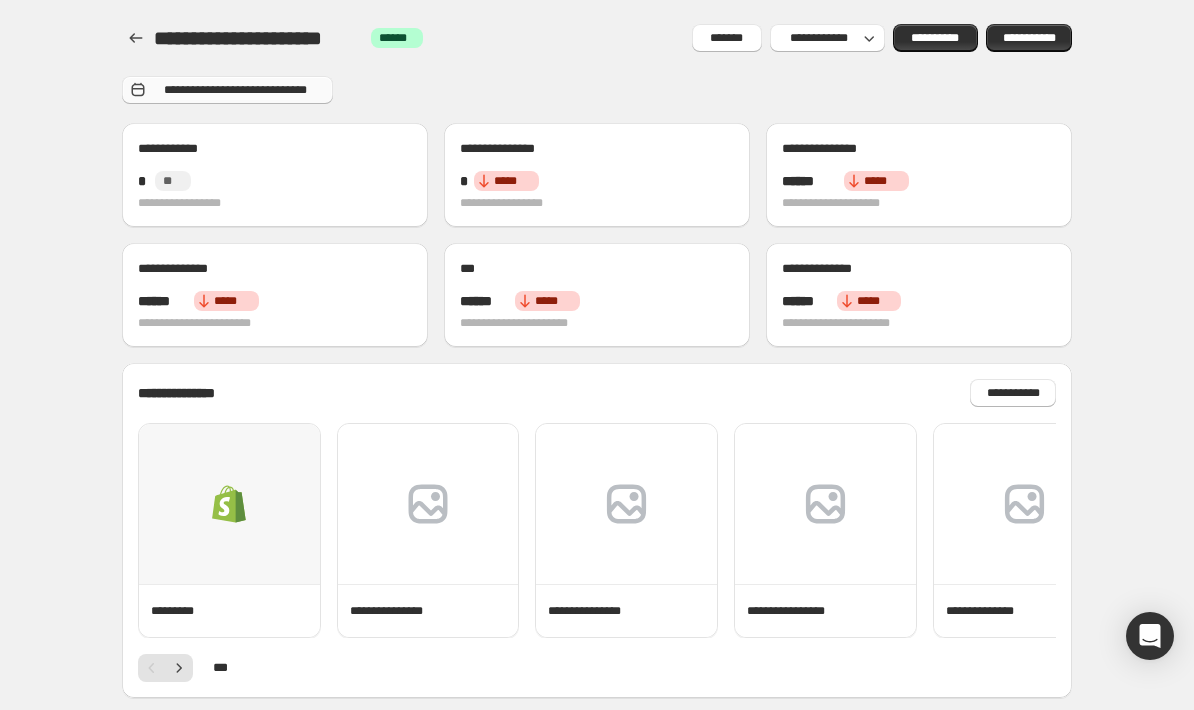 click on "**********" at bounding box center [227, 90] 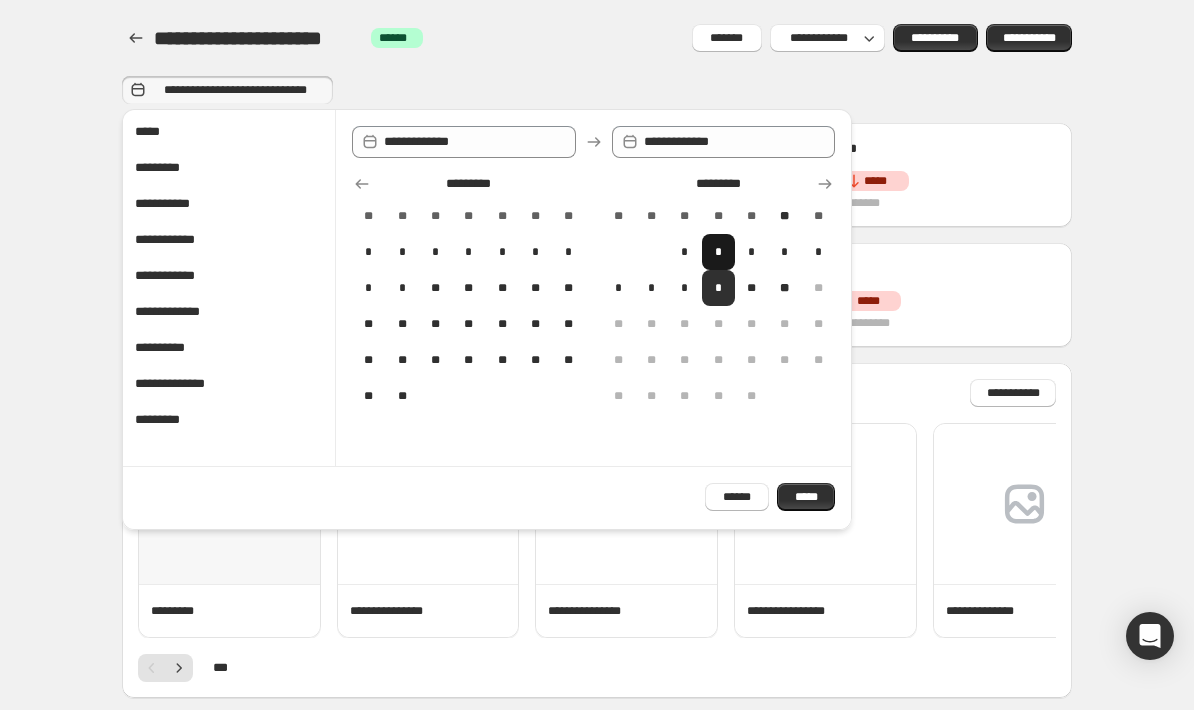click on "*" at bounding box center (718, 252) 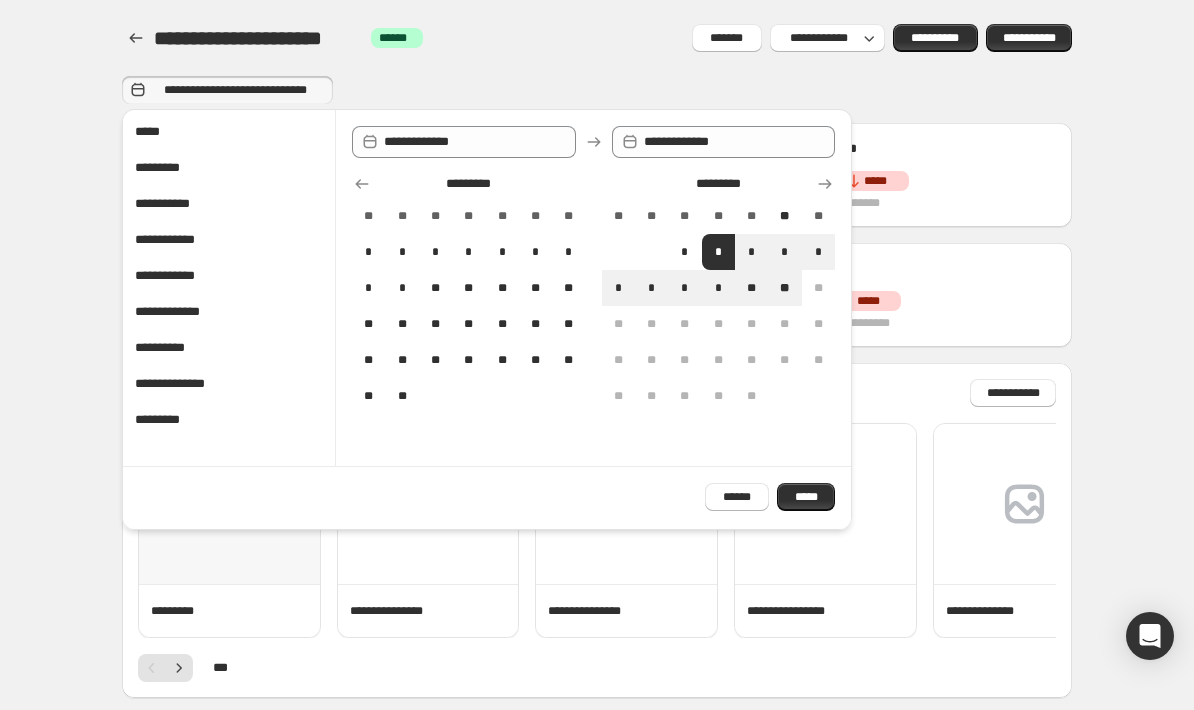 click on "****** *****" at bounding box center (766, 493) 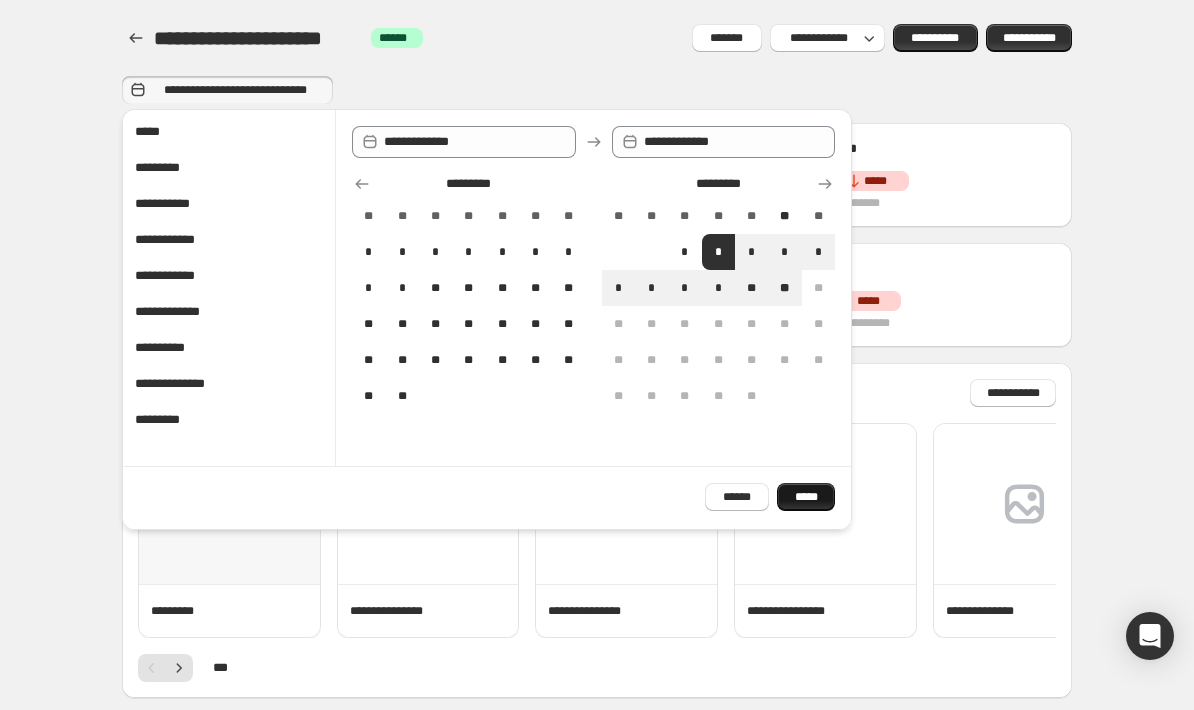 click on "*****" at bounding box center (806, 497) 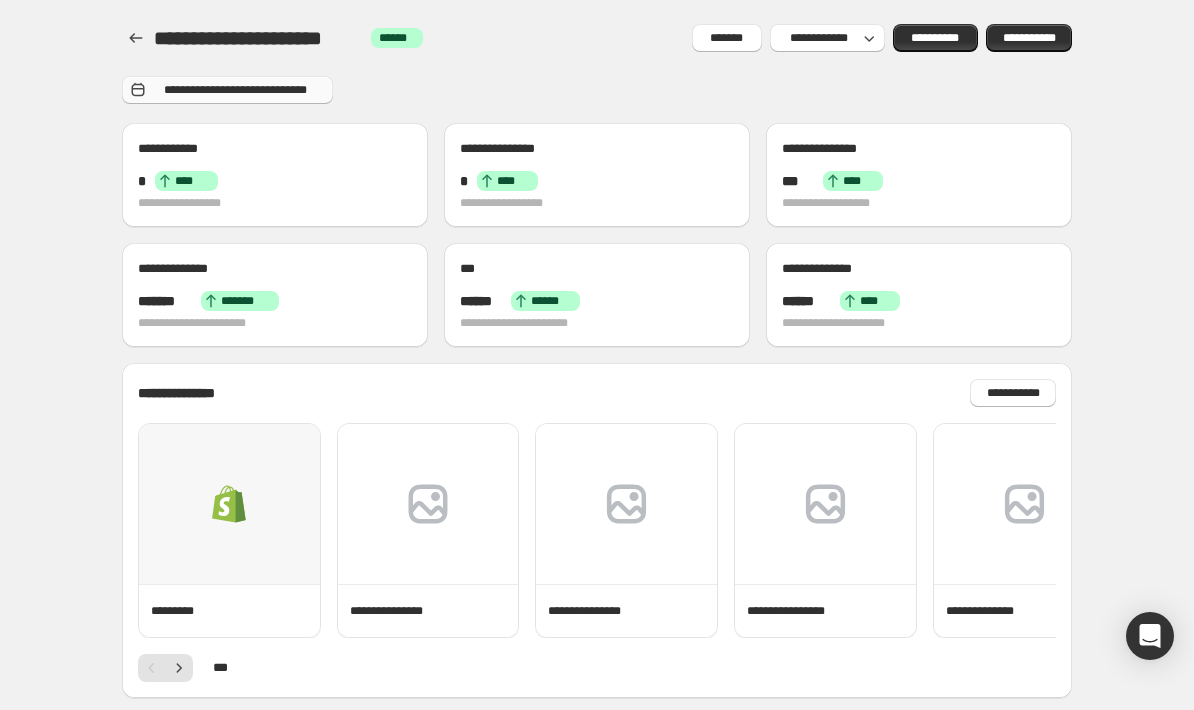 click on "**********" at bounding box center (235, 90) 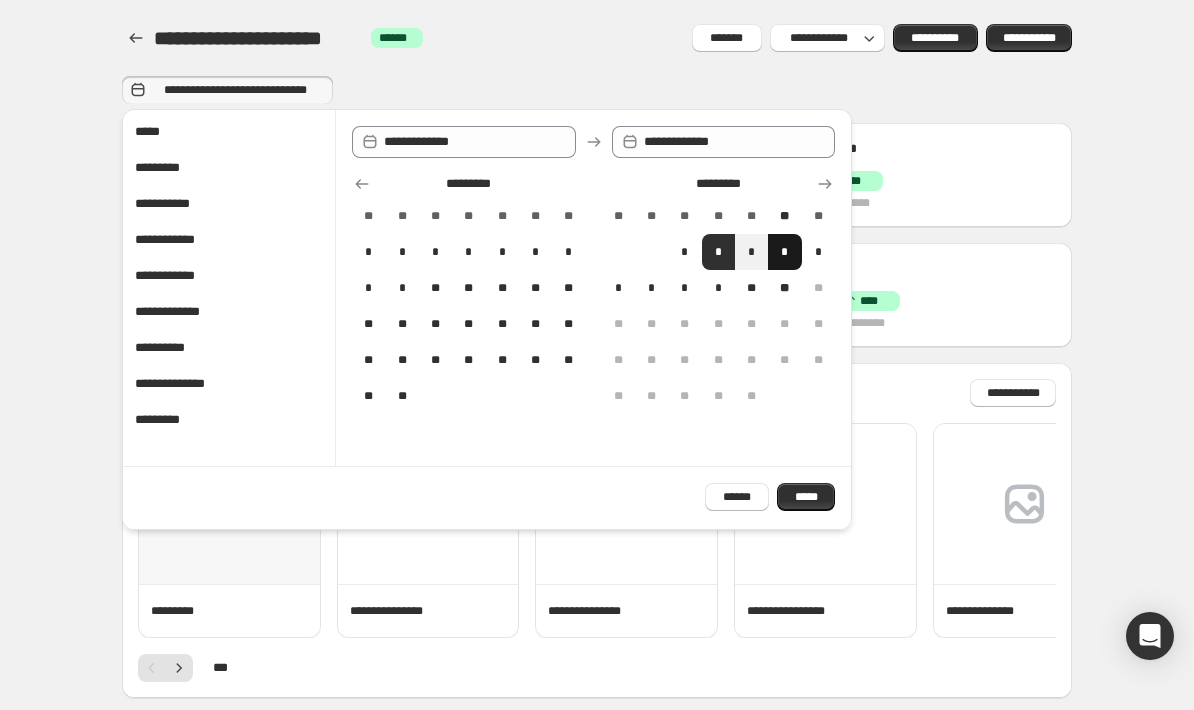 click on "*" at bounding box center (784, 252) 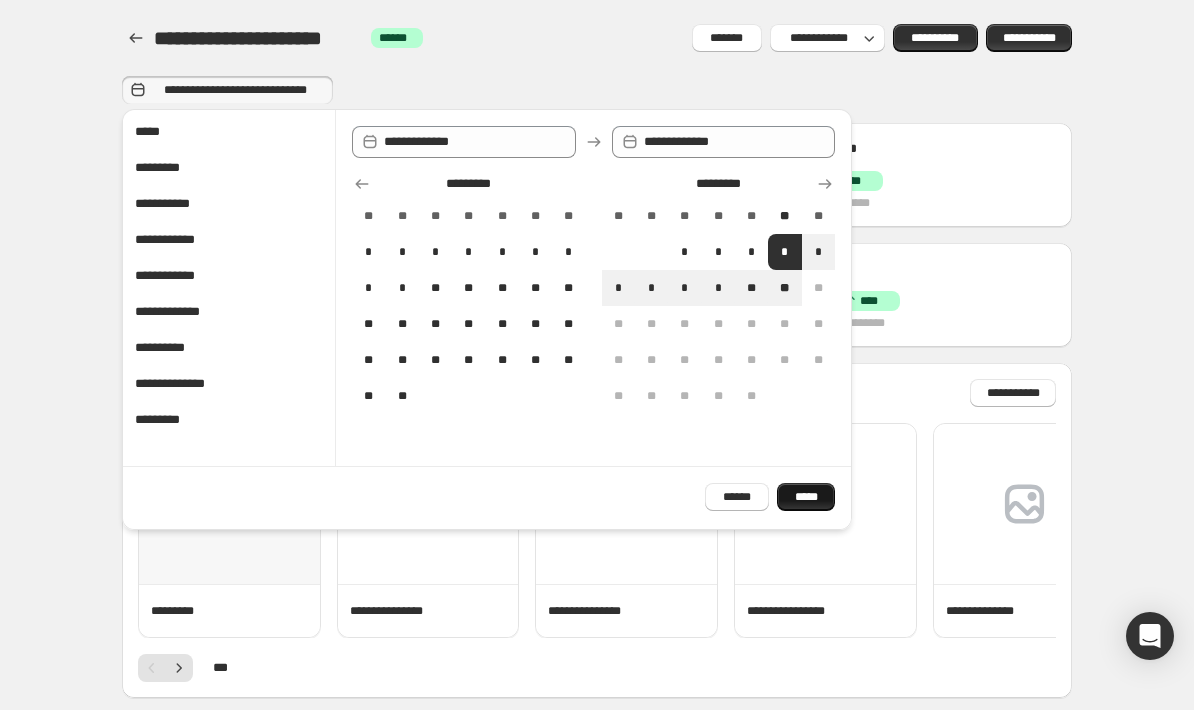click on "*****" at bounding box center (806, 497) 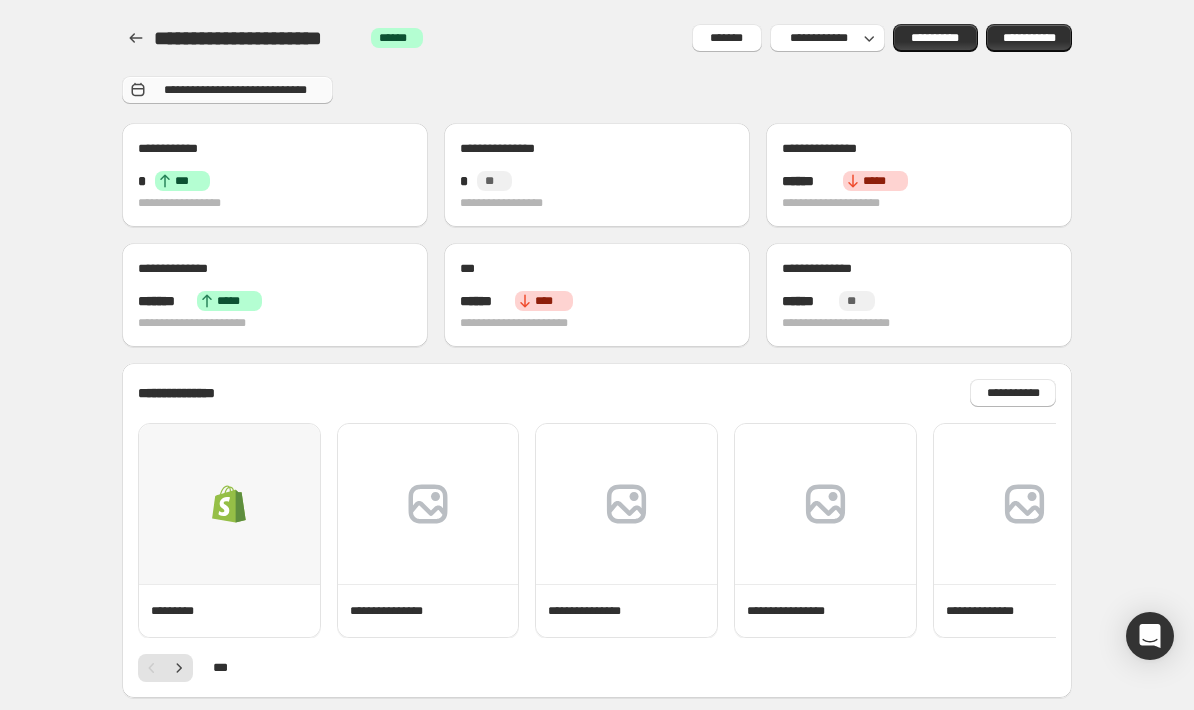 click on "**********" at bounding box center [235, 90] 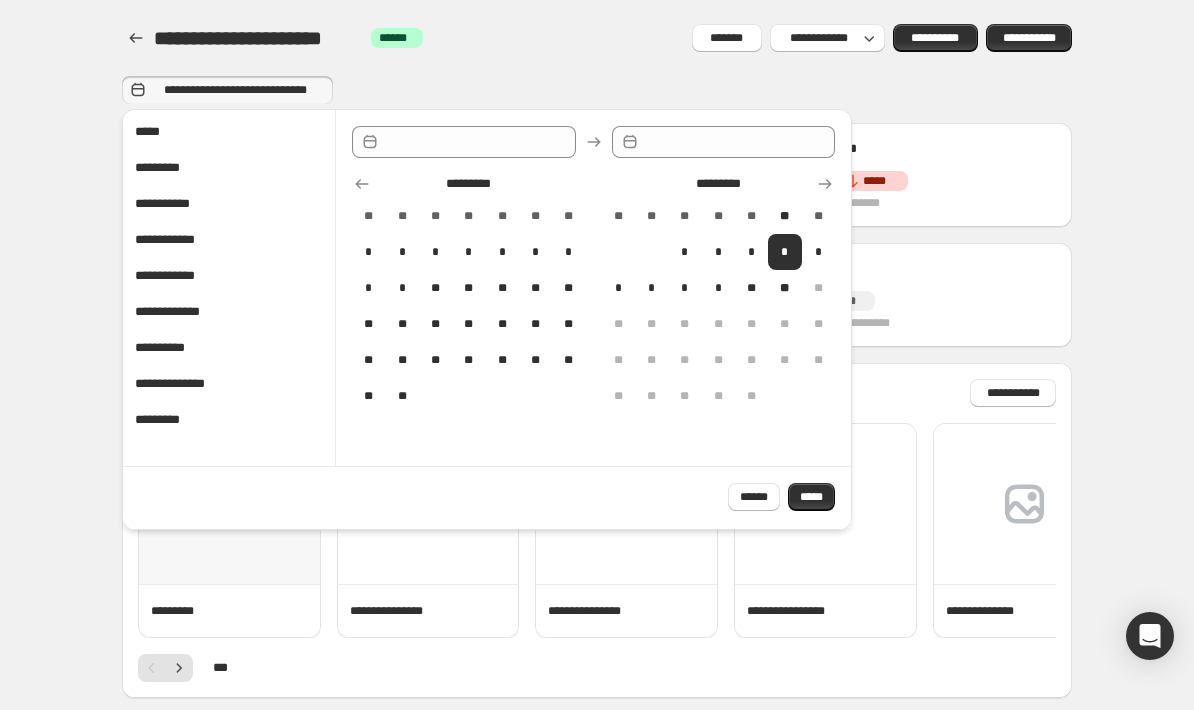 type on "**********" 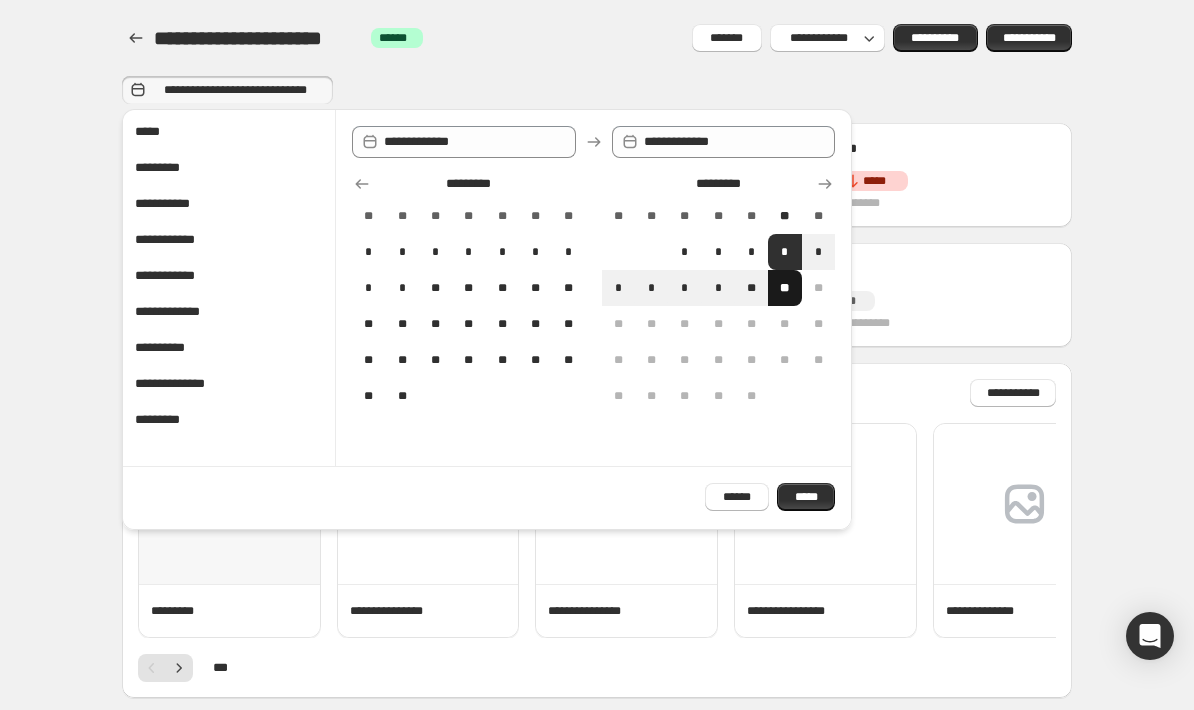click on "**" at bounding box center [784, 288] 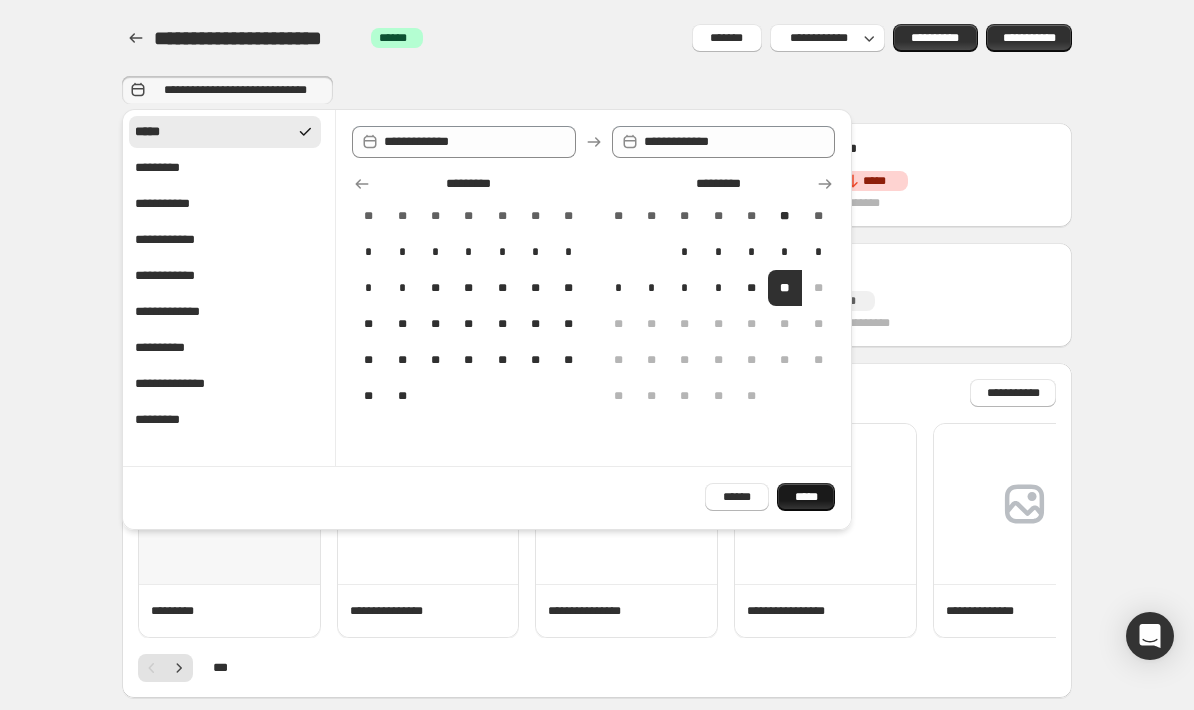 click on "*****" at bounding box center (806, 497) 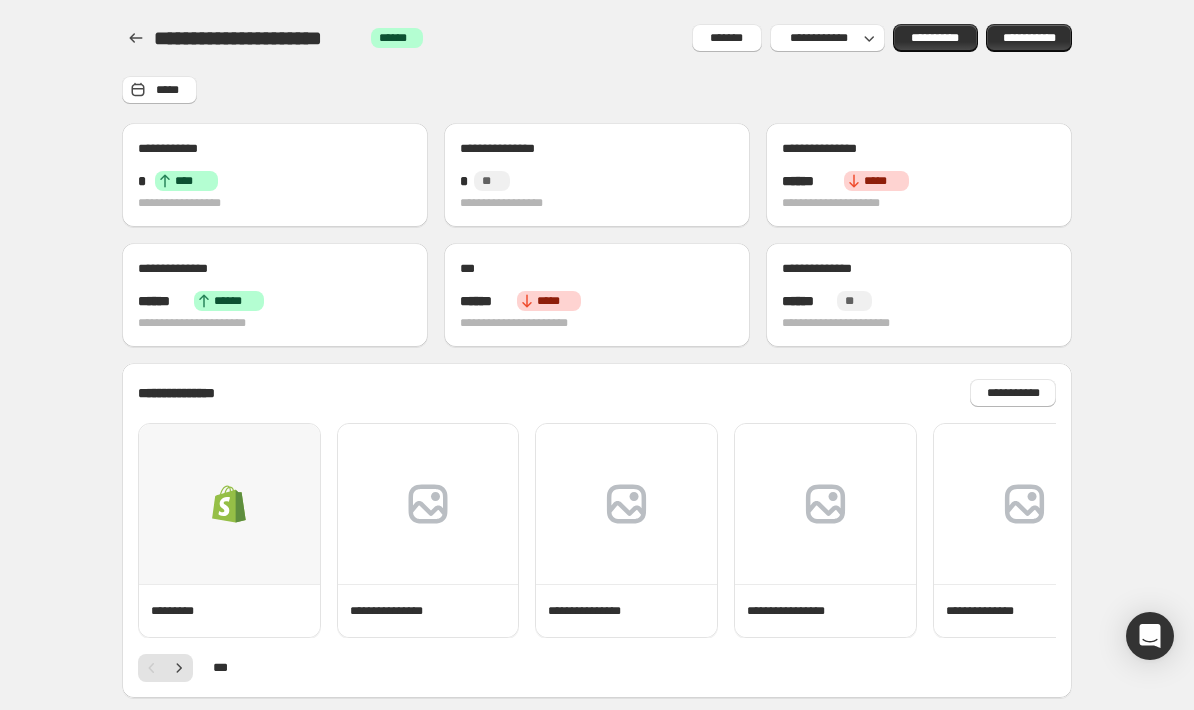 scroll, scrollTop: 0, scrollLeft: 0, axis: both 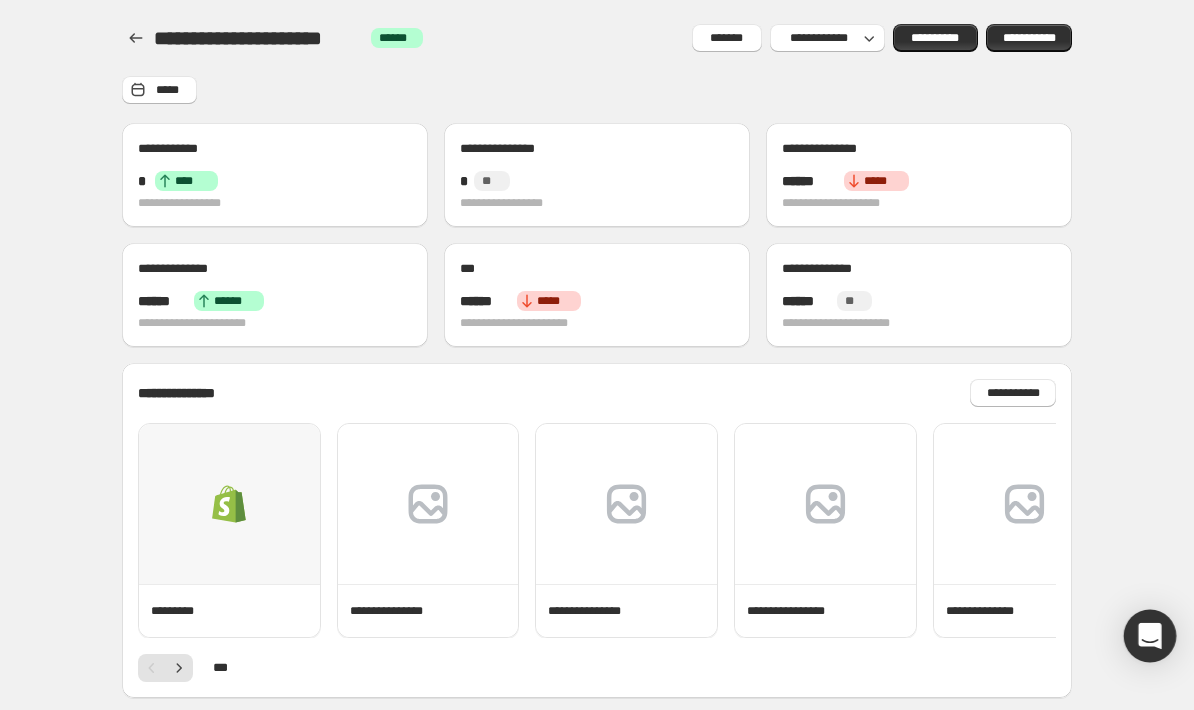 click at bounding box center (1150, 636) 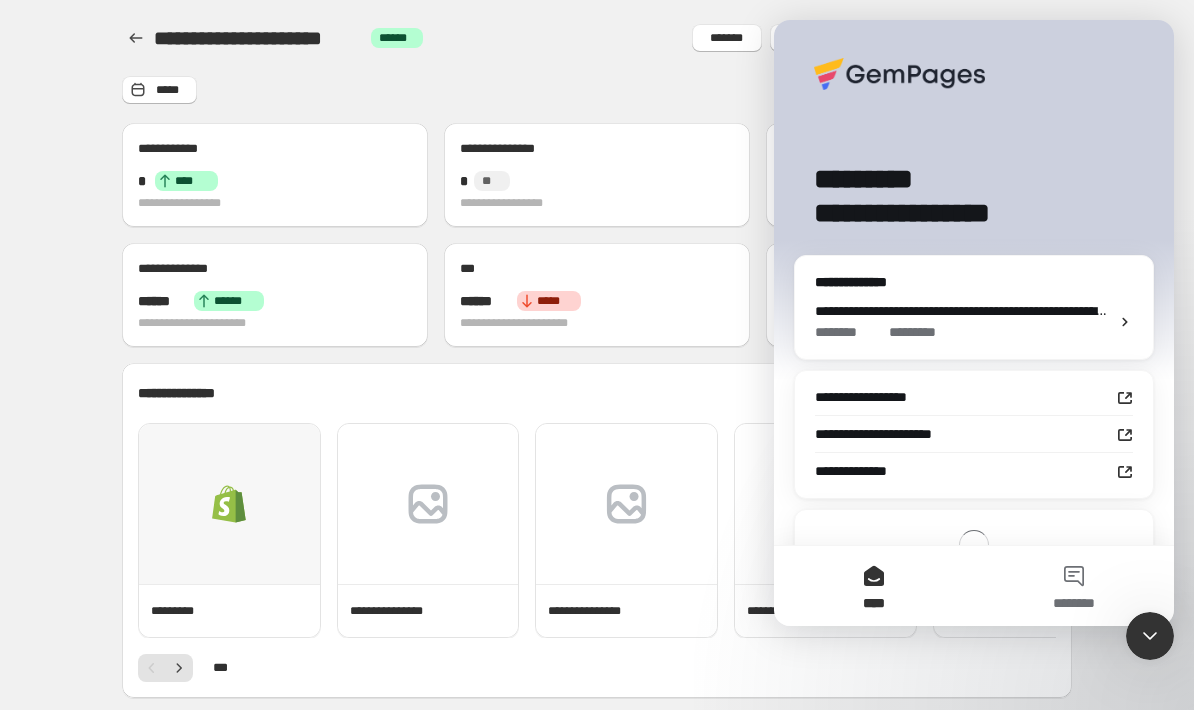 scroll, scrollTop: 0, scrollLeft: 0, axis: both 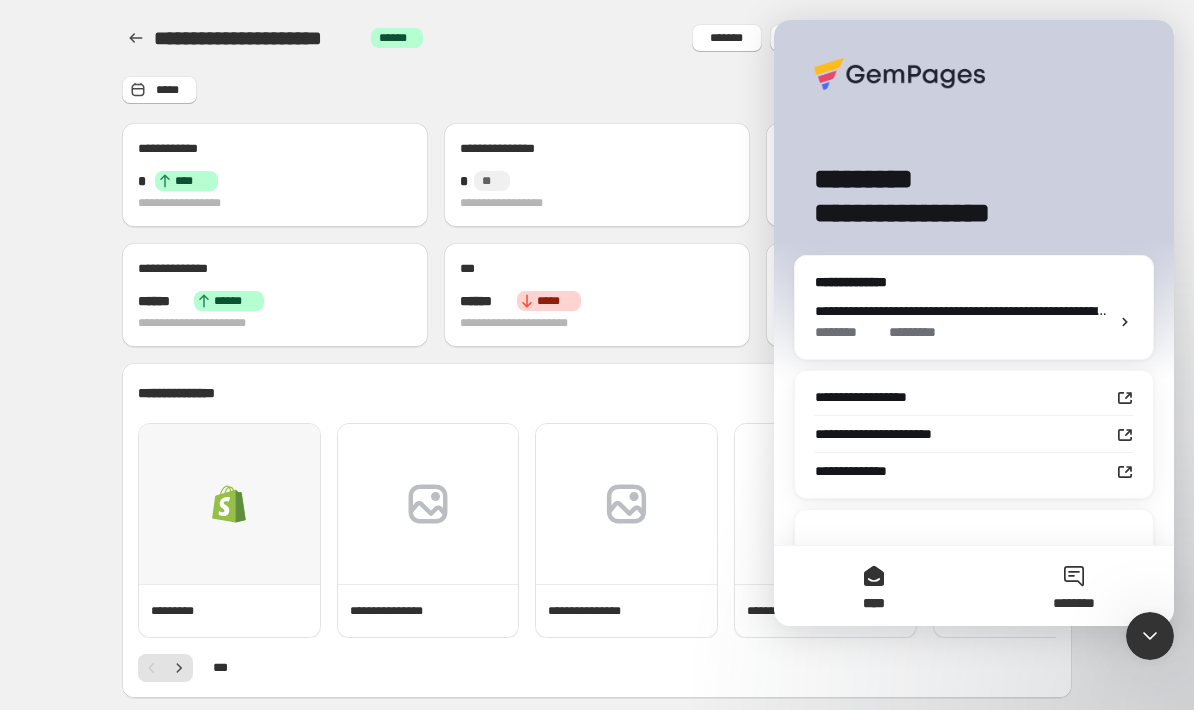 click on "********" at bounding box center [1074, 586] 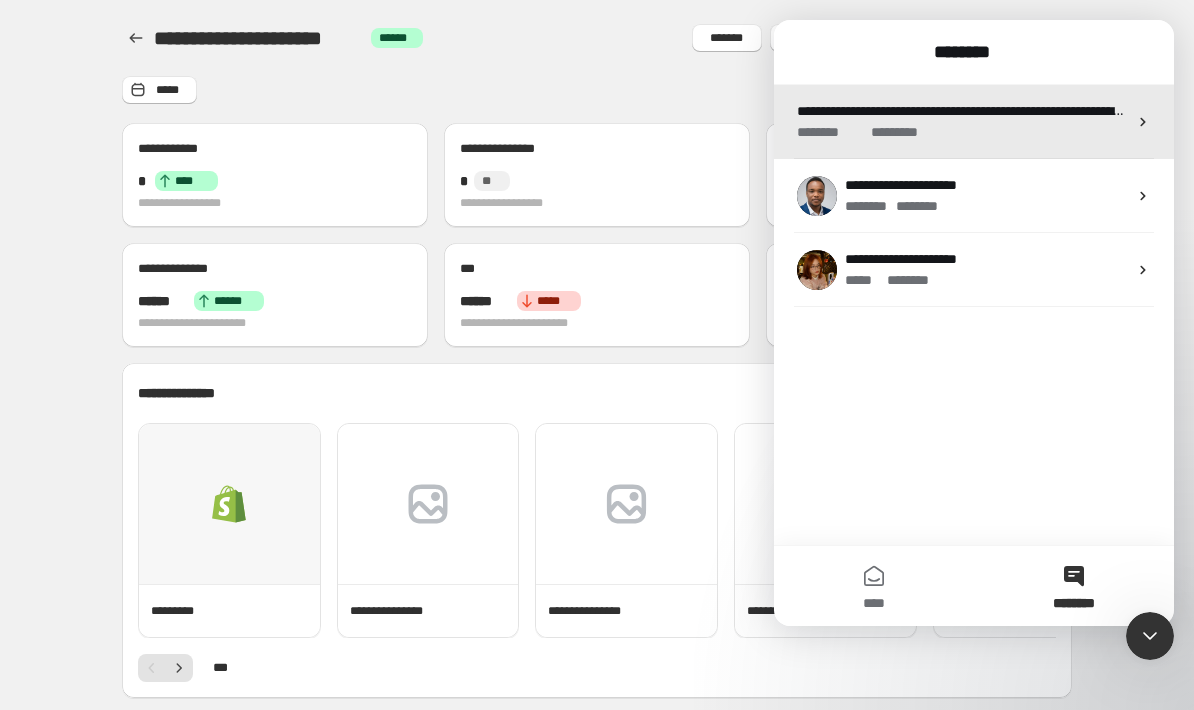 click on "**********" at bounding box center (1060, 111) 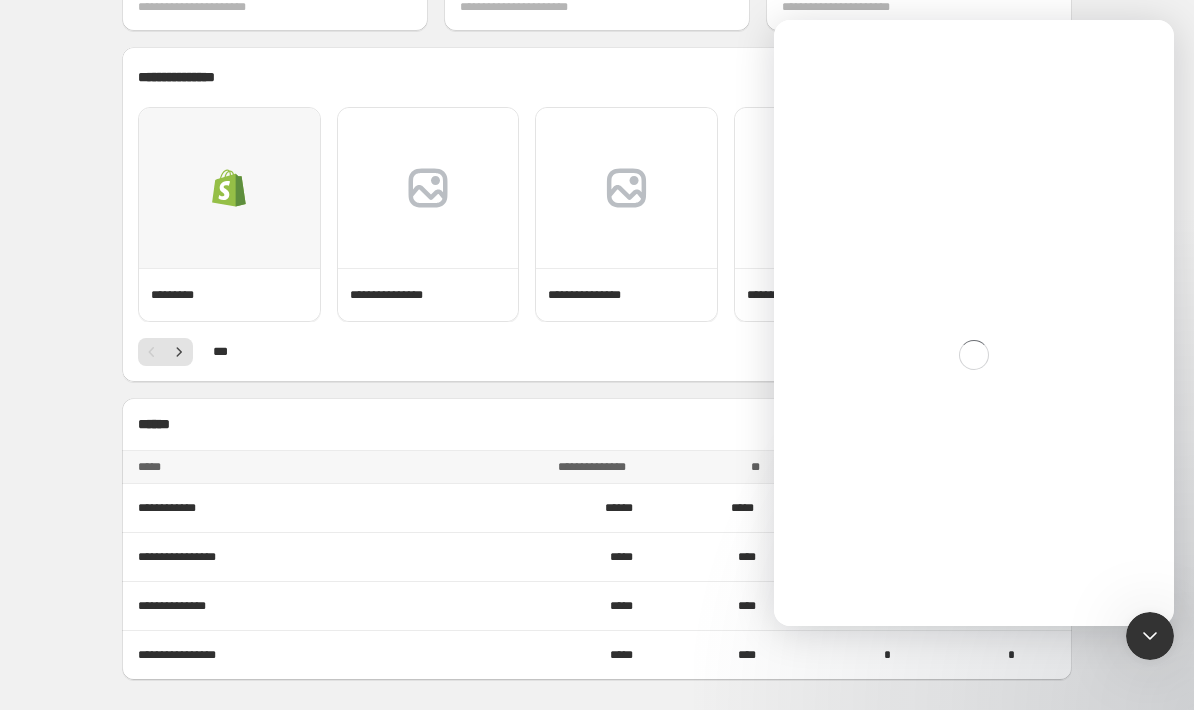 scroll, scrollTop: 160, scrollLeft: 0, axis: vertical 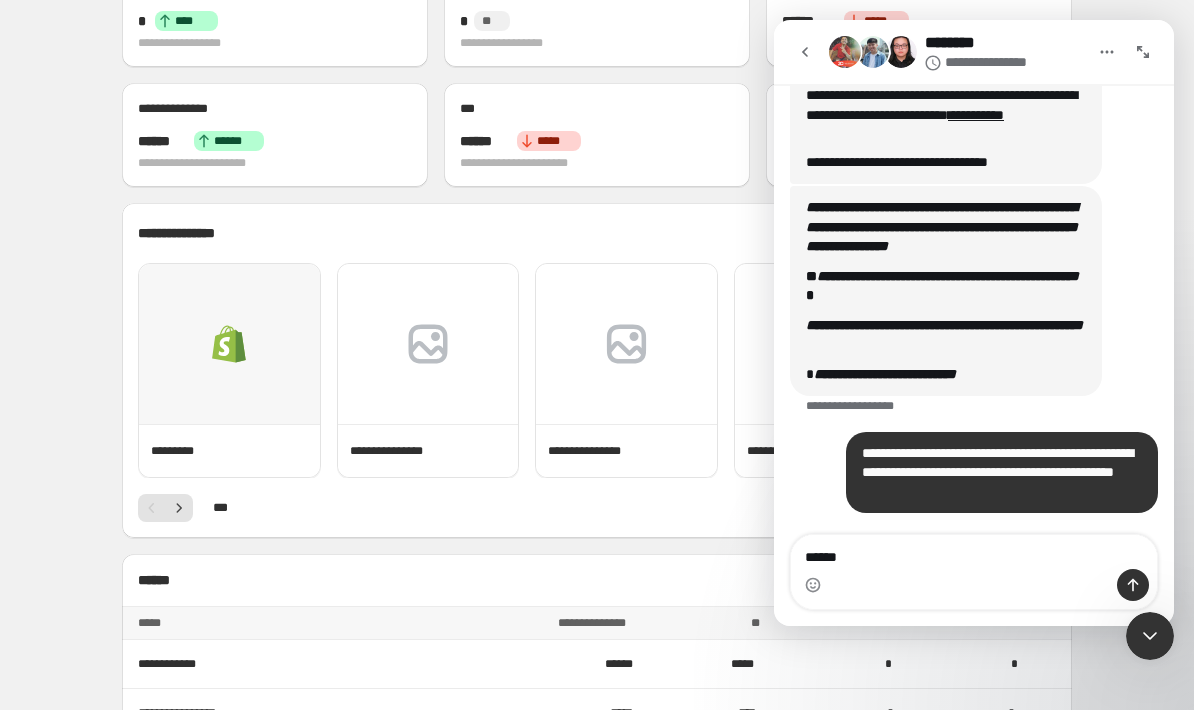 type on "******" 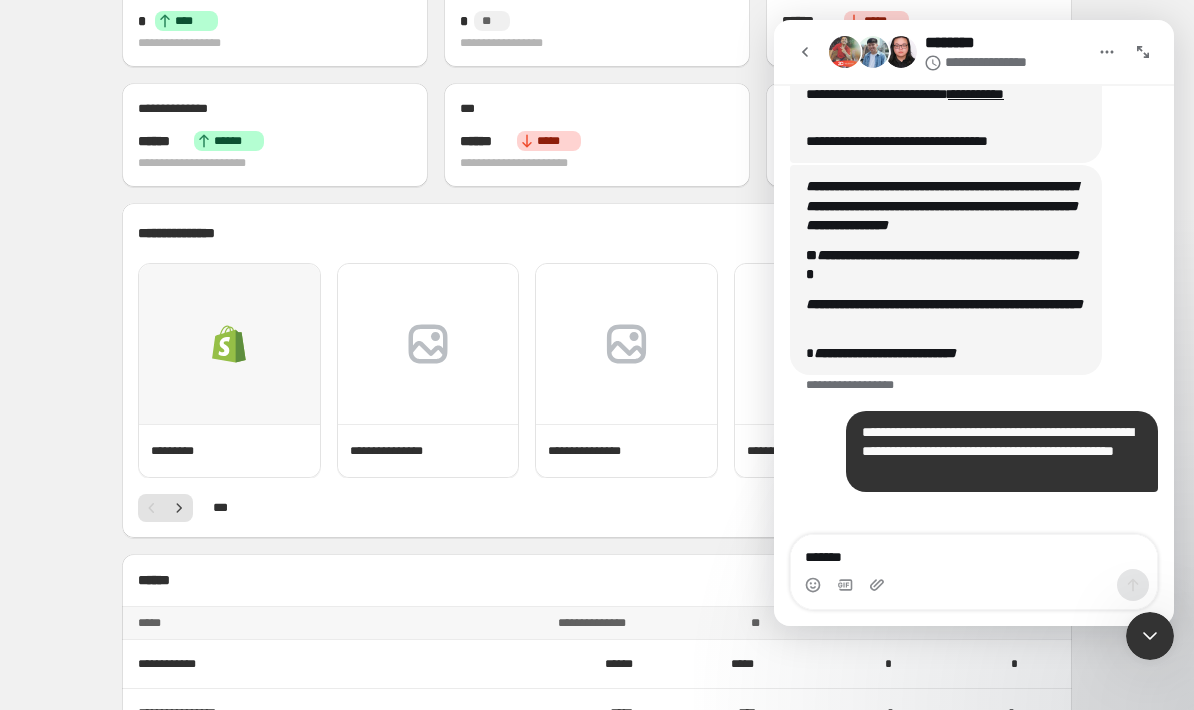 type 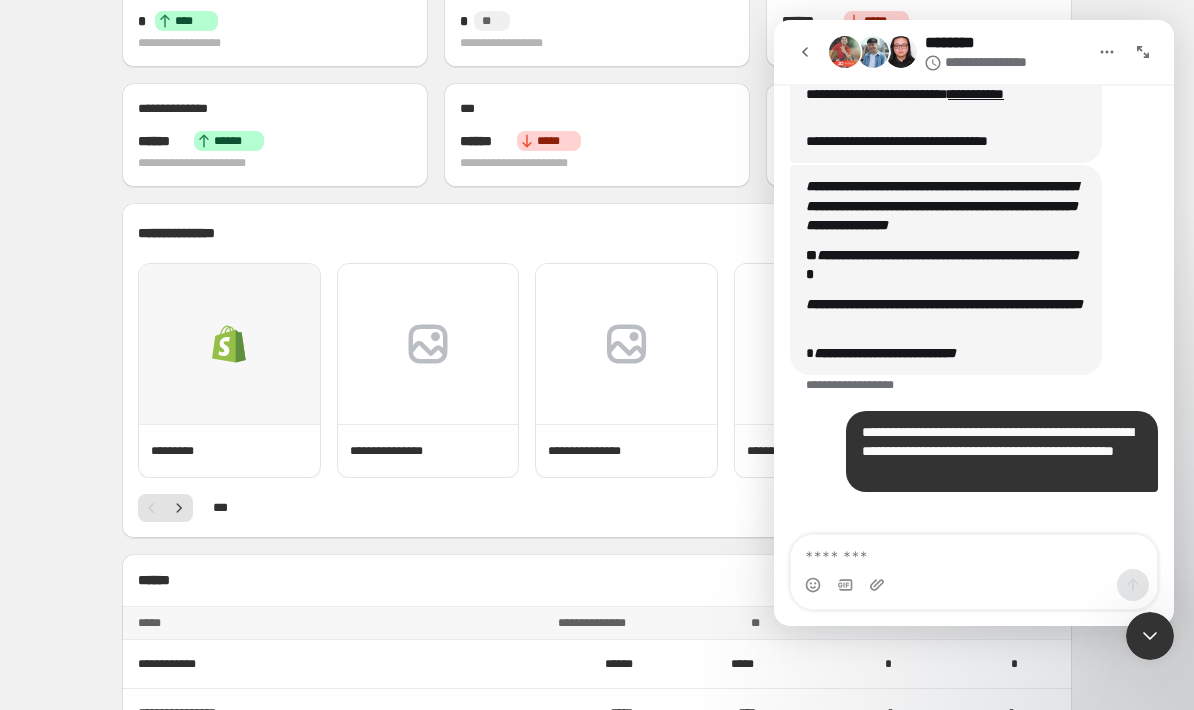 scroll, scrollTop: 12, scrollLeft: 0, axis: vertical 